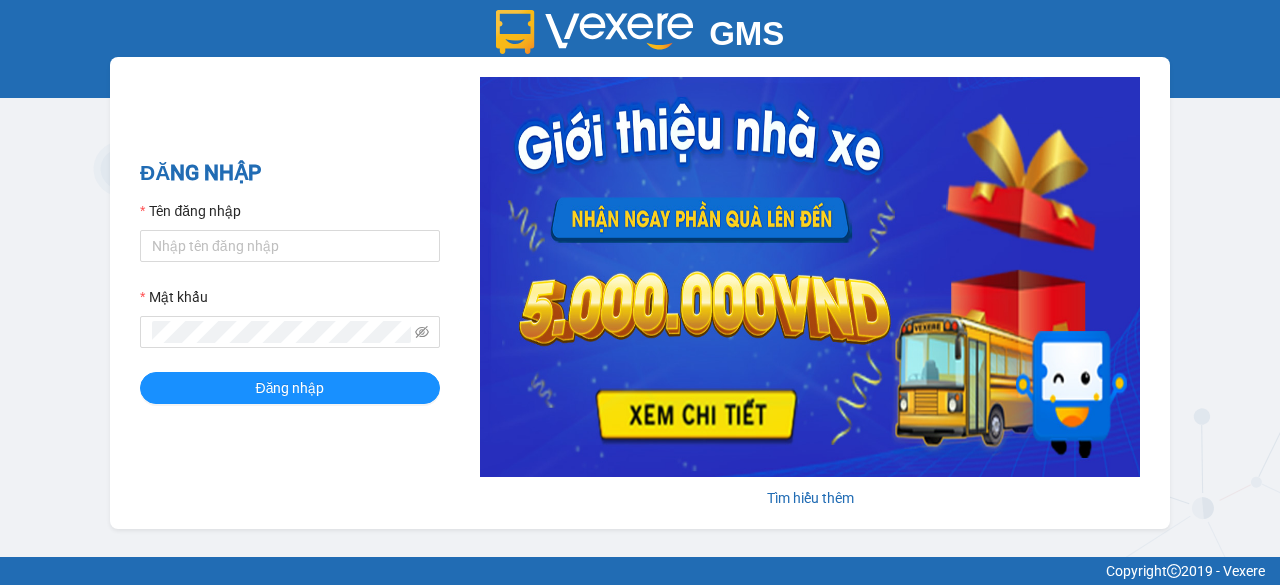scroll, scrollTop: 0, scrollLeft: 0, axis: both 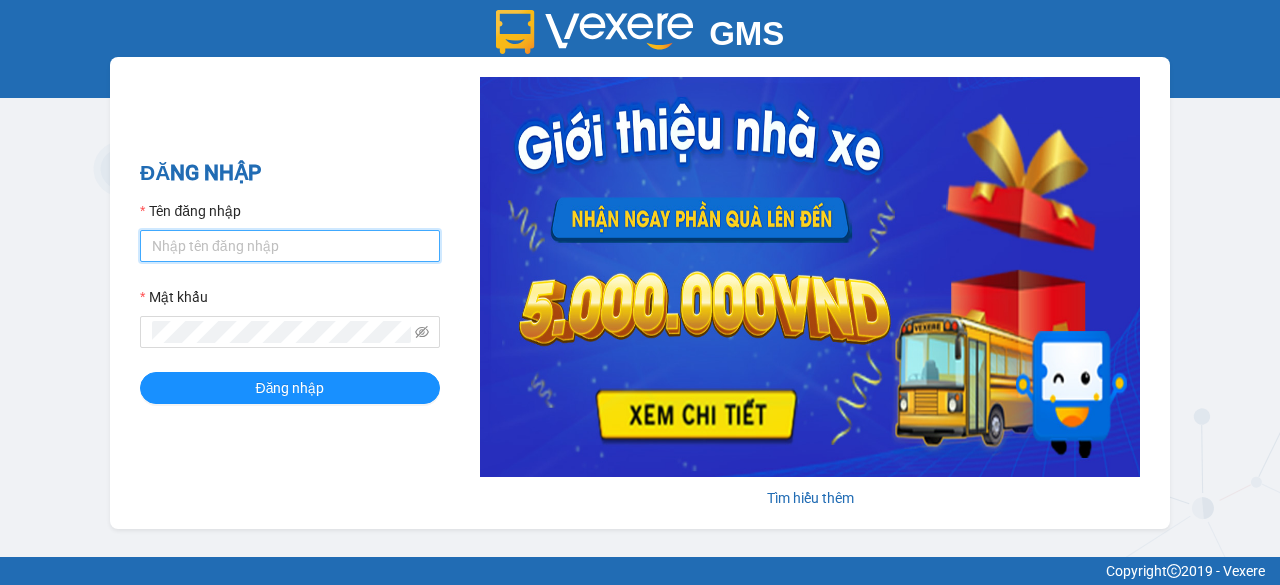 click on "Tên đăng nhập" at bounding box center [290, 246] 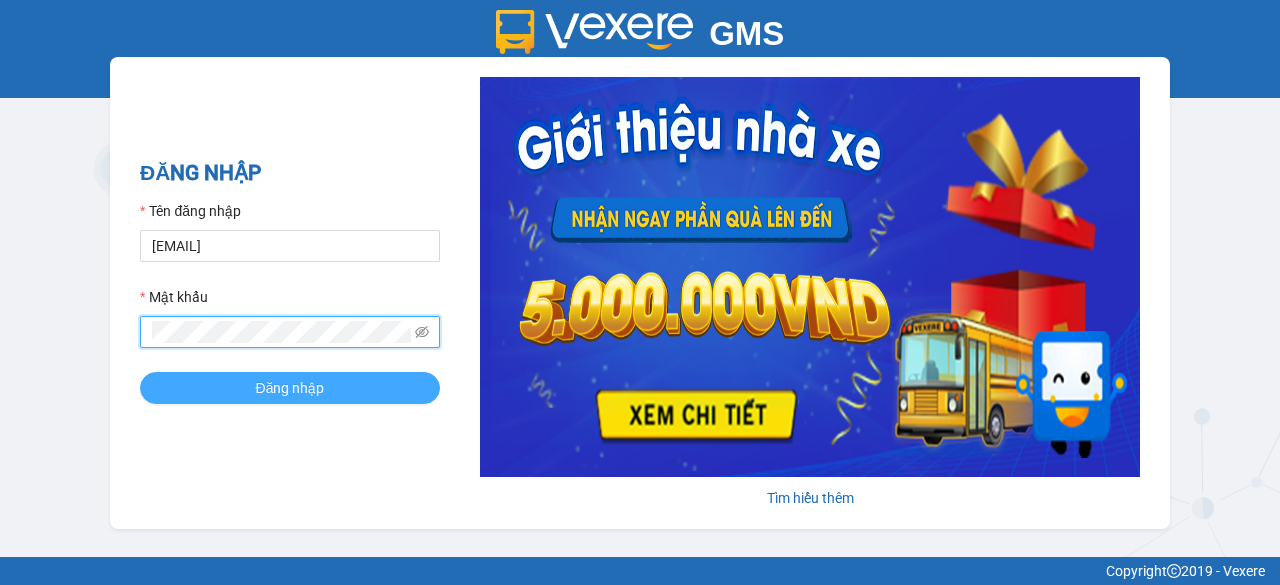 click on "Đăng nhập" at bounding box center [290, 388] 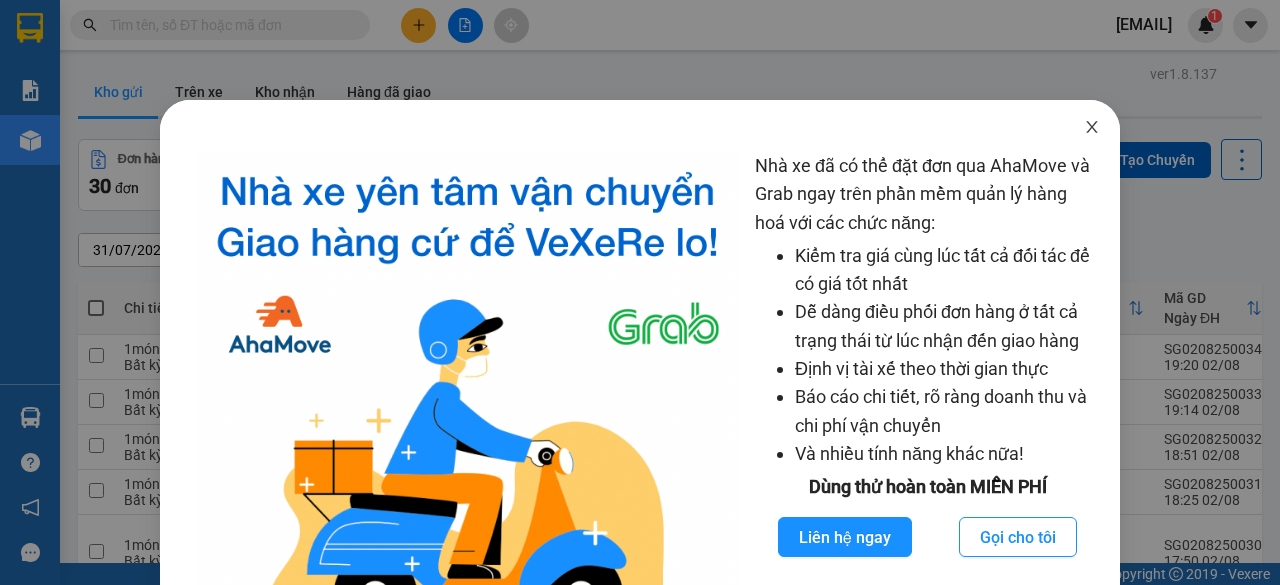 click at bounding box center (1092, 128) 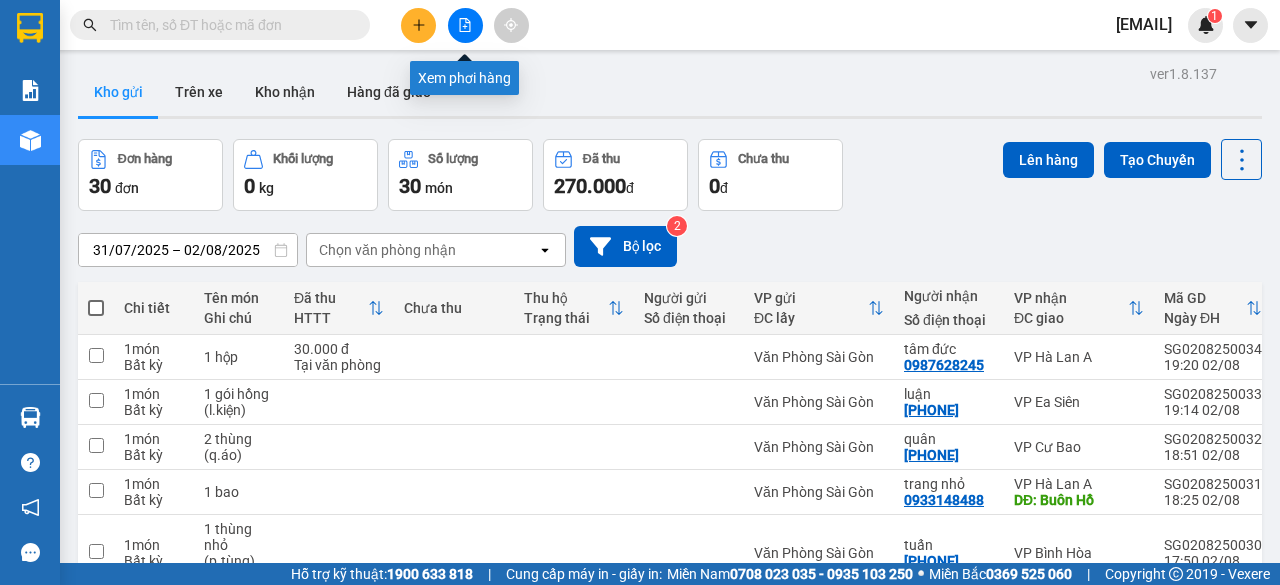 click 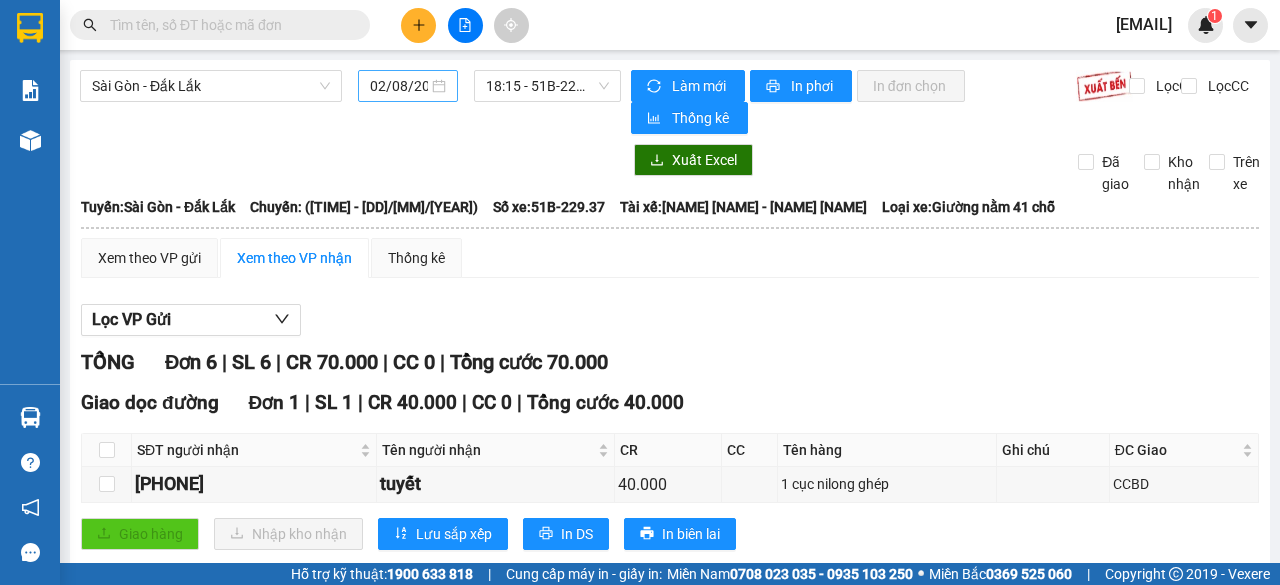 click on "02/08/2025" at bounding box center (399, 86) 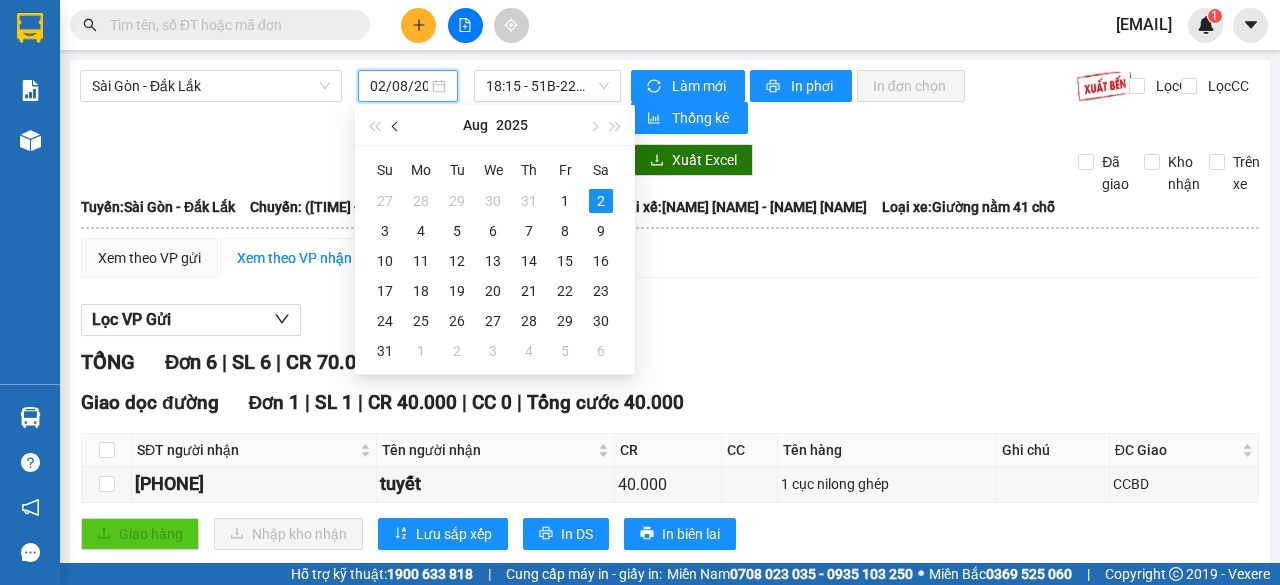 click at bounding box center (396, 125) 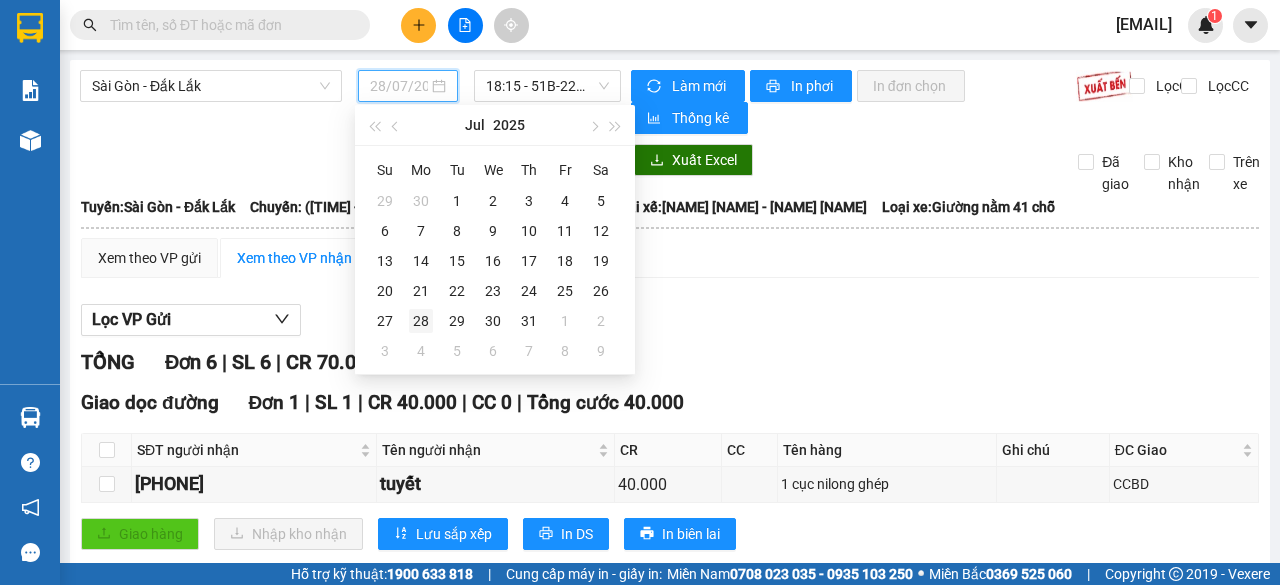 click on "28" at bounding box center [421, 321] 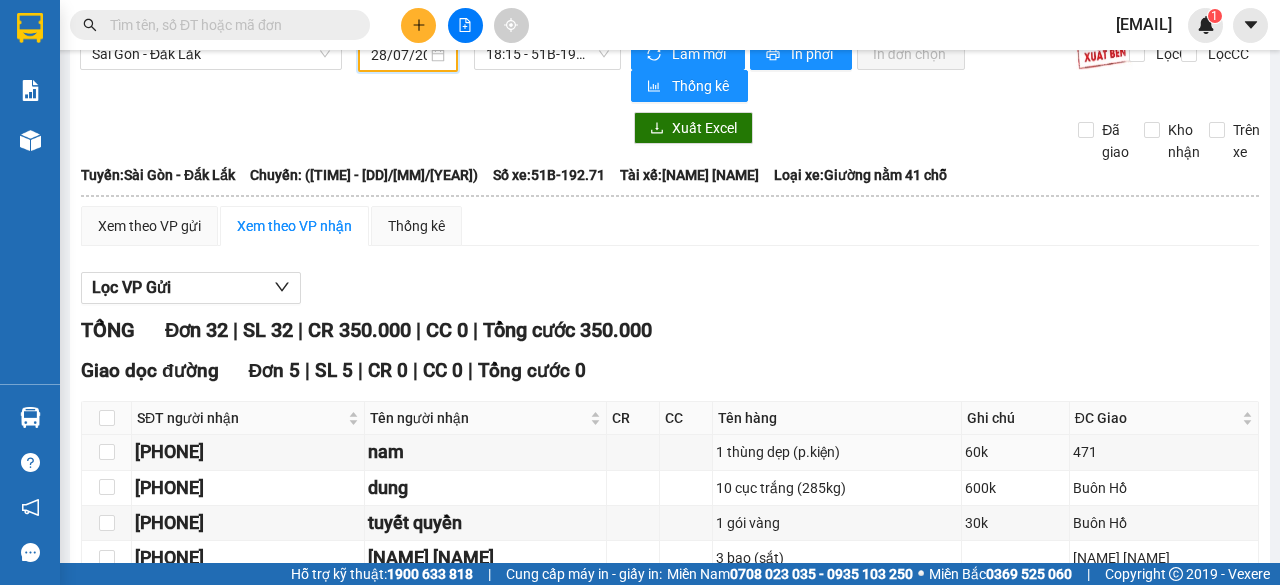 scroll, scrollTop: 0, scrollLeft: 0, axis: both 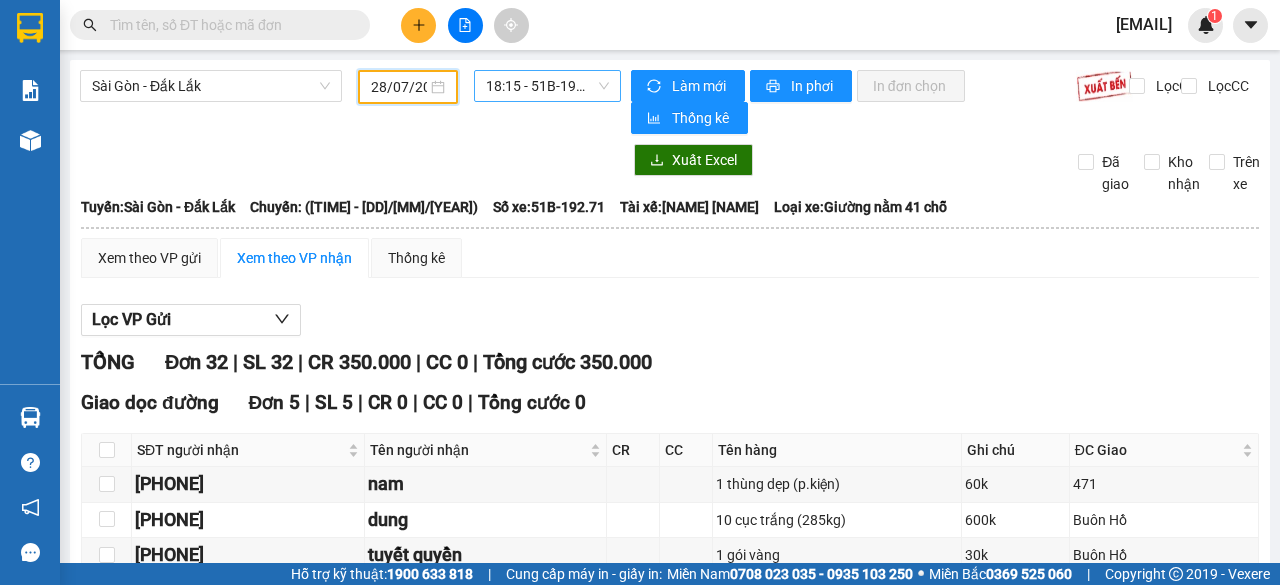 click on "18:15     - 51B-192.71" at bounding box center [547, 86] 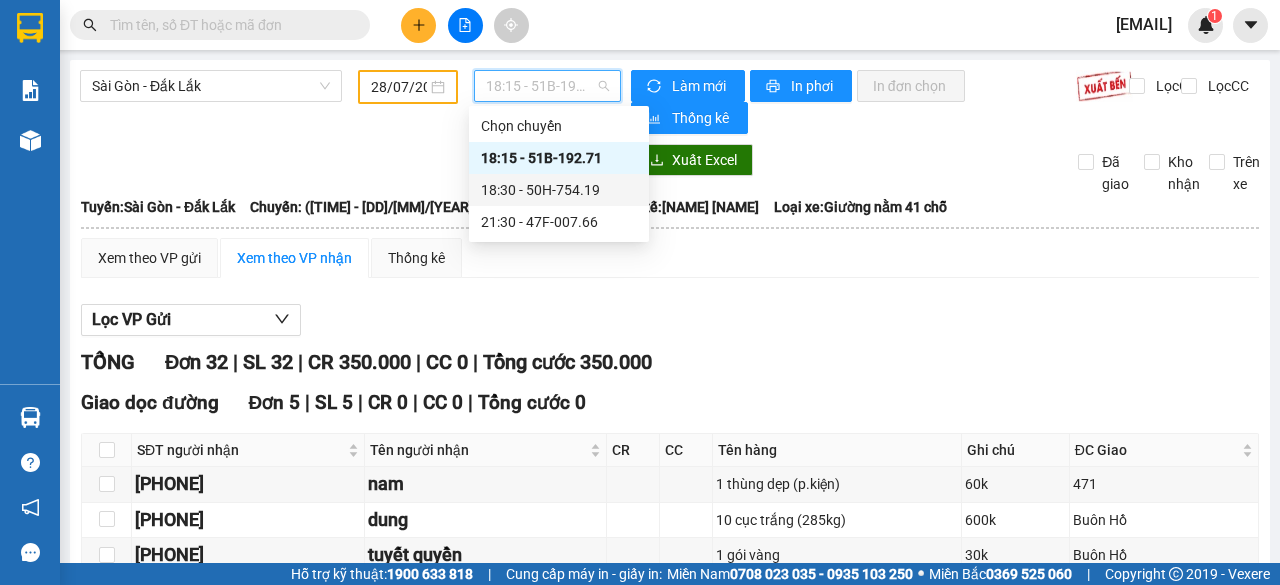 click on "18:30     - 50H-754.19" at bounding box center [559, 190] 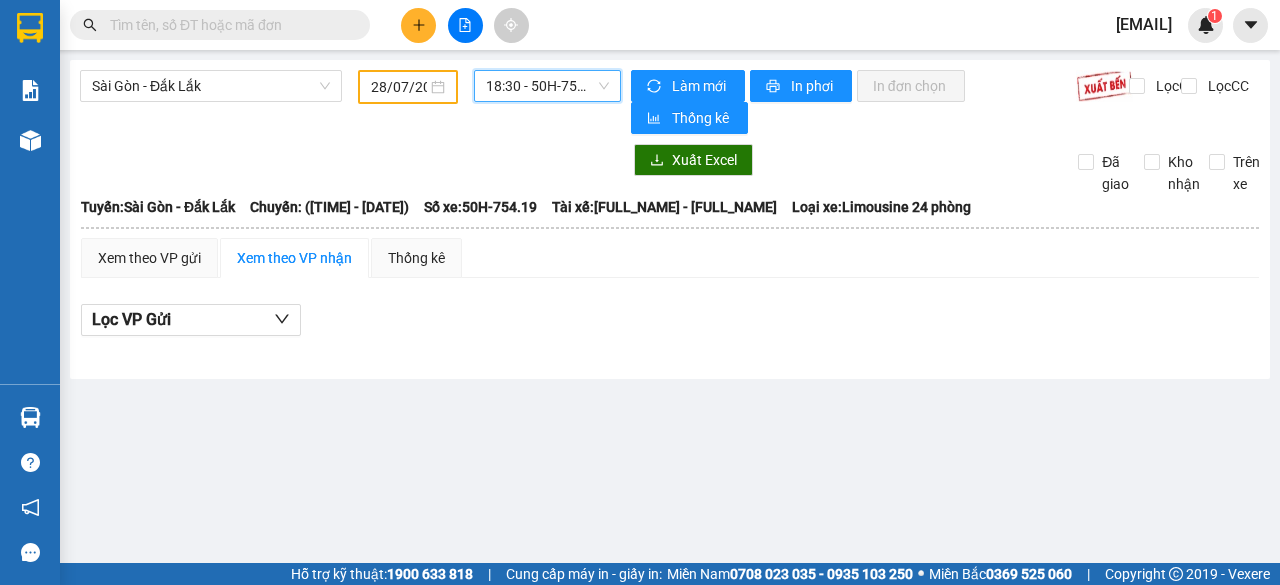 click on "18:30     - 50H-754.19" at bounding box center (547, 86) 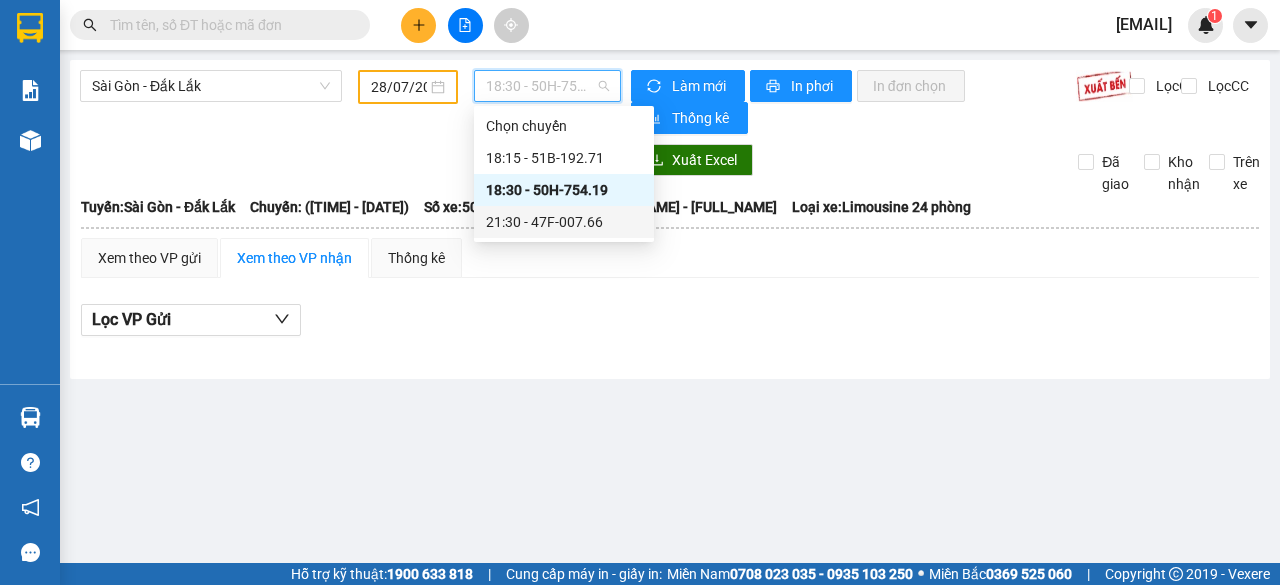click on "[TIME]     - [PLATE]" at bounding box center [564, 222] 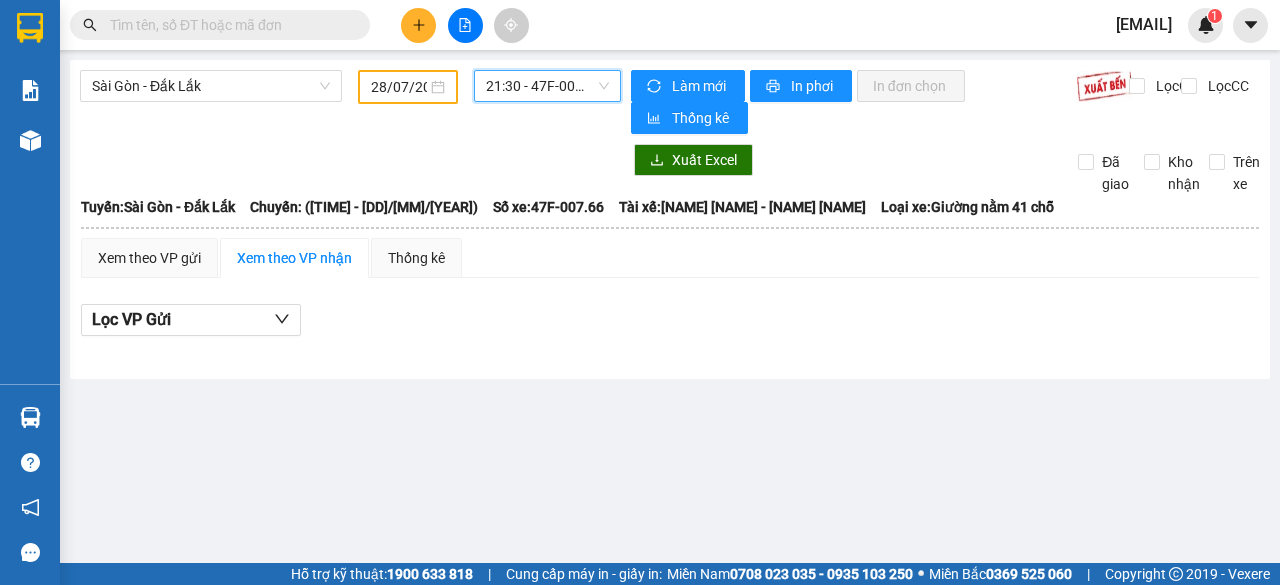 click on "[TIME]     - [PLATE]" at bounding box center [547, 86] 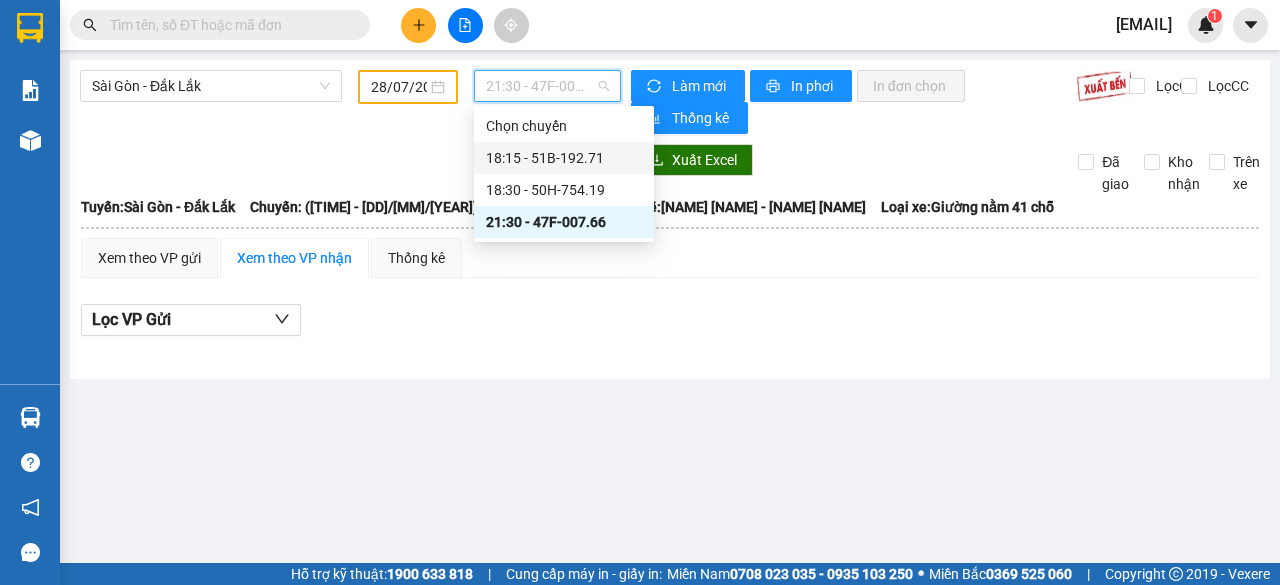 click on "18:15     - 51B-192.71" at bounding box center [564, 158] 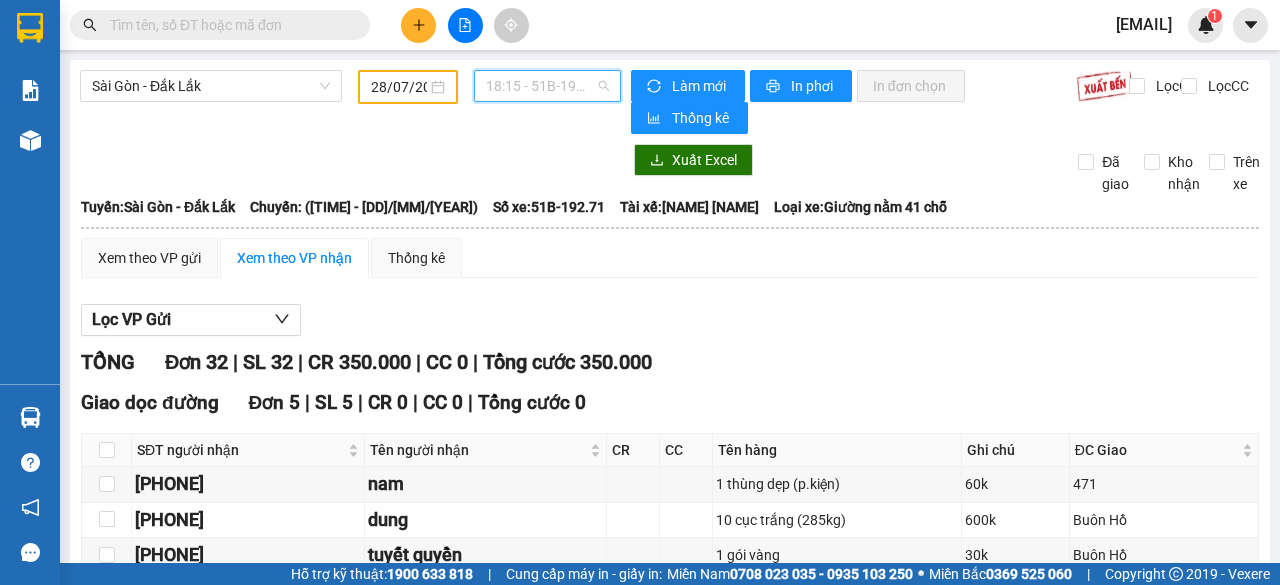 click on "18:15     - 51B-192.71" at bounding box center (547, 86) 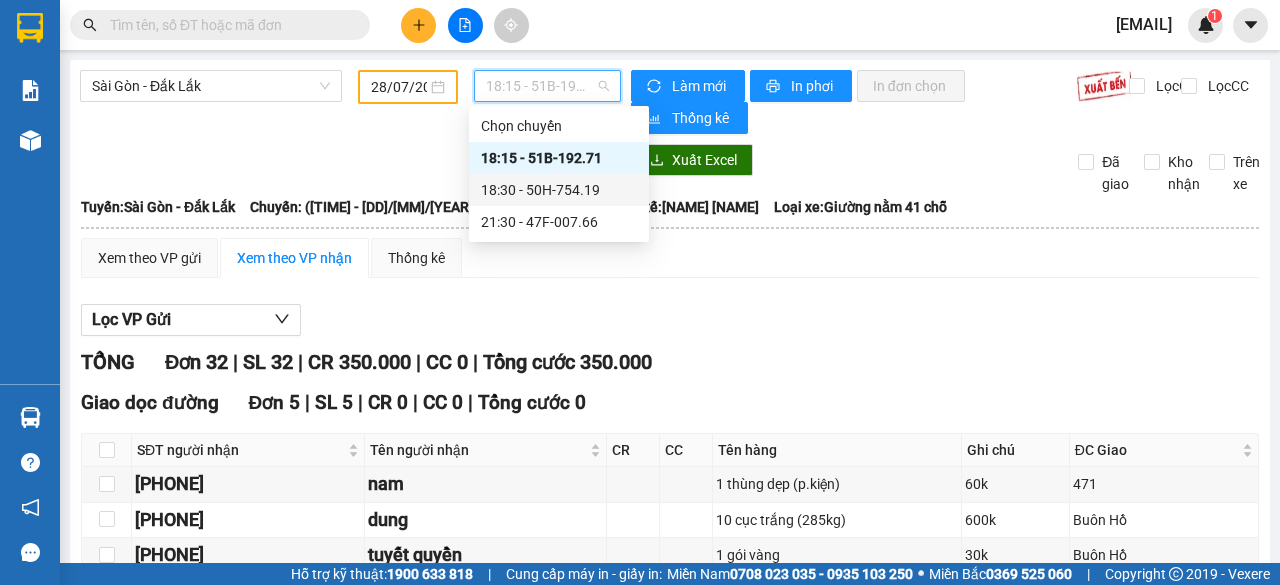 click on "18:30     - 50H-754.19" at bounding box center [559, 190] 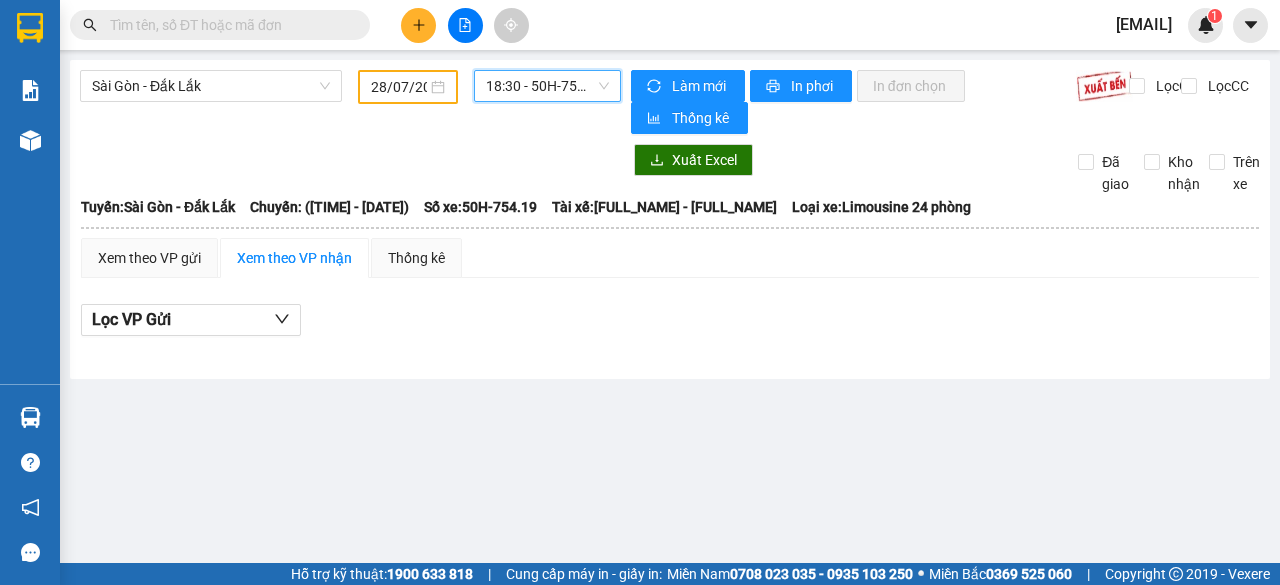 click on "18:30     - 50H-754.19" at bounding box center [547, 86] 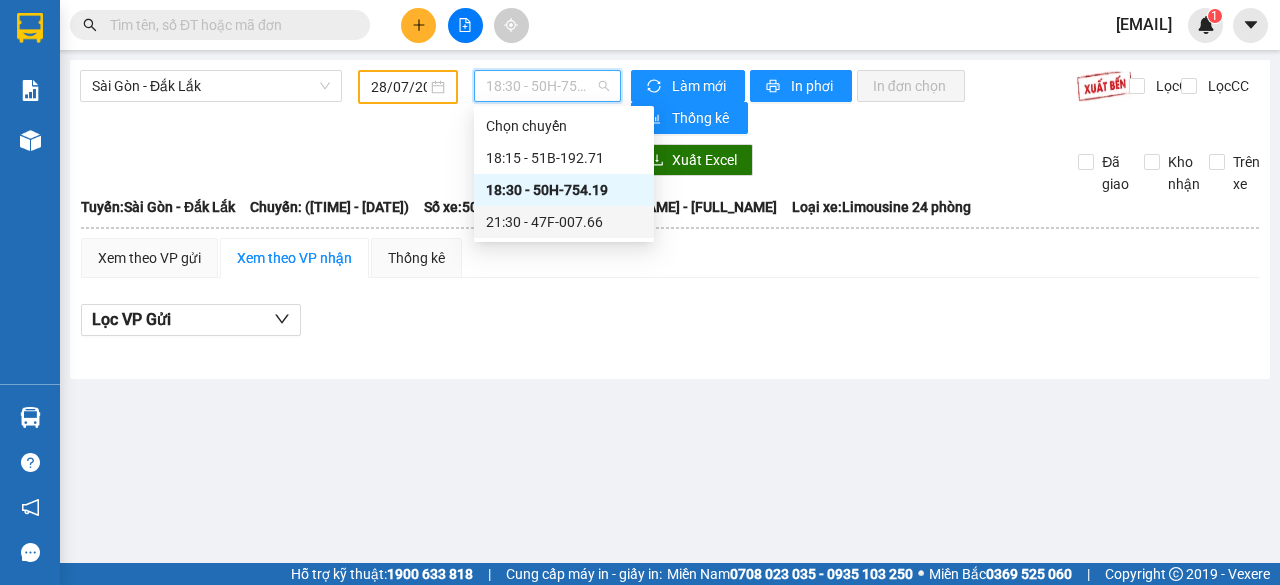 click on "[TIME]     - [PLATE]" at bounding box center (564, 222) 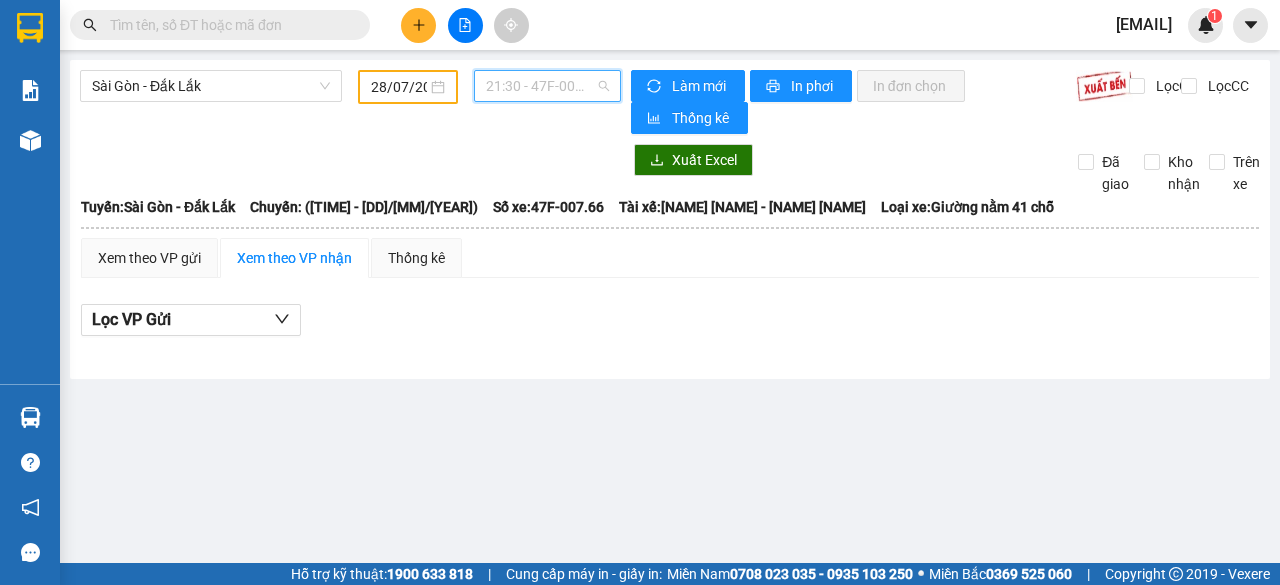 click on "[TIME]     - [PLATE]" at bounding box center [547, 86] 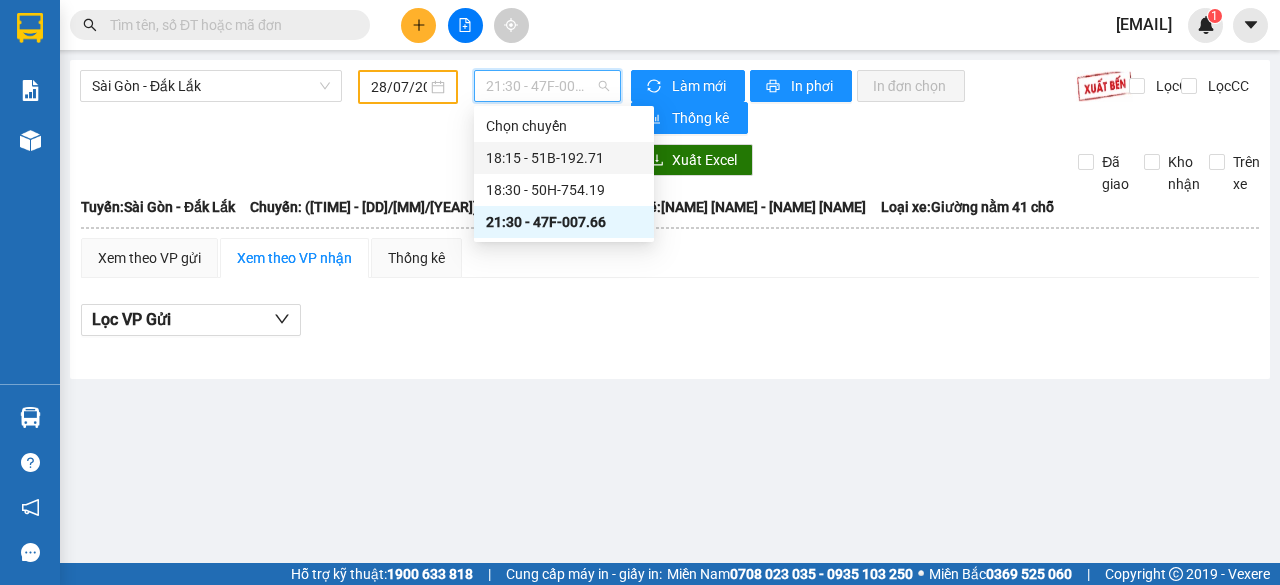 click on "18:15     - 51B-192.71" at bounding box center [564, 158] 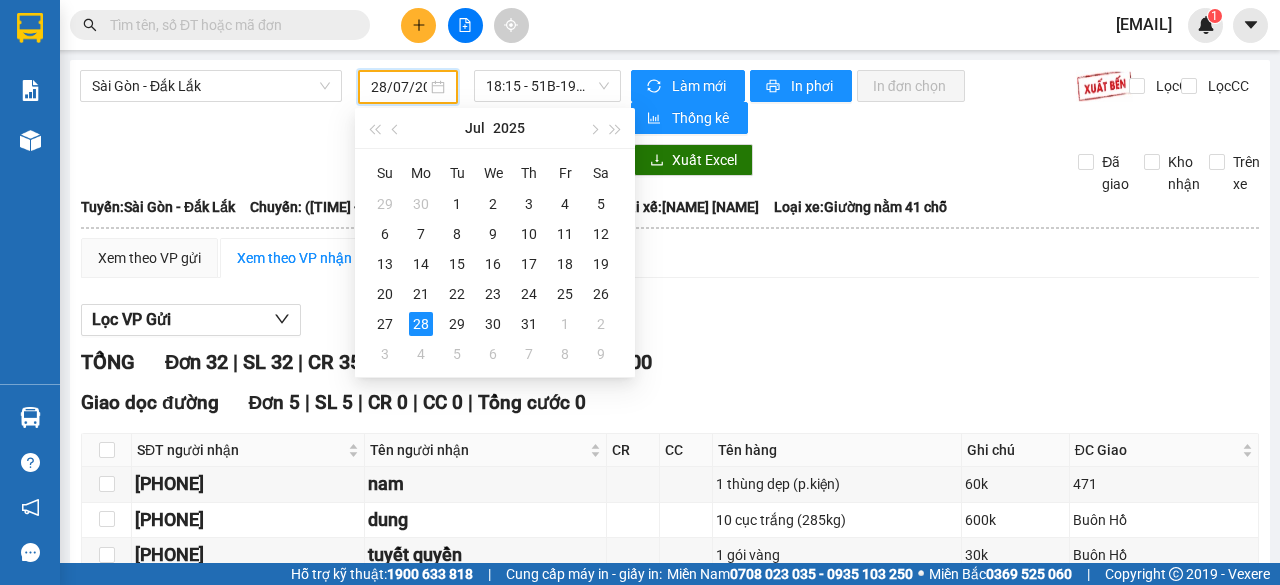 click on "28/07/2025" at bounding box center (399, 87) 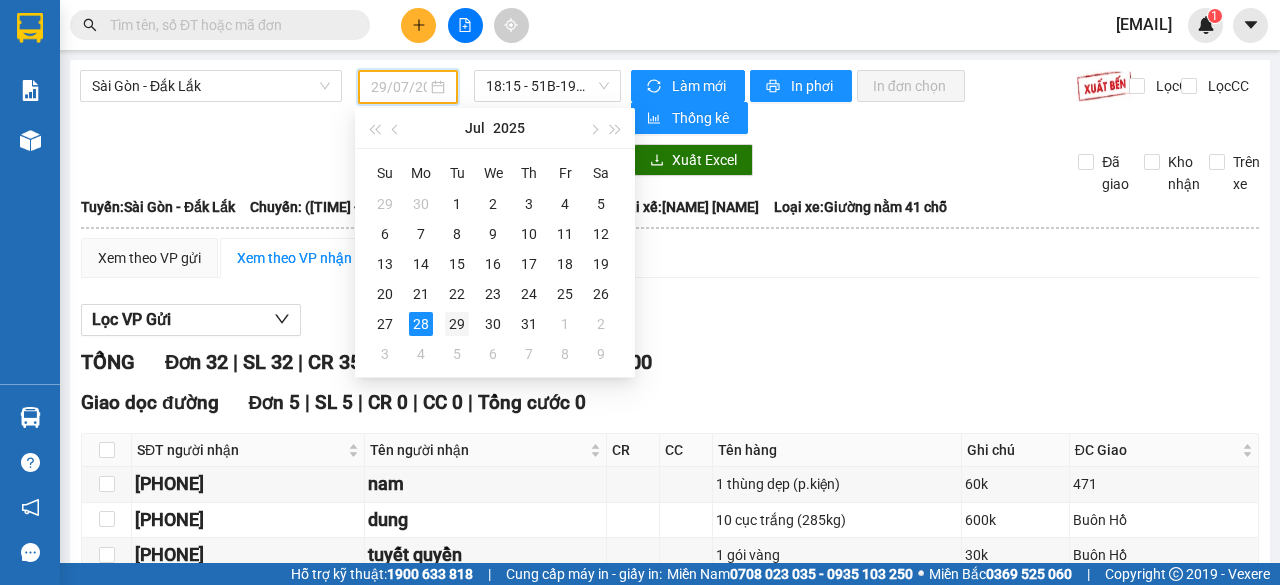 click on "29" at bounding box center (457, 324) 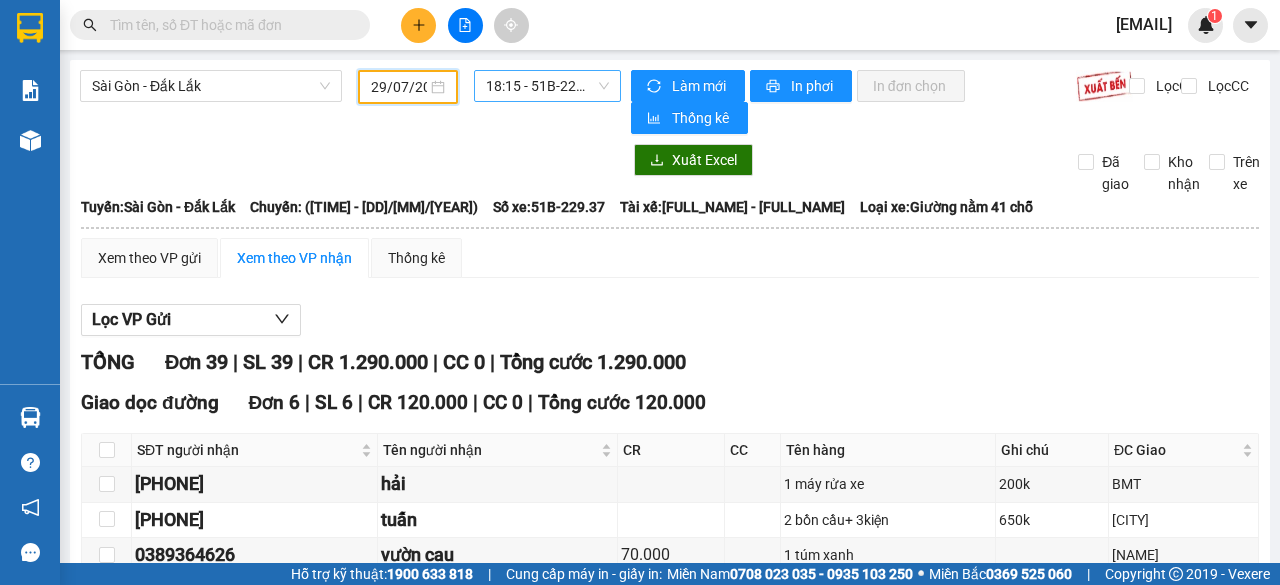 click on "18:15     - 51B-229.37" at bounding box center (547, 86) 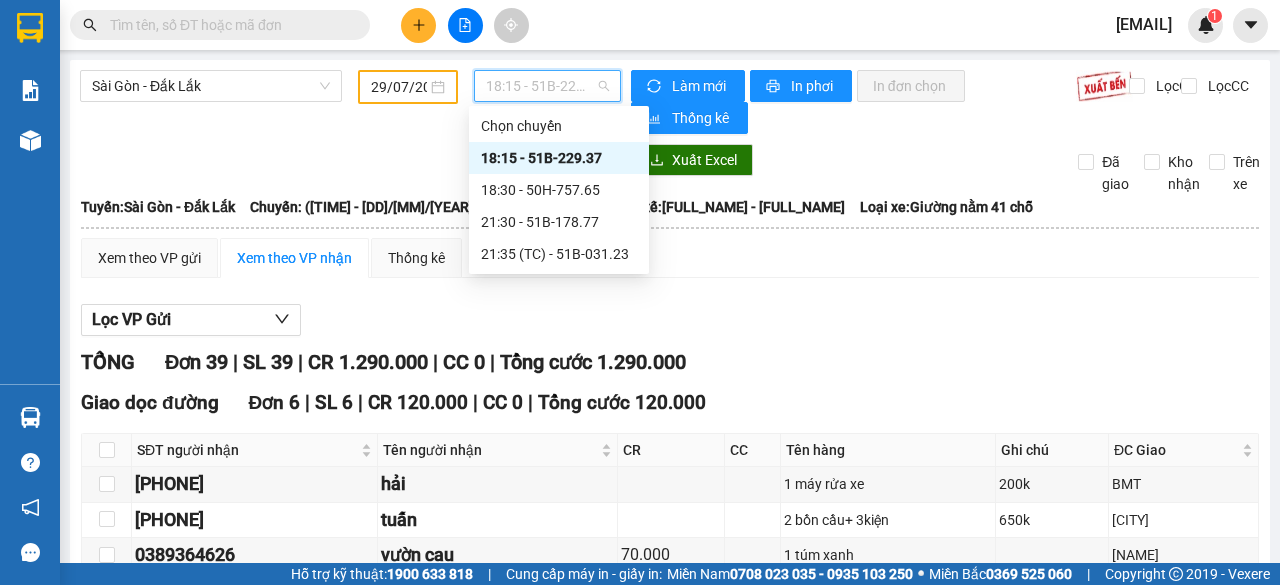 click on "18:15     - 51B-229.37" at bounding box center [559, 158] 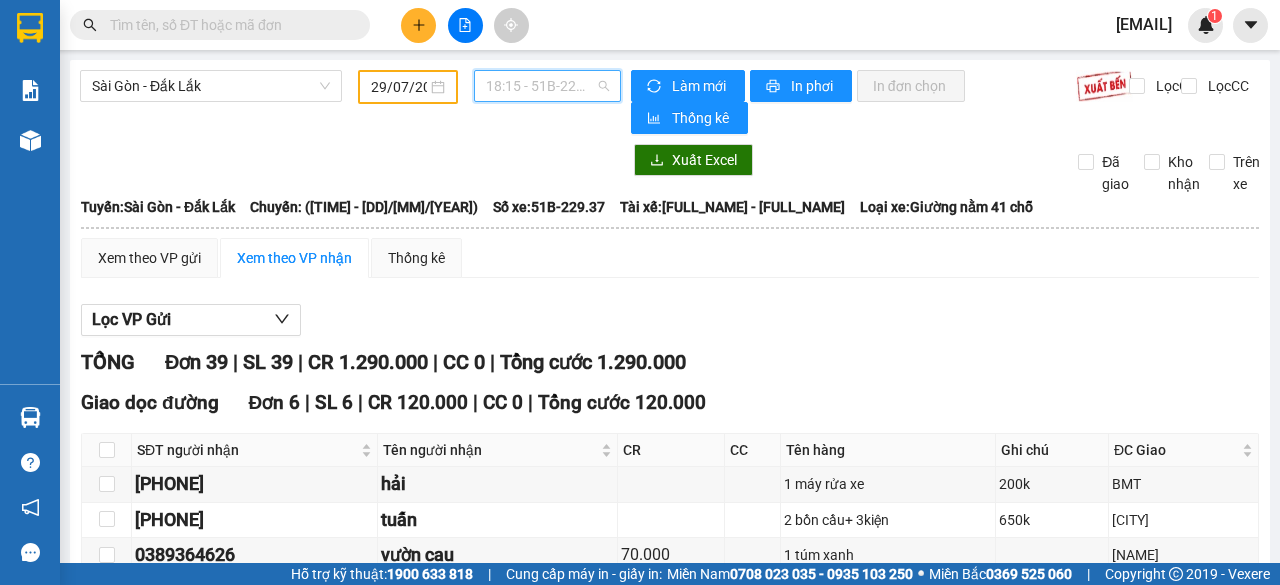click on "18:15     - 51B-229.37" at bounding box center [547, 86] 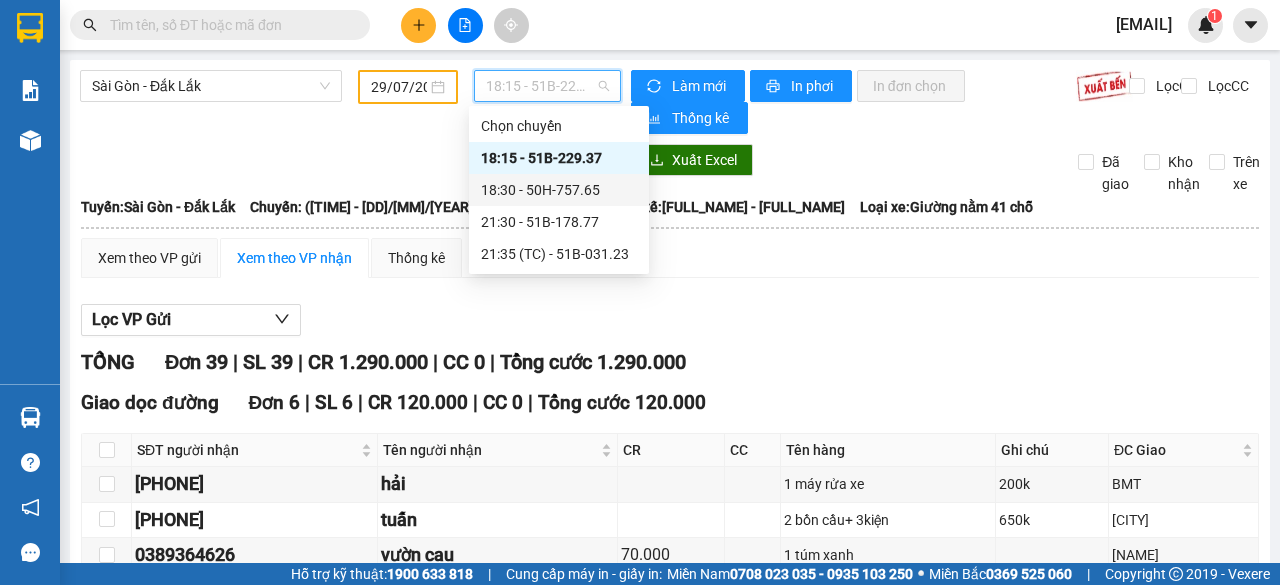 click on "18:30     - 50H-757.65" at bounding box center (559, 190) 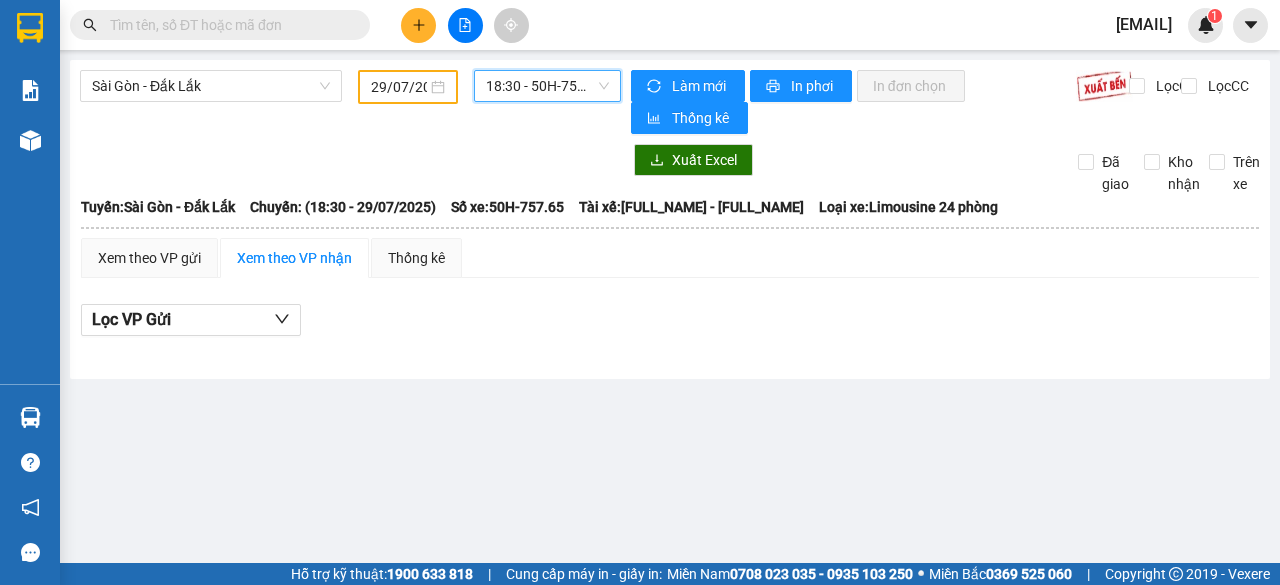 click on "18:30     - 50H-757.65" at bounding box center [547, 86] 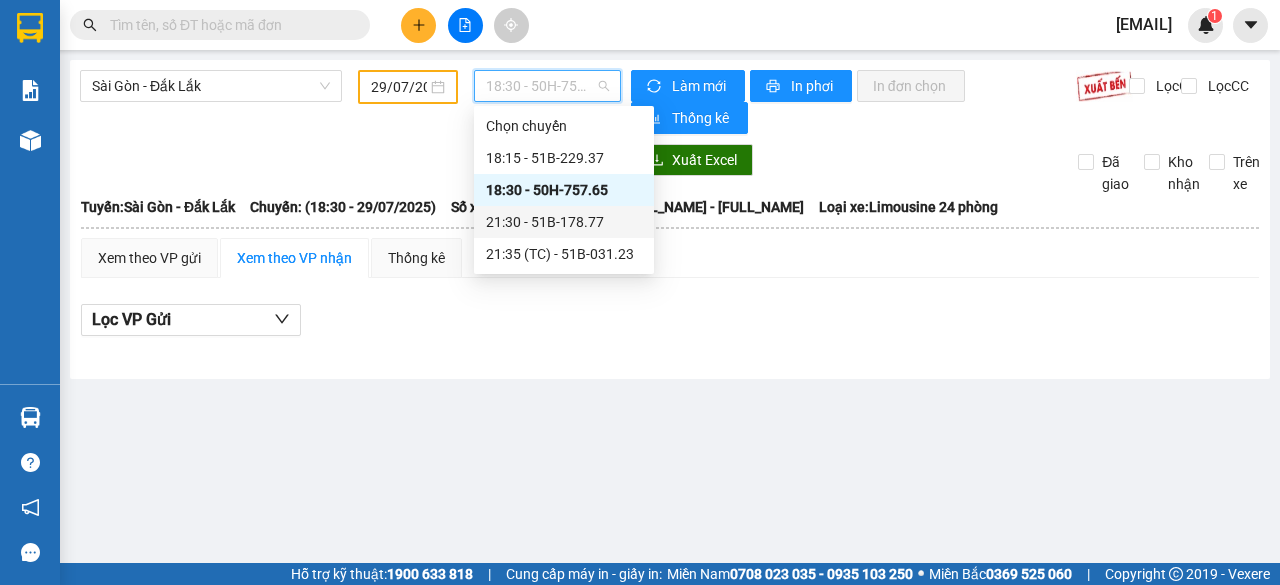 click on "21:30     - 51B-178.77" at bounding box center (564, 222) 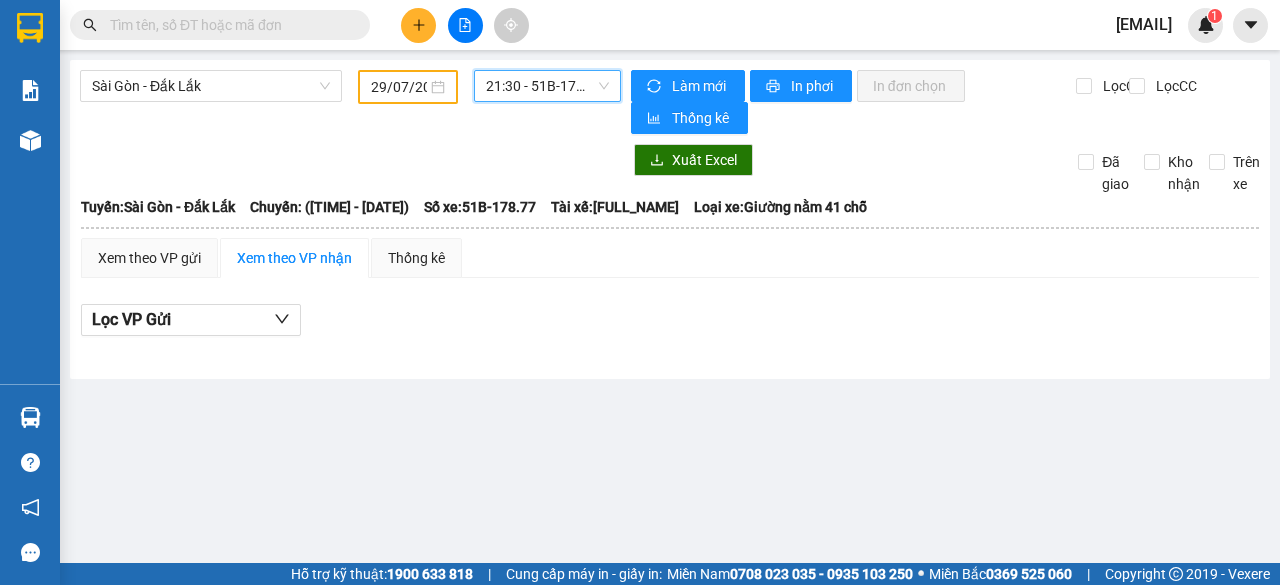 click on "21:30     - 51B-178.77" at bounding box center [547, 86] 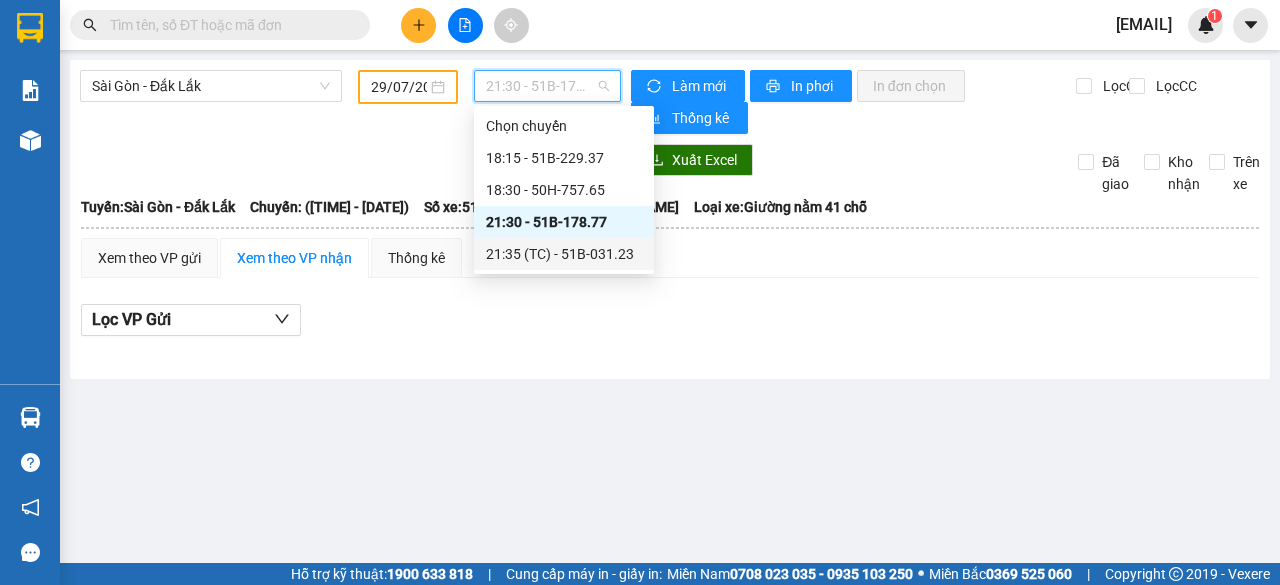 click on "[TIME] (TC) - [PLATE]" at bounding box center (564, 254) 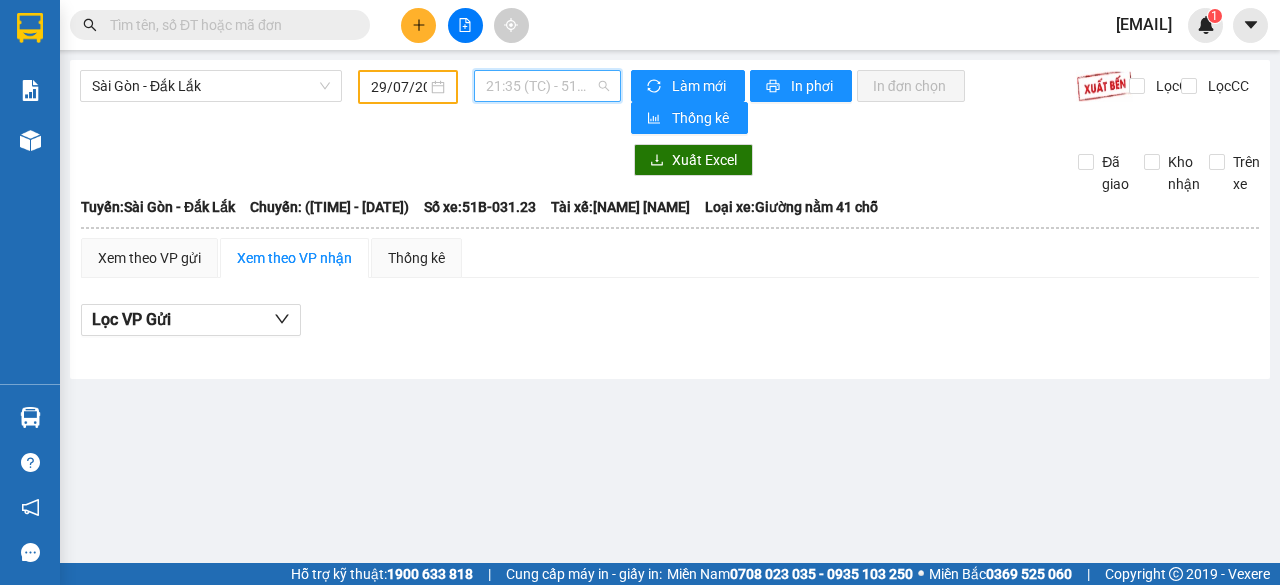 click on "[TIME] (TC) - [PLATE]" at bounding box center [547, 86] 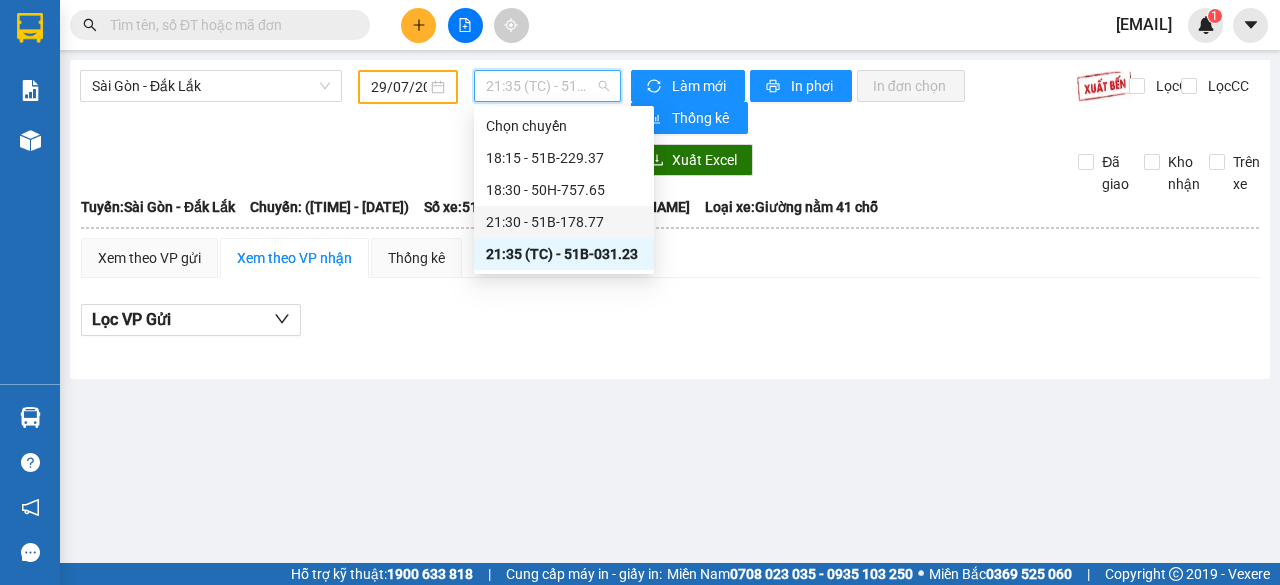 click on "21:30     - 51B-178.77" at bounding box center (564, 222) 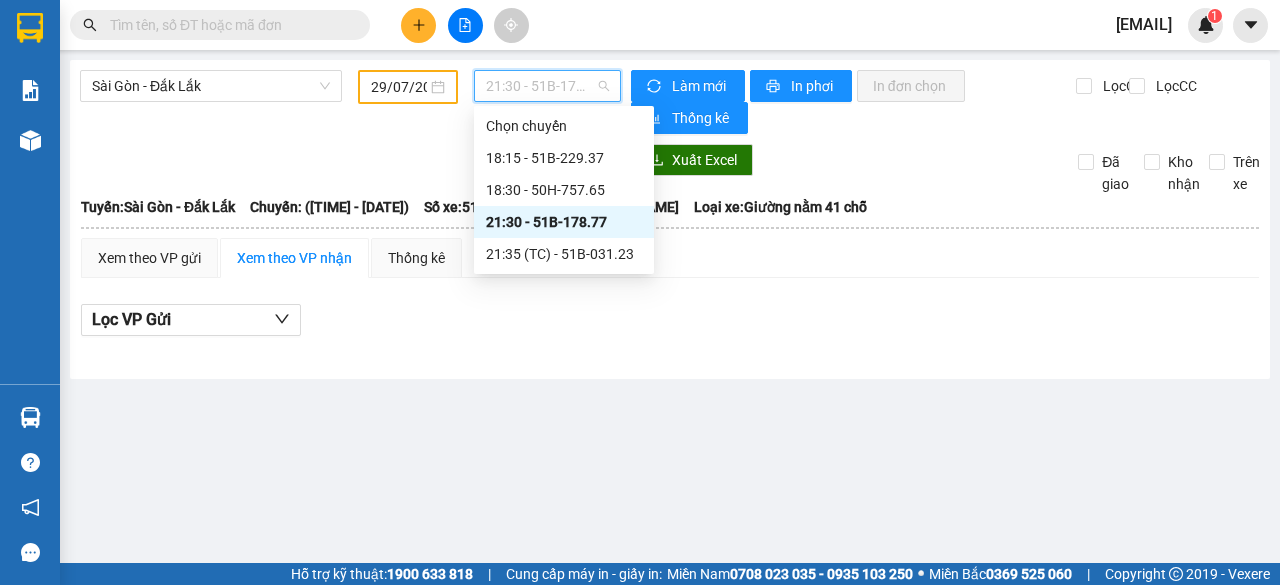 click on "21:30     - 51B-178.77" at bounding box center (547, 86) 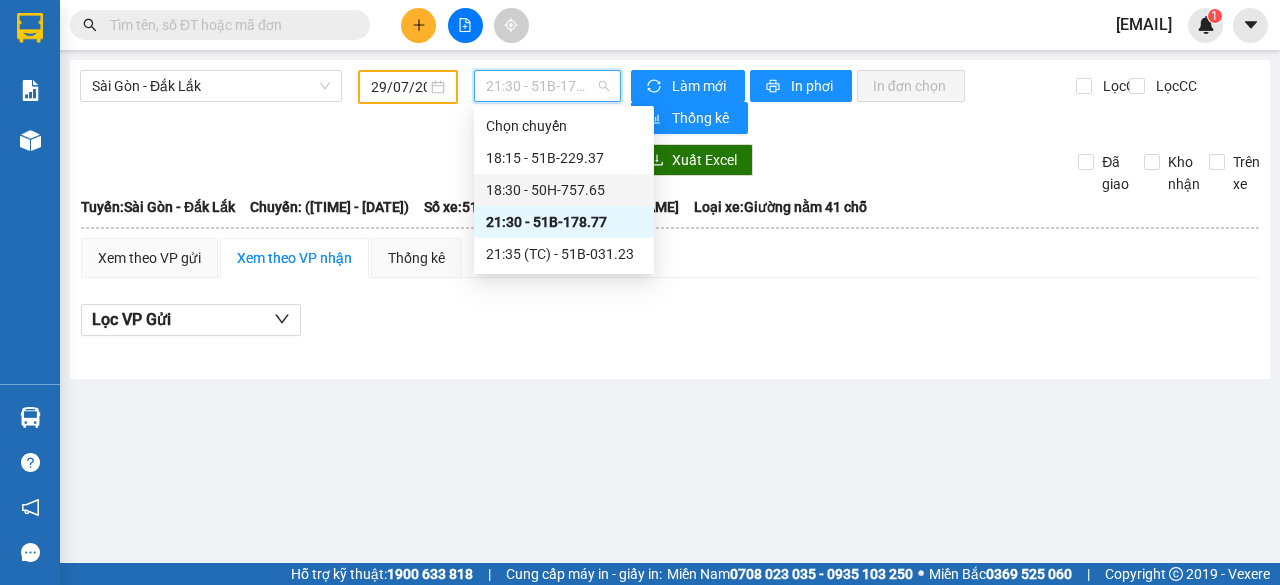 click on "18:30     - 50H-757.65" at bounding box center (564, 190) 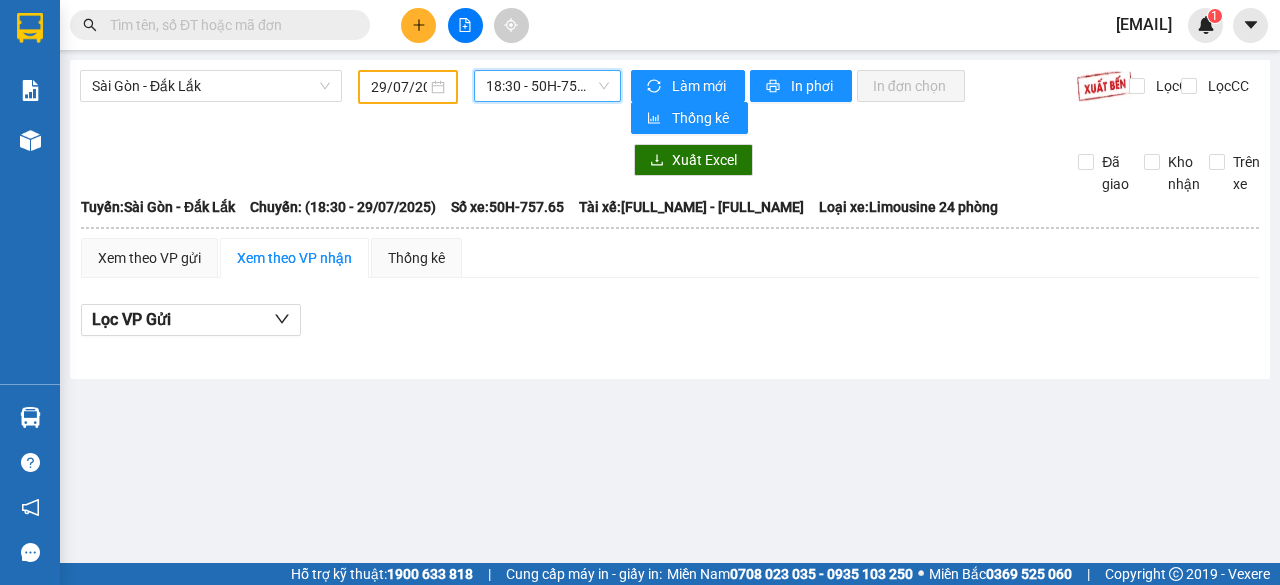 click on "18:30     - 50H-757.65" at bounding box center [547, 86] 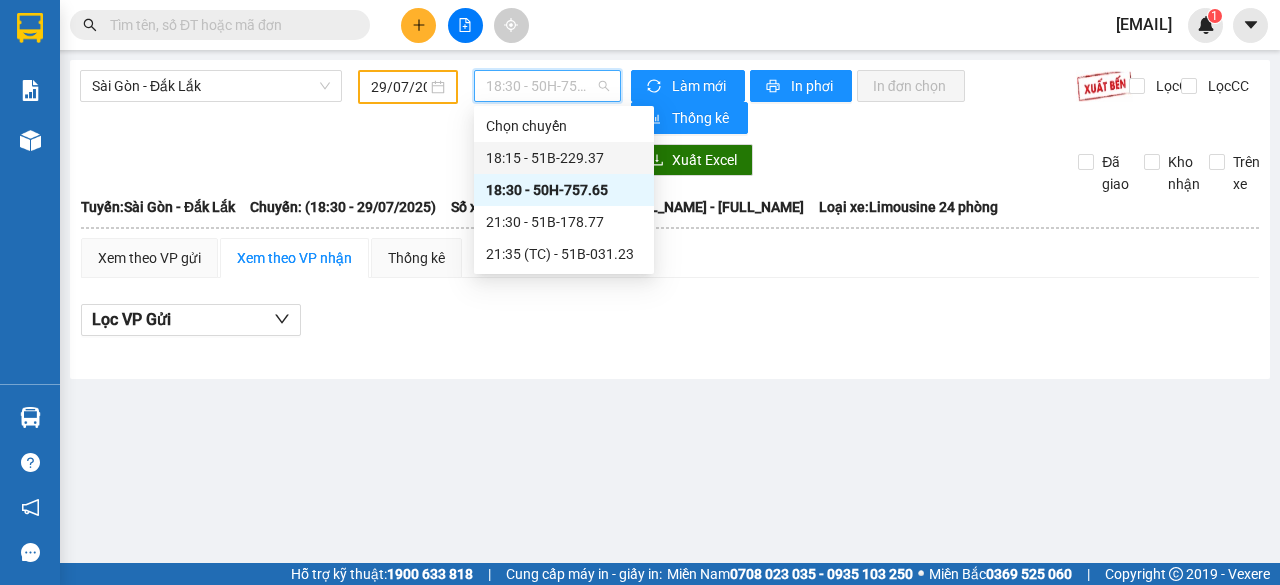 click on "18:15     - 51B-229.37" at bounding box center (564, 158) 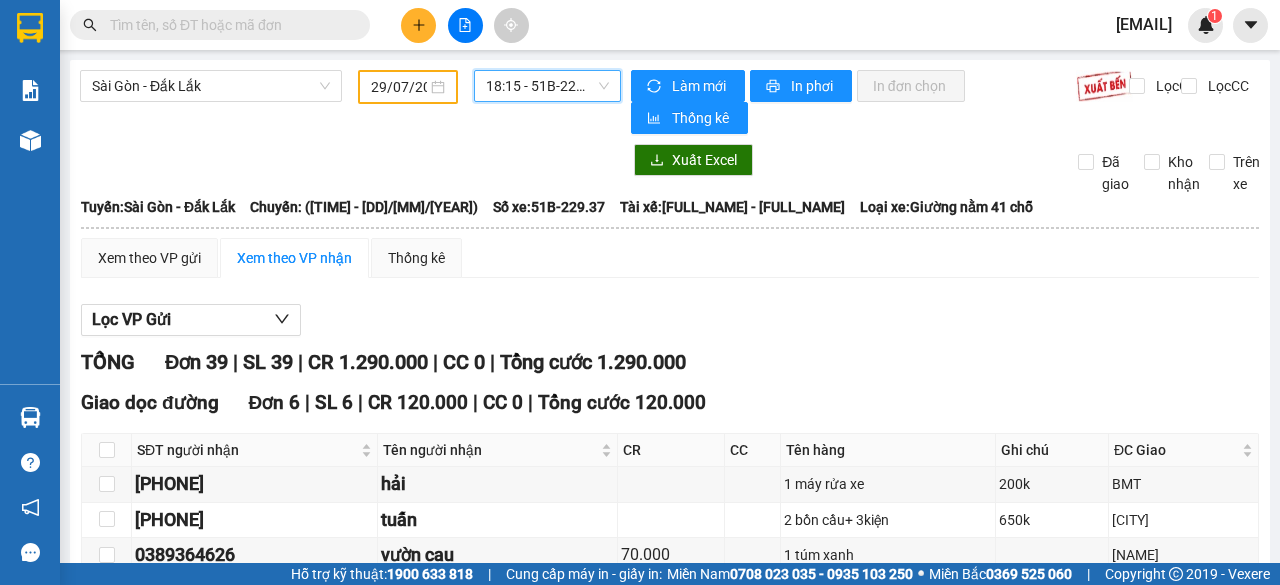 click on "Sài Gòn - Đắk Lắk [DD]/[MM]/[YEAR] [TIME] [TIME] - [PLATE] Làm mới In phơi In đơn chọn Thống kê Lọc CR Lọc CC Xuất Excel Đã giao Kho nhận Trên xe Thảo Lan 02838 498 498 103/30 Nguyễn Thế Truyện, P. Tân Sơn Nhì, Q Tân Phú PHƠI HÀNG 20:35 - [DD]/[MM]/[YEAR] Tuyến: Sài Gòn - Đắk Lắk Chuyến: ([TIME] - [DD]/[MM]/[YEAR]) Tài xế: [NAME] [NAME] - [NAME] [NAME] Số xe: 51B-229.37 Loại xe: Giường nằm 41 chỗ Tuyến: Sài Gòn - Đắk Lắk Chuyến: ([TIME] - [DD]/[MM]/[YEAR]) Số xe: 51B-229.37 Tài xế: [NAME] [NAME] - [NAME] [NAME] Loại xe: Giường nằm 41 chỗ Xem theo VP gửi Xem theo VP nhận Thống kê Lọc VP Gửi TỔNG Đơn 39 | SL 39 | CR 1.290.000 | CC 0 | Tổng cước 1.290.000 Giao dọc đường Đơn 6 | SL 6 | CR 120.000 | CC 0 | Tổng cước 120.000 SĐT người nhận Tên người nhận CR CC Tên hàng Ghi chú ĐC Giao Ký nhận [PHONE] [NAME]" at bounding box center [670, 1300] 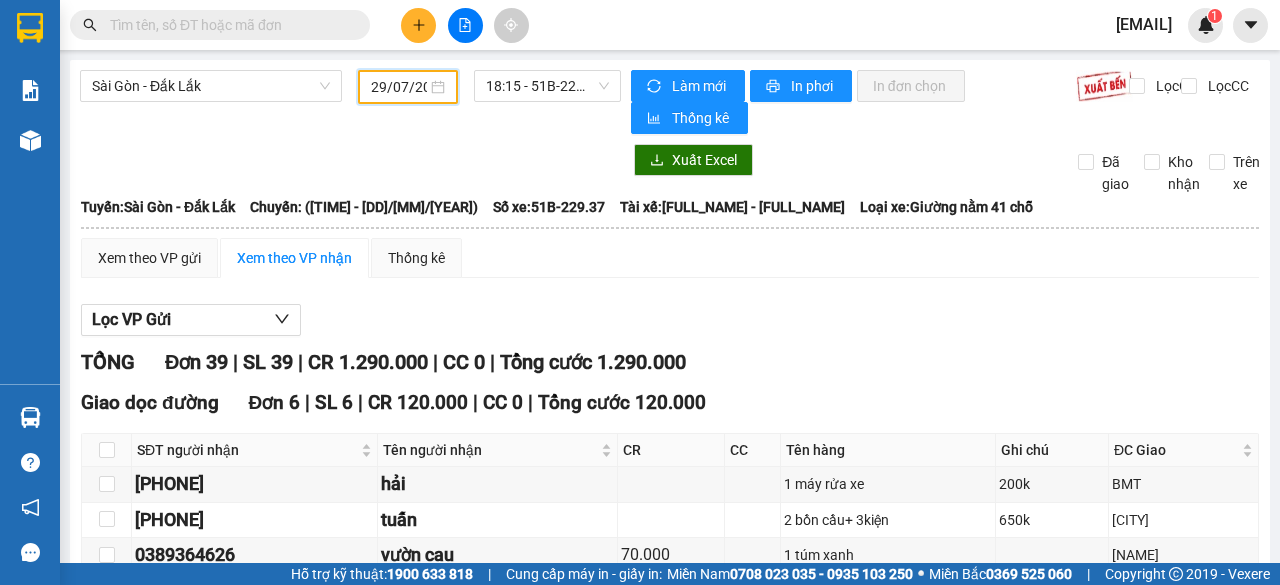 click on "29/07/2025" at bounding box center (399, 87) 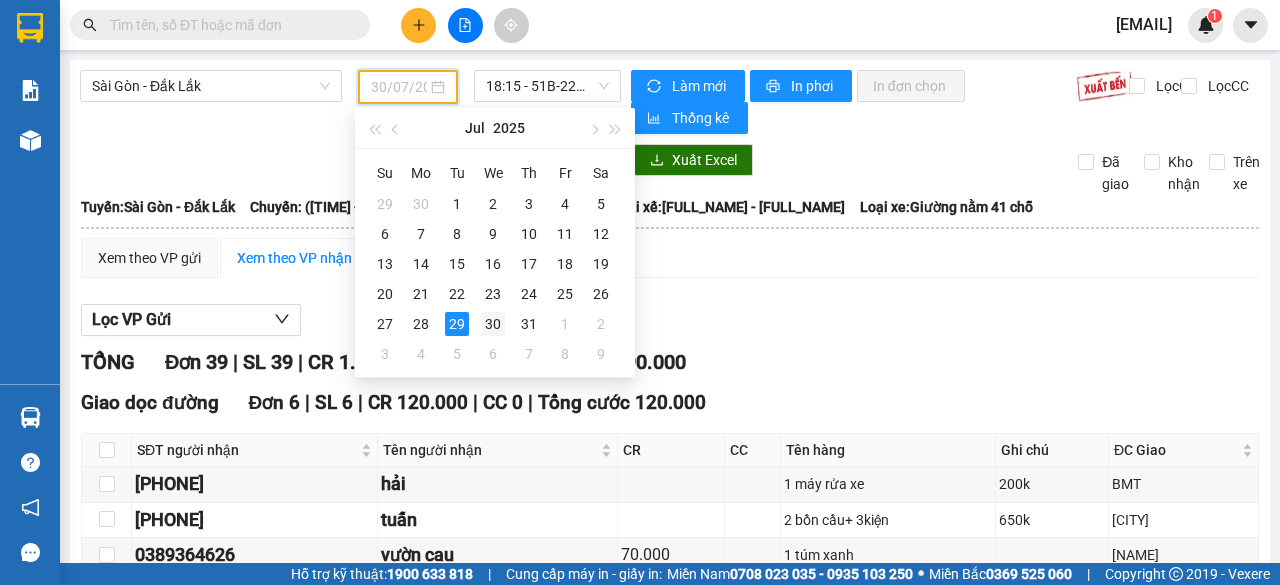 click on "30" at bounding box center (493, 324) 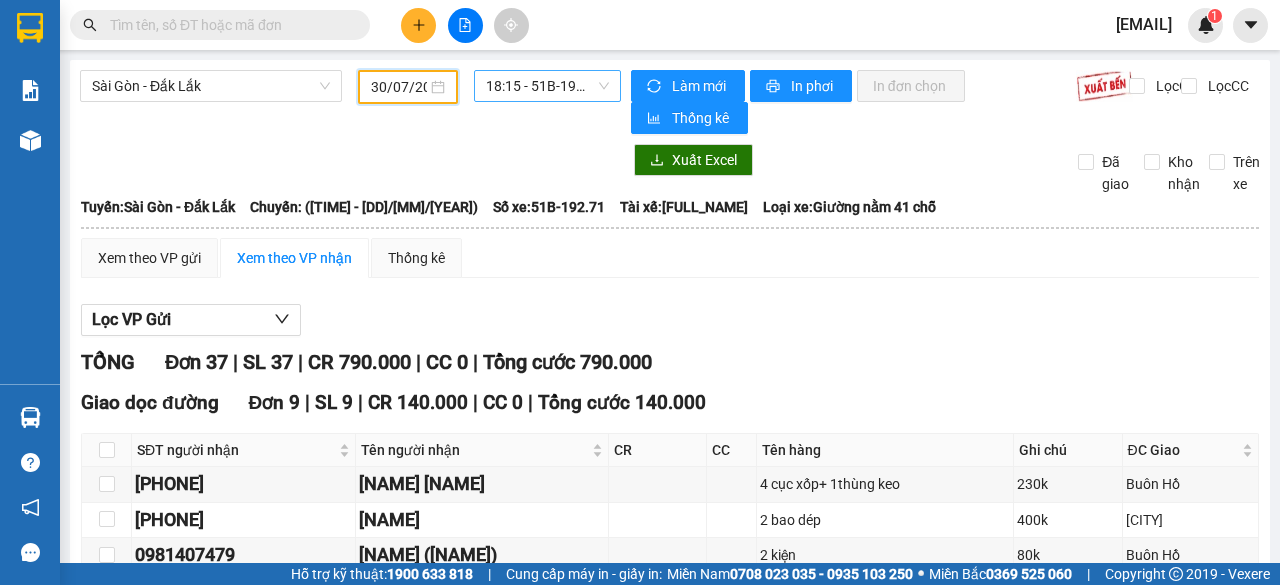 click on "18:15     - 51B-192.71" at bounding box center [547, 86] 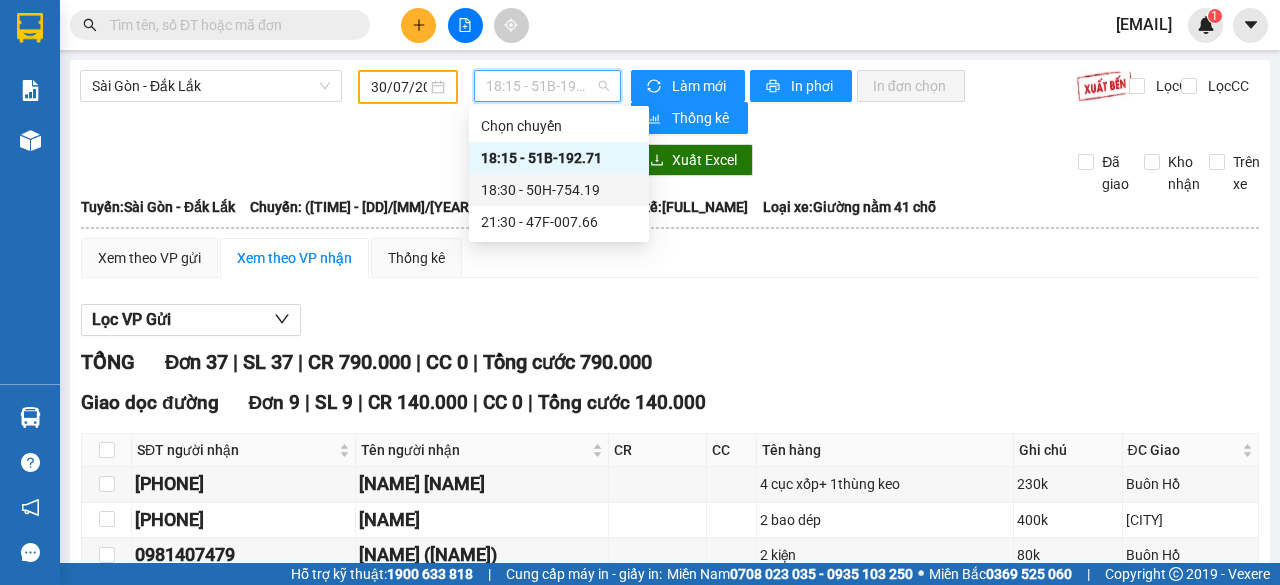 click on "18:30     - 50H-754.19" at bounding box center [559, 190] 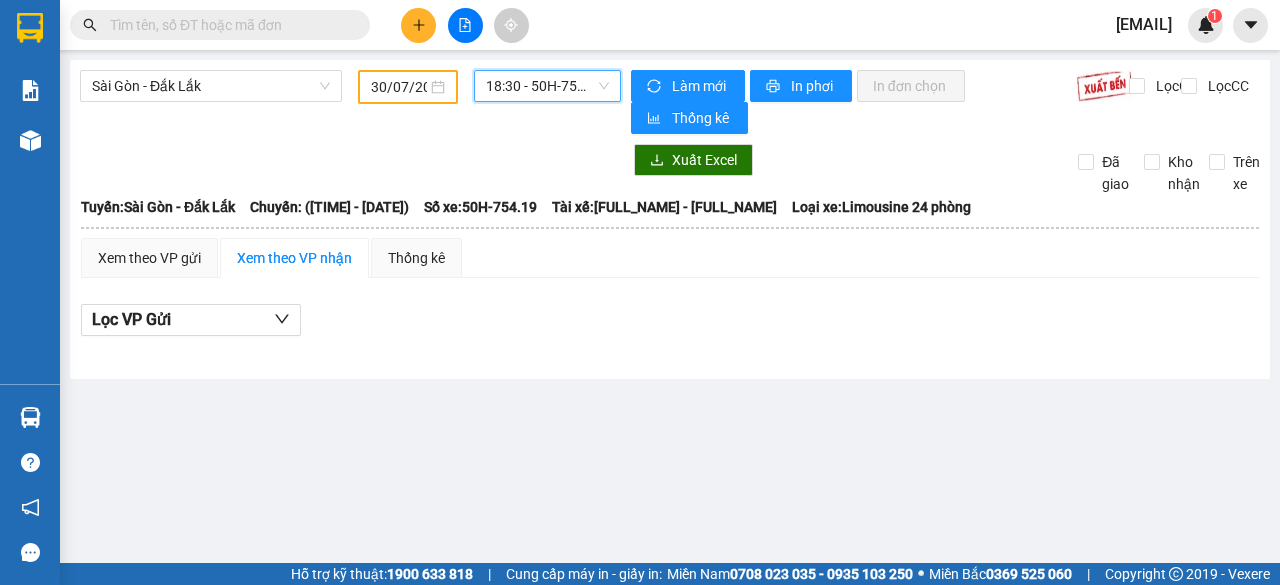 click on "18:30     - 50H-754.19" at bounding box center (547, 86) 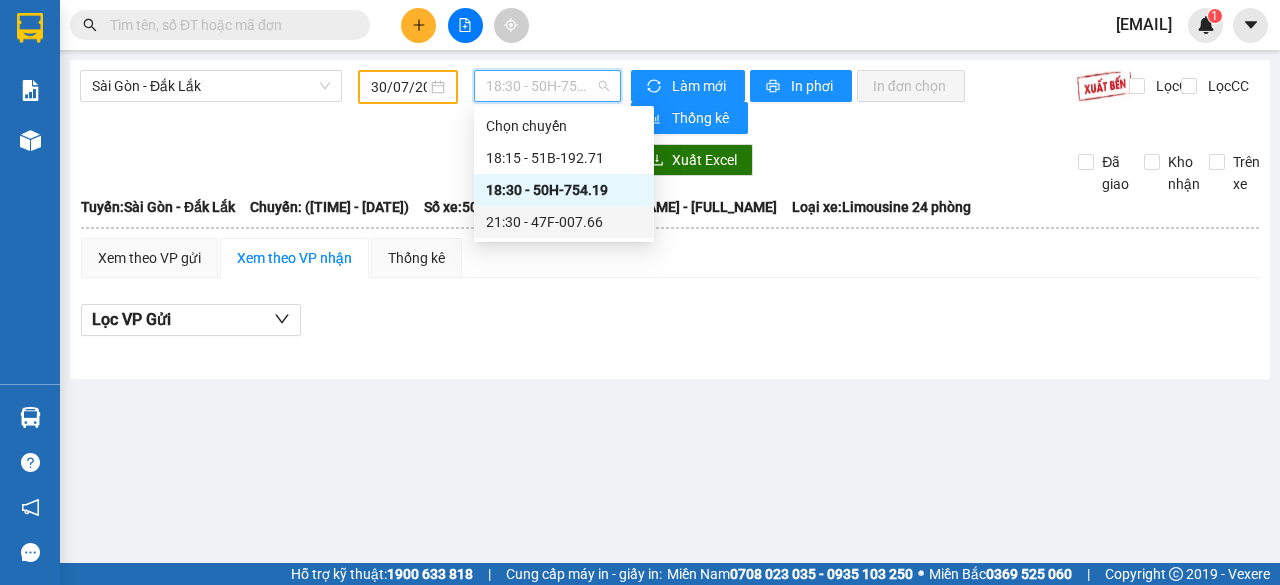click on "[TIME]     - [PLATE]" at bounding box center [564, 222] 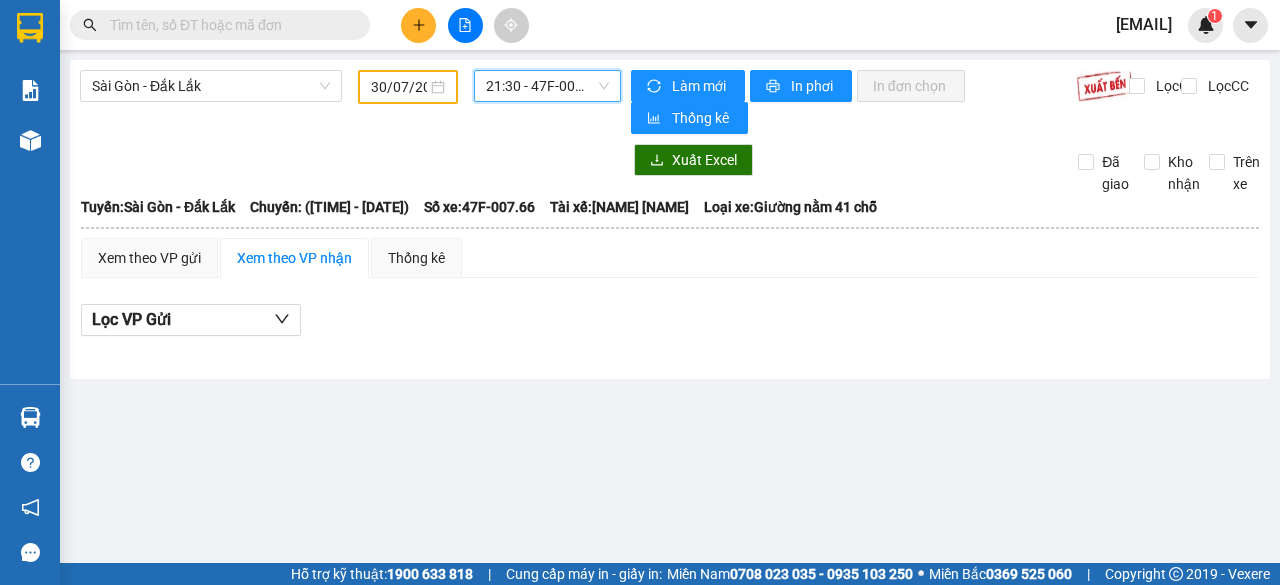 click on "[TIME]     - [PLATE]" at bounding box center [547, 86] 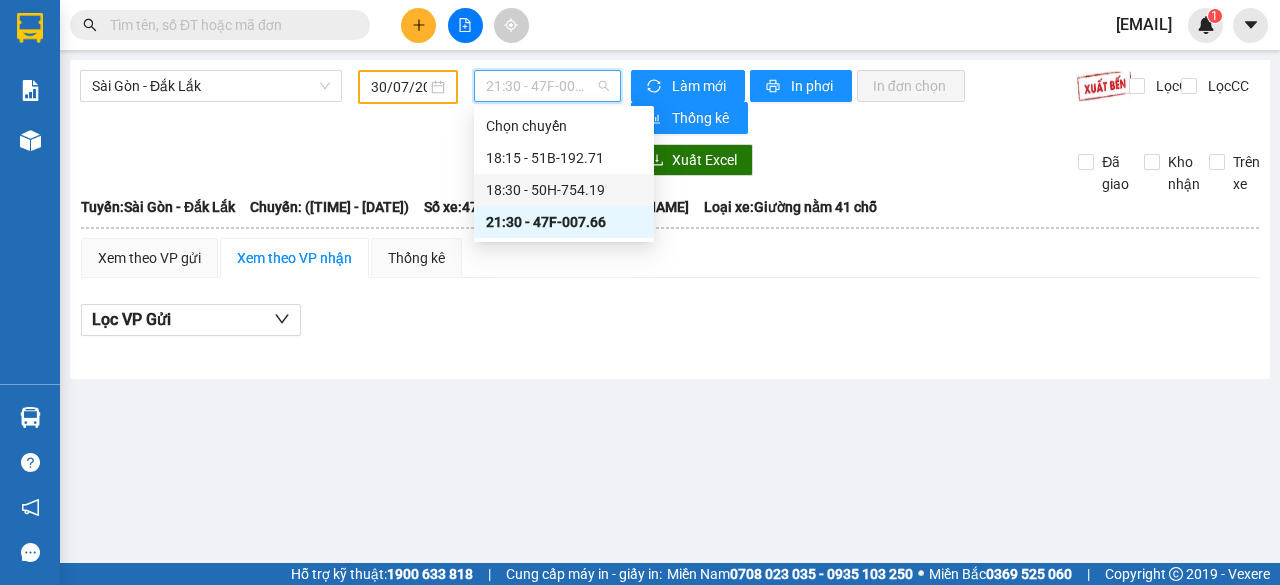 click on "18:30     - 50H-754.19" at bounding box center (564, 190) 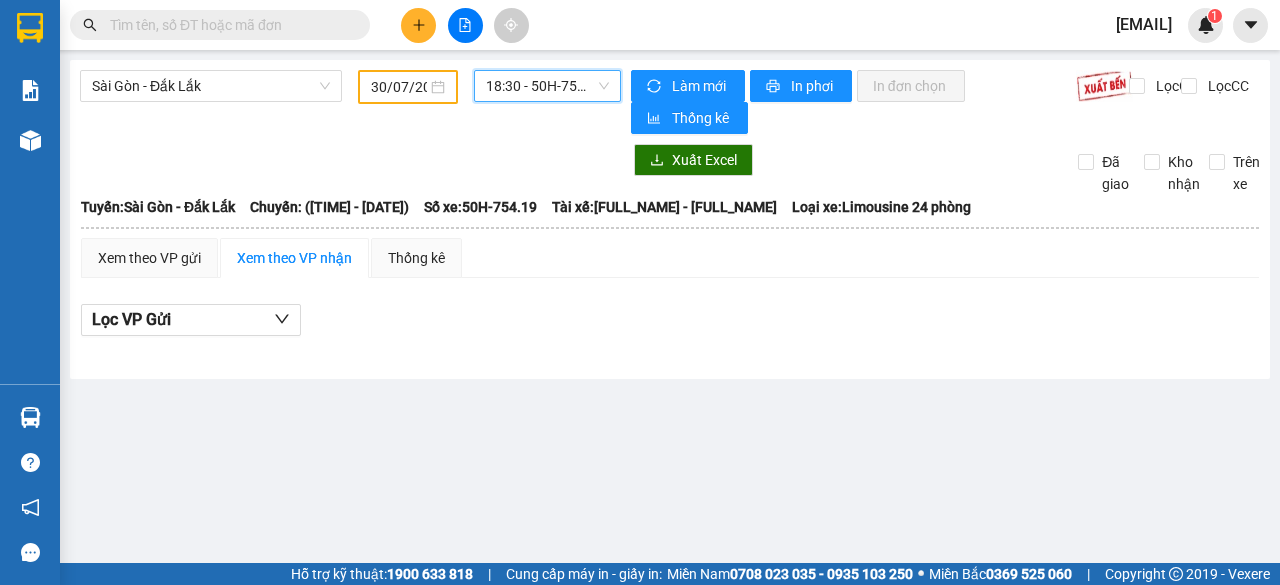 click on "18:30     - 50H-754.19" at bounding box center (547, 86) 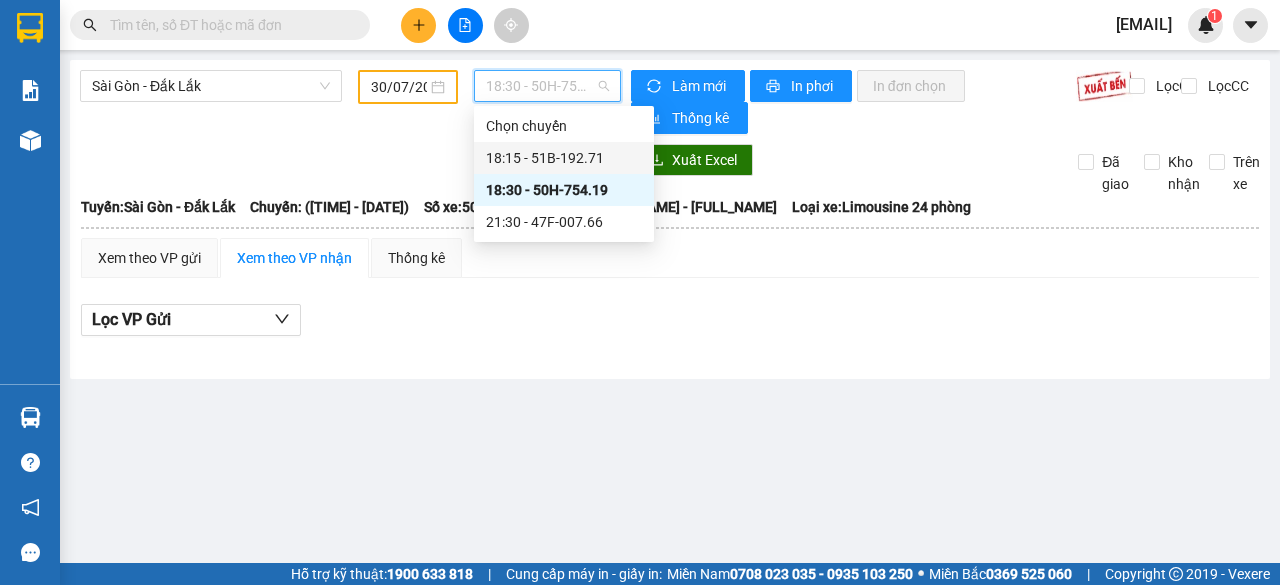 click on "18:15     - 51B-192.71" at bounding box center [564, 158] 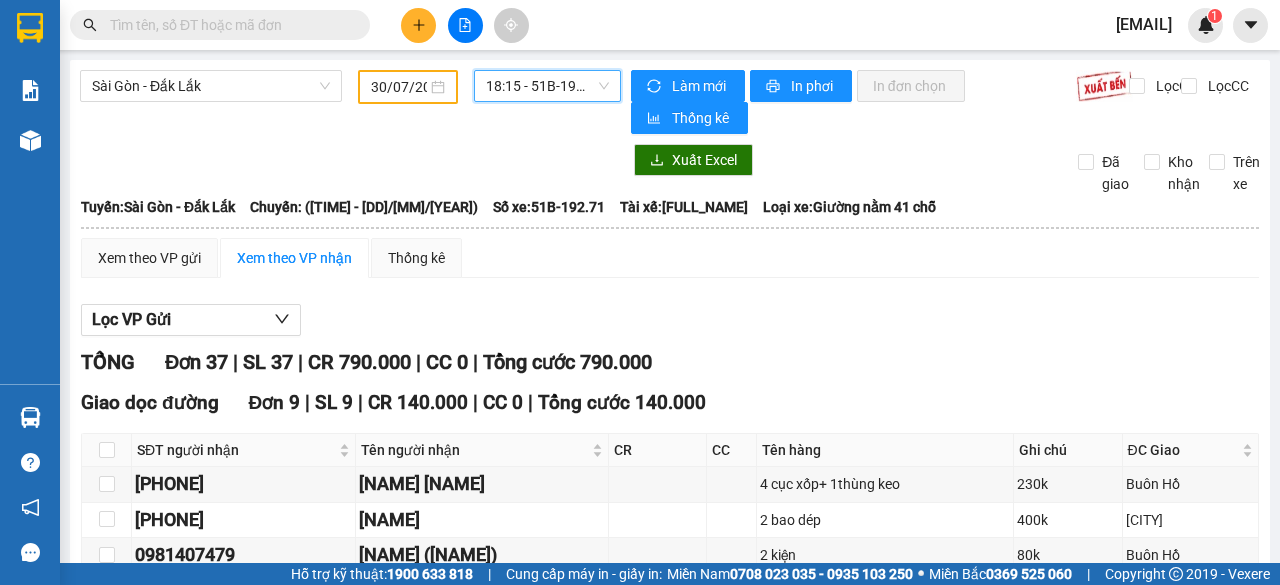 click on "30/07/2025" at bounding box center [399, 87] 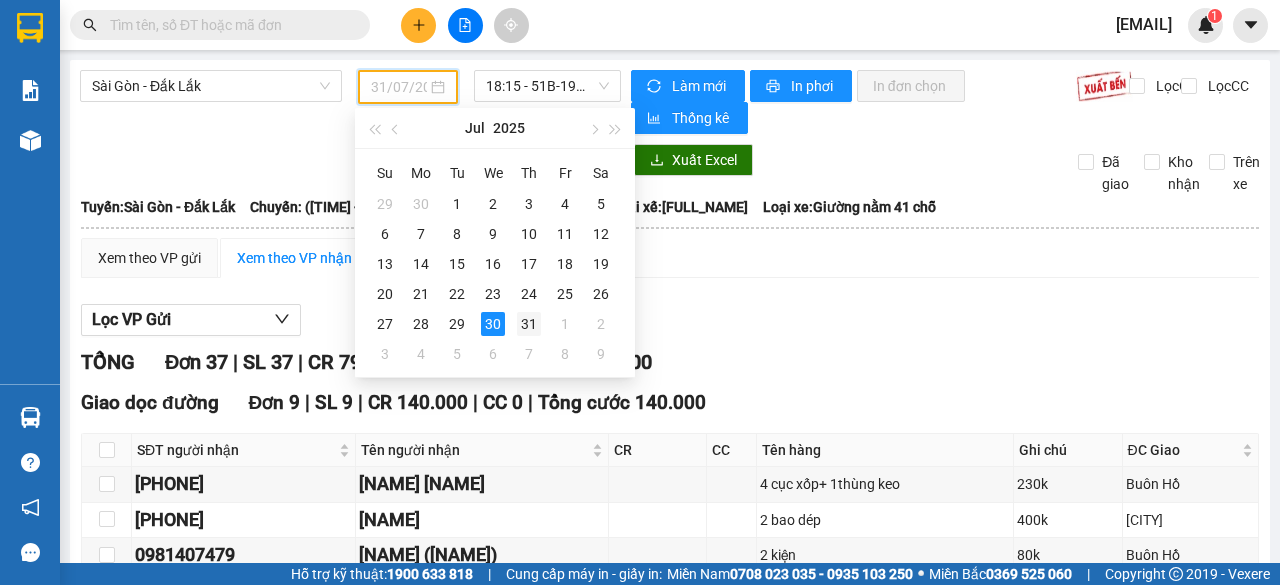 click on "31" at bounding box center (529, 324) 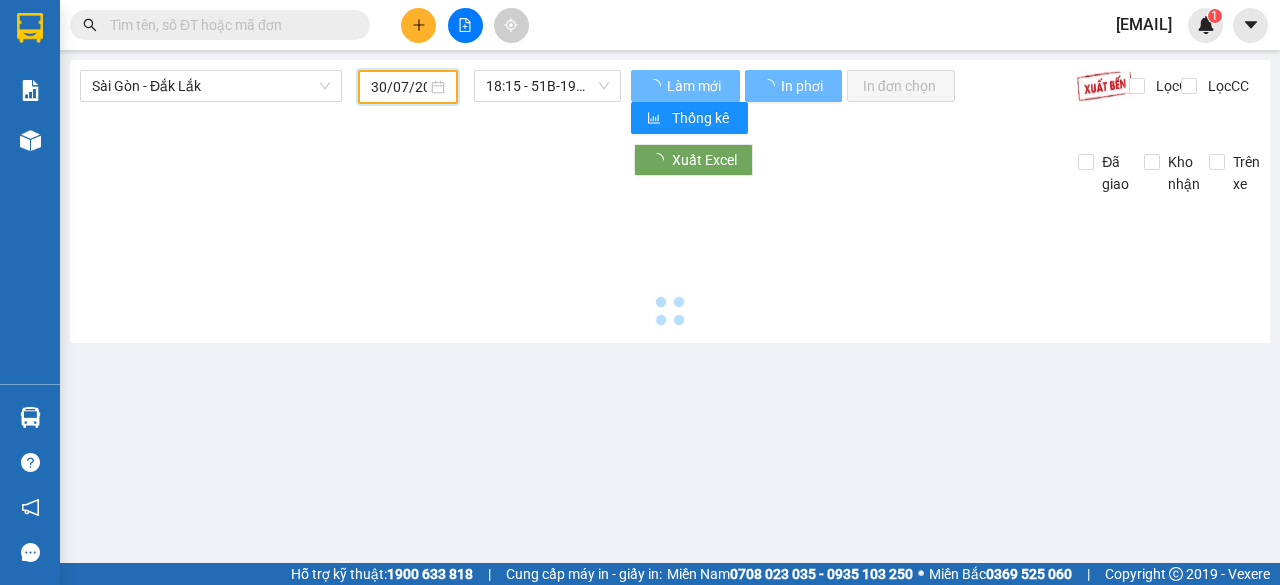 type on "31/07/2025" 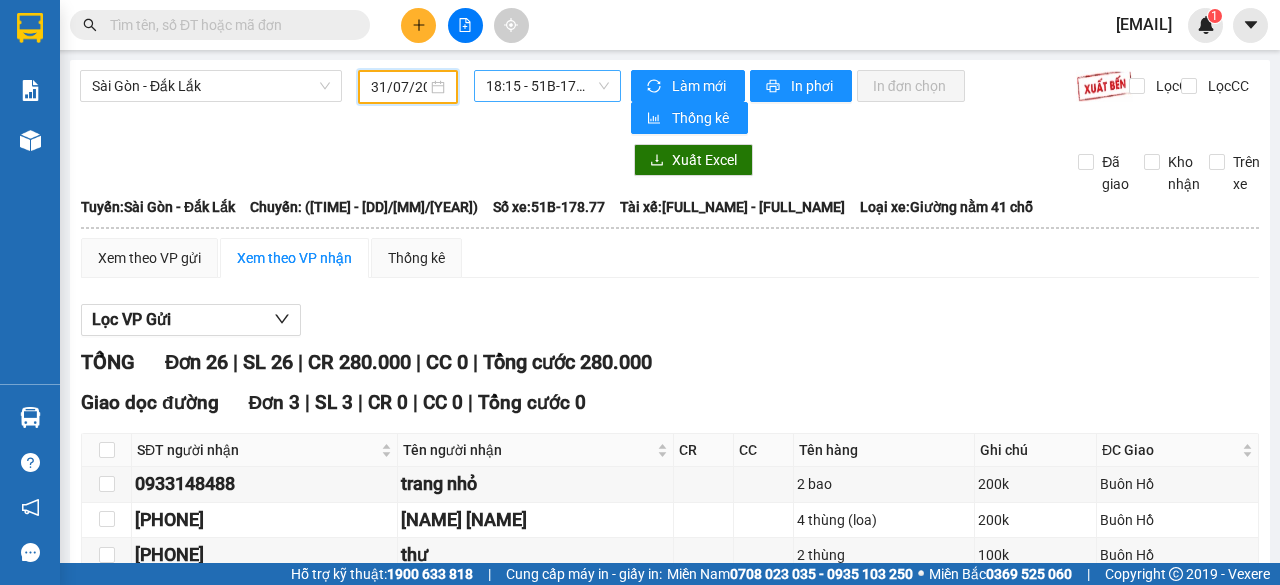 click on "18:15     - 51B-178.77" at bounding box center [547, 86] 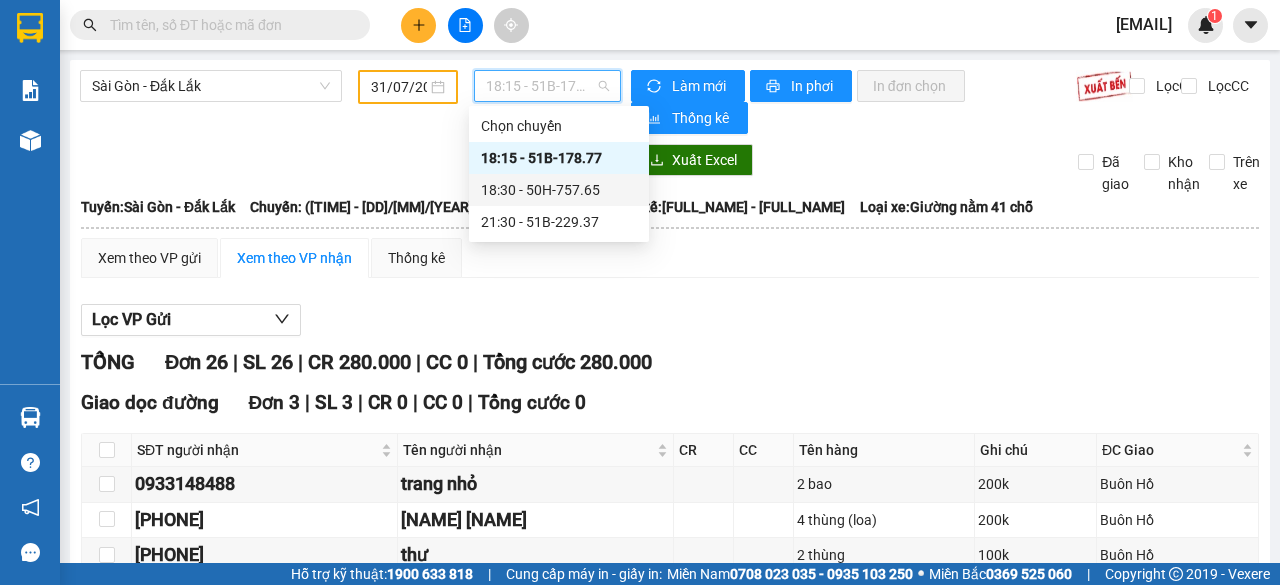 click on "18:30     - 50H-757.65" at bounding box center (559, 190) 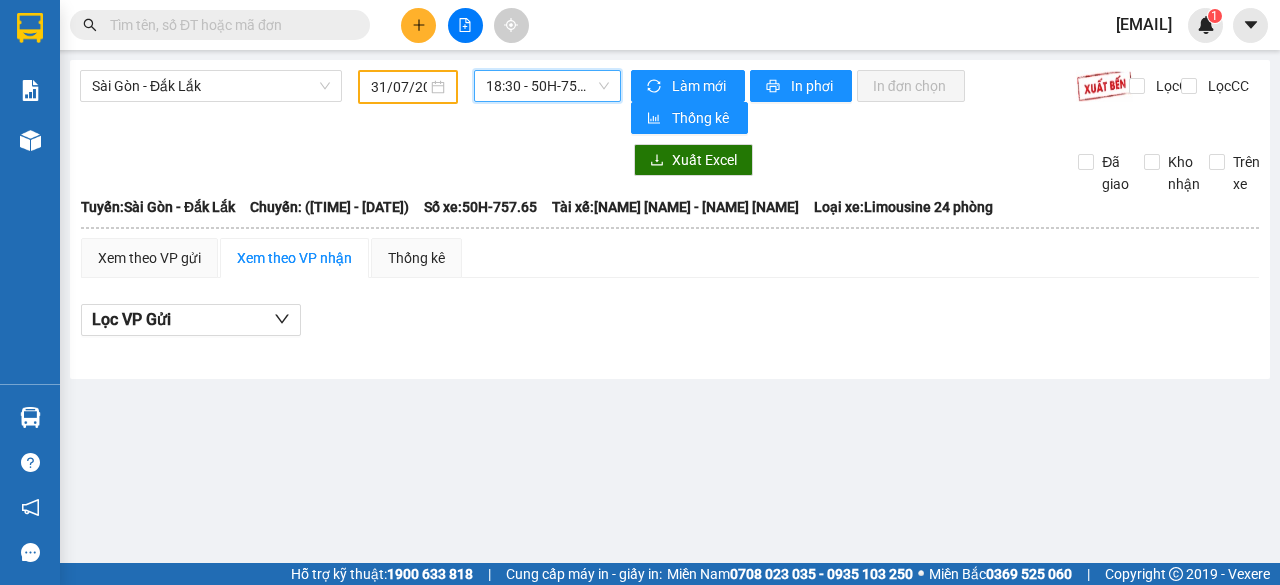 click on "18:30     - 50H-757.65" at bounding box center (547, 86) 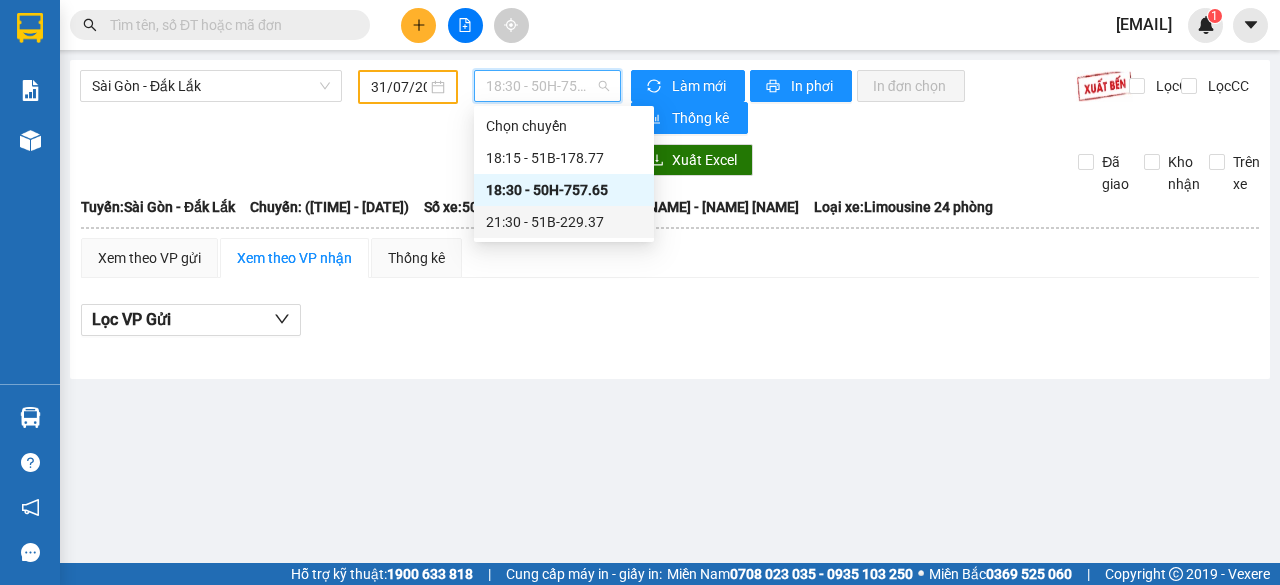 click on "21:30     - 51B-229.37" at bounding box center [564, 222] 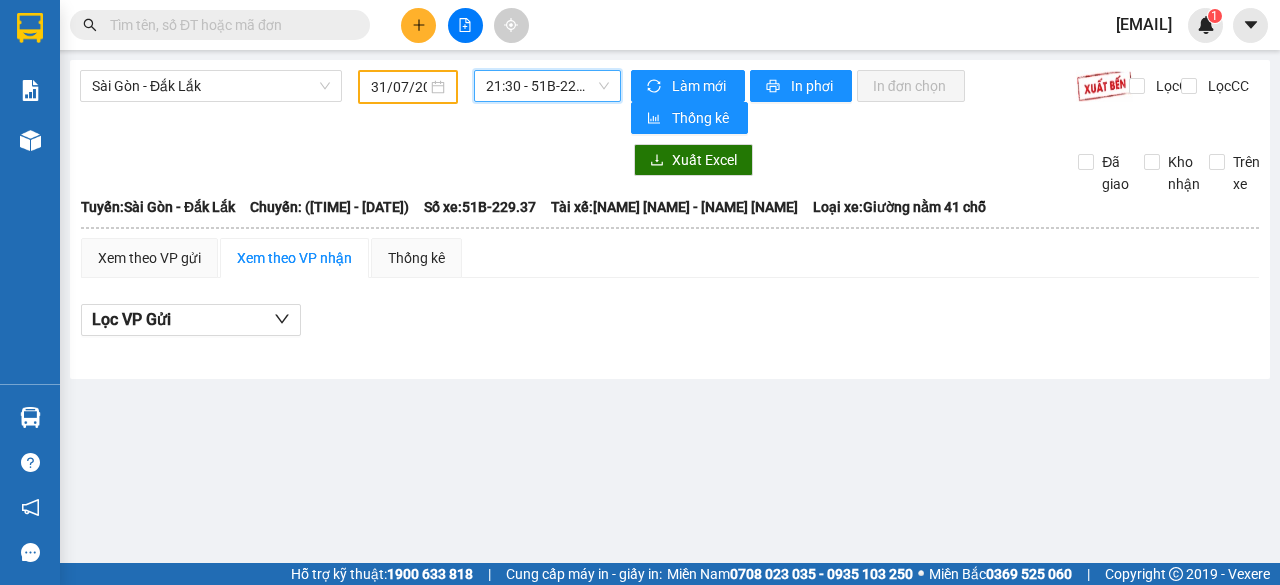 click on "21:30     - 51B-229.37" at bounding box center [547, 86] 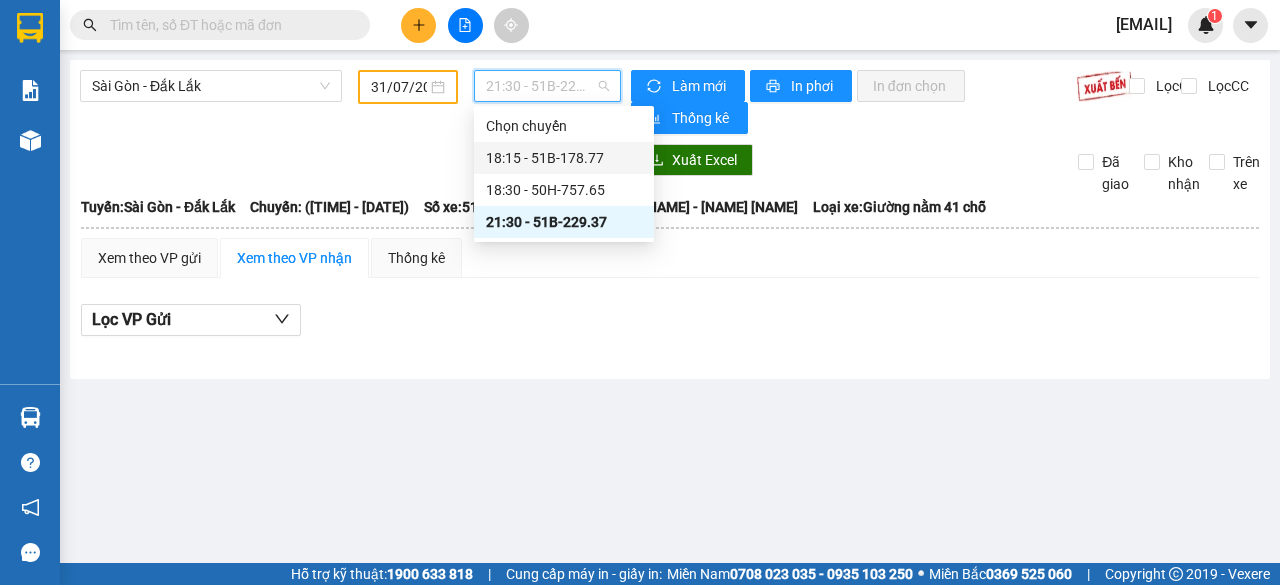 click on "18:15     - 51B-178.77" at bounding box center (564, 158) 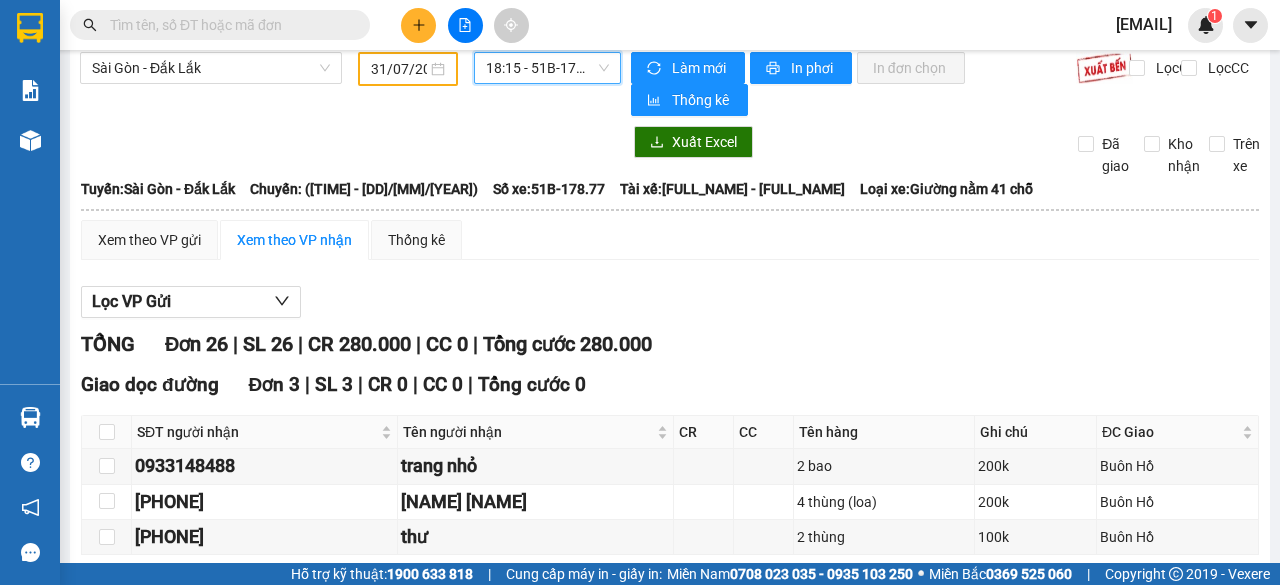 scroll, scrollTop: 0, scrollLeft: 0, axis: both 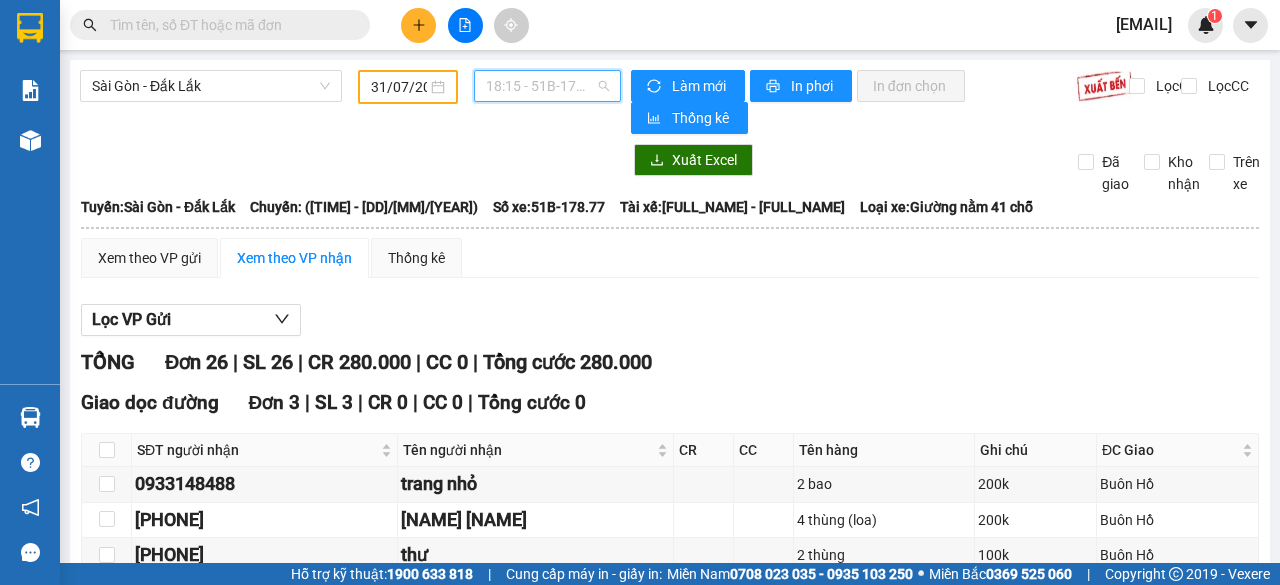 click on "18:15     - 51B-178.77" at bounding box center (547, 86) 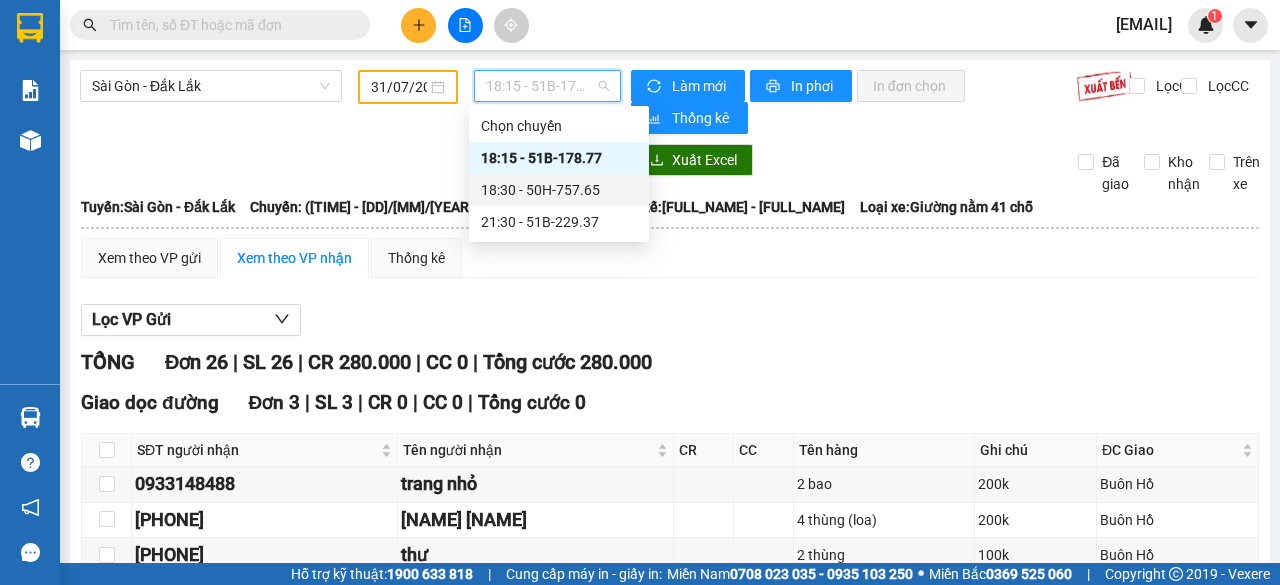 click on "18:30     - 50H-757.65" at bounding box center (559, 190) 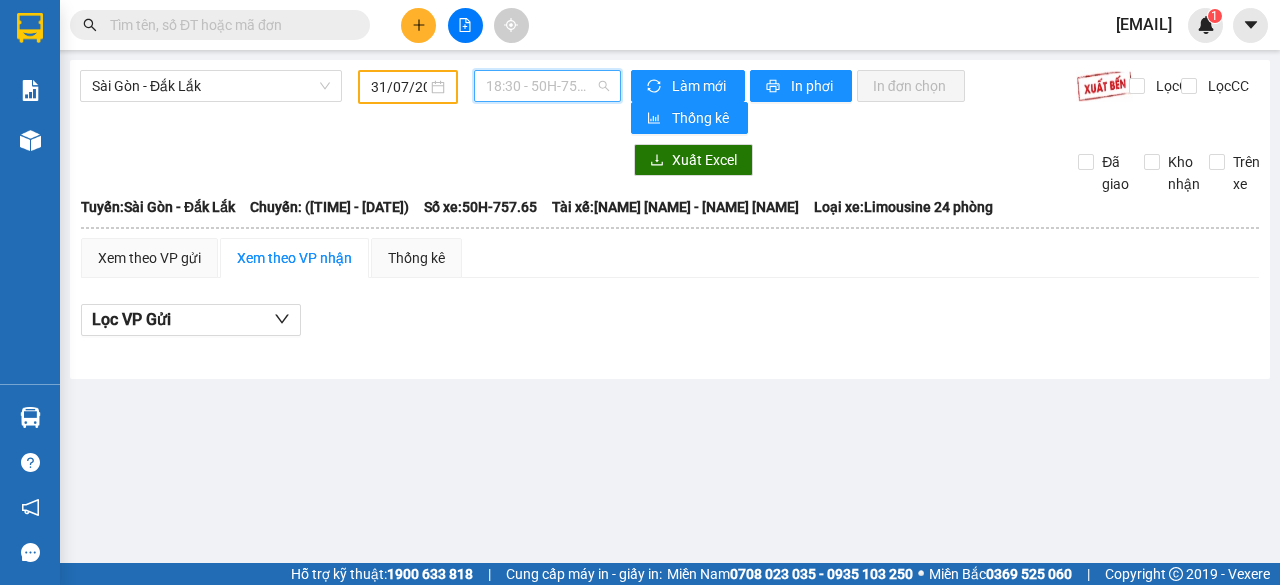 click on "18:30     - 50H-757.65" at bounding box center (547, 86) 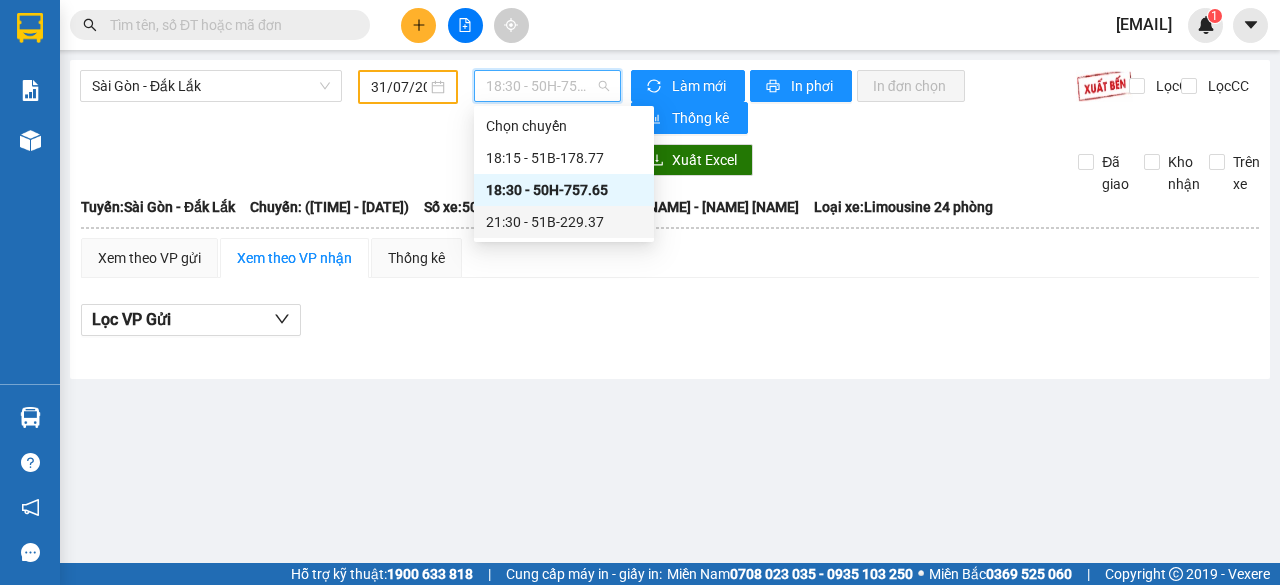 click on "21:30     - 51B-229.37" at bounding box center (564, 222) 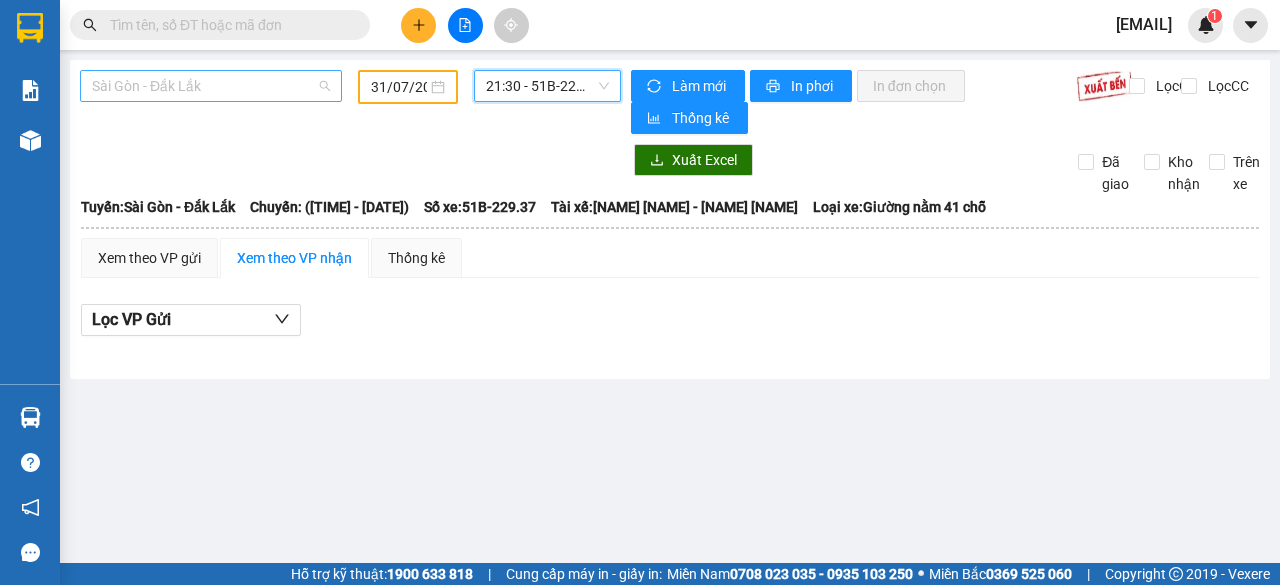 click on "Sài Gòn - Đắk Lắk" at bounding box center (211, 86) 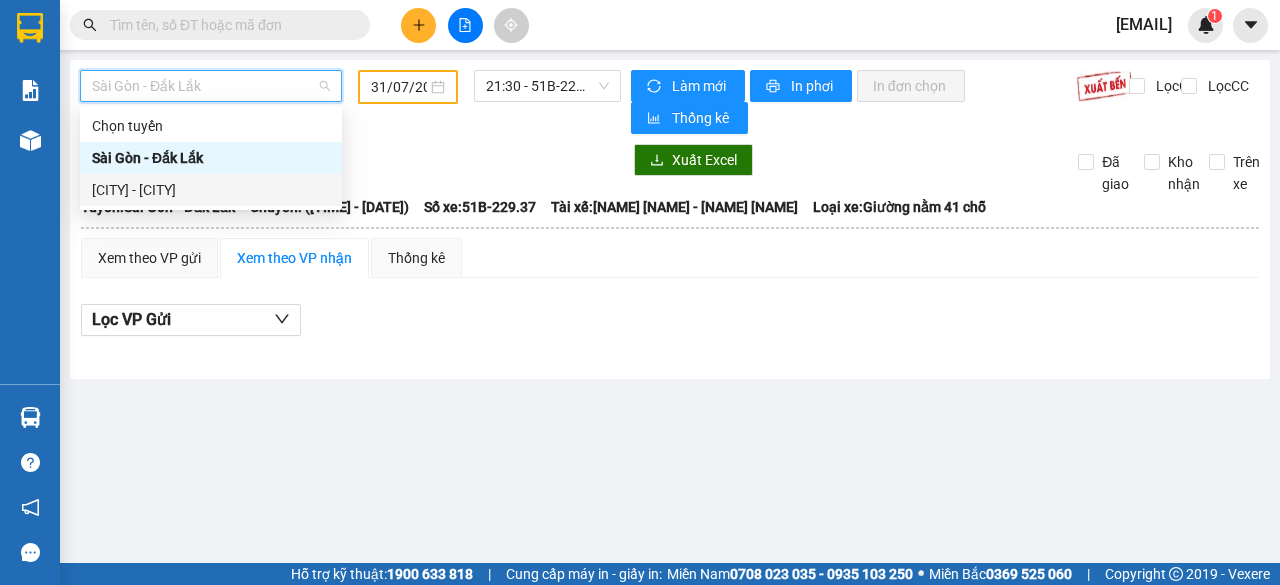 click on "[CITY] - [CITY]" at bounding box center (211, 190) 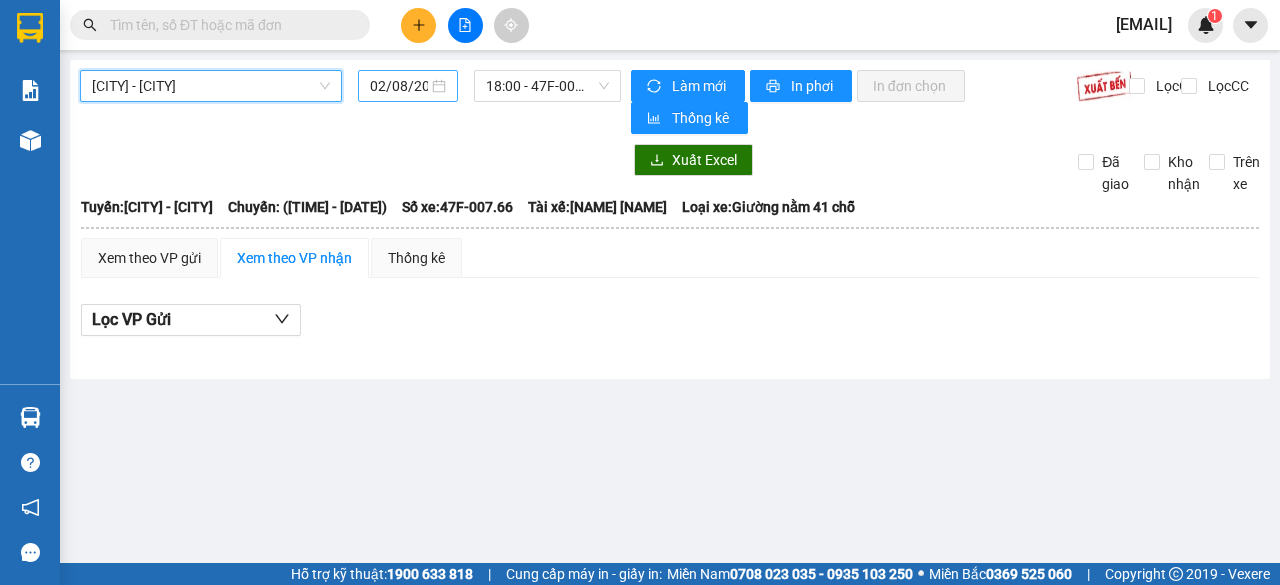 click on "02/08/2025" at bounding box center [399, 86] 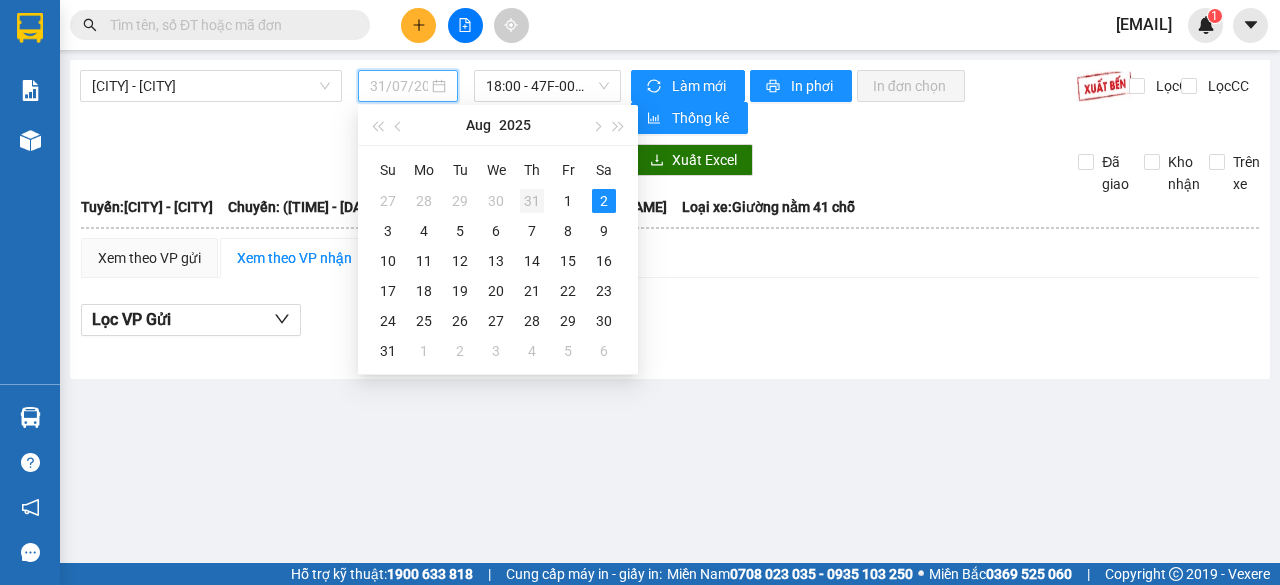click on "31" at bounding box center (532, 201) 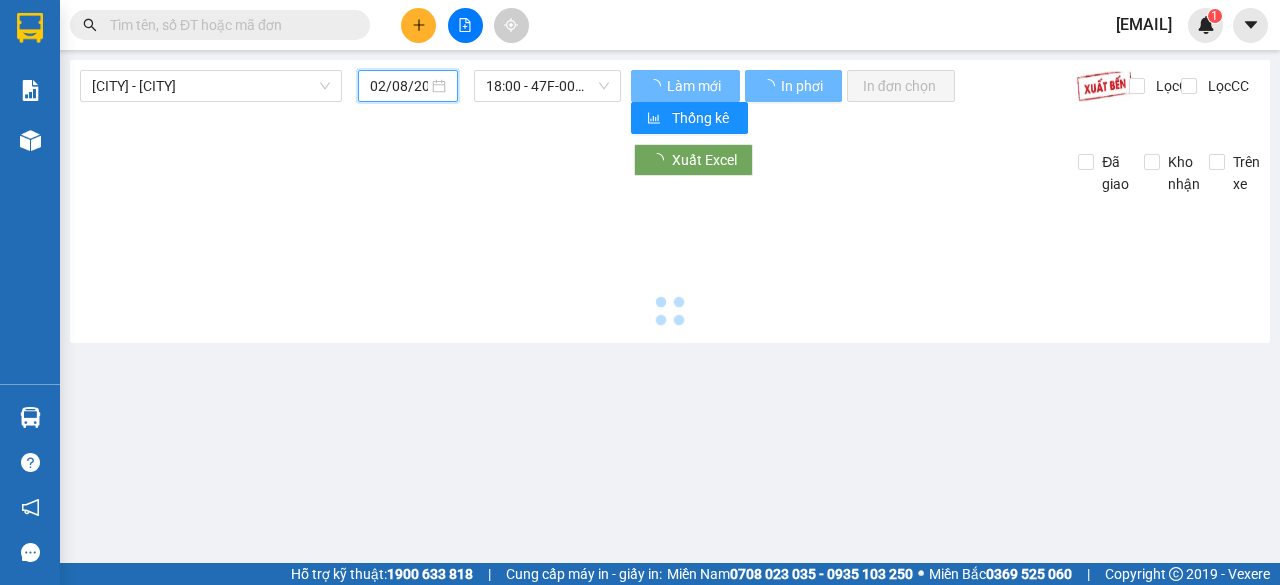 type on "31/07/2025" 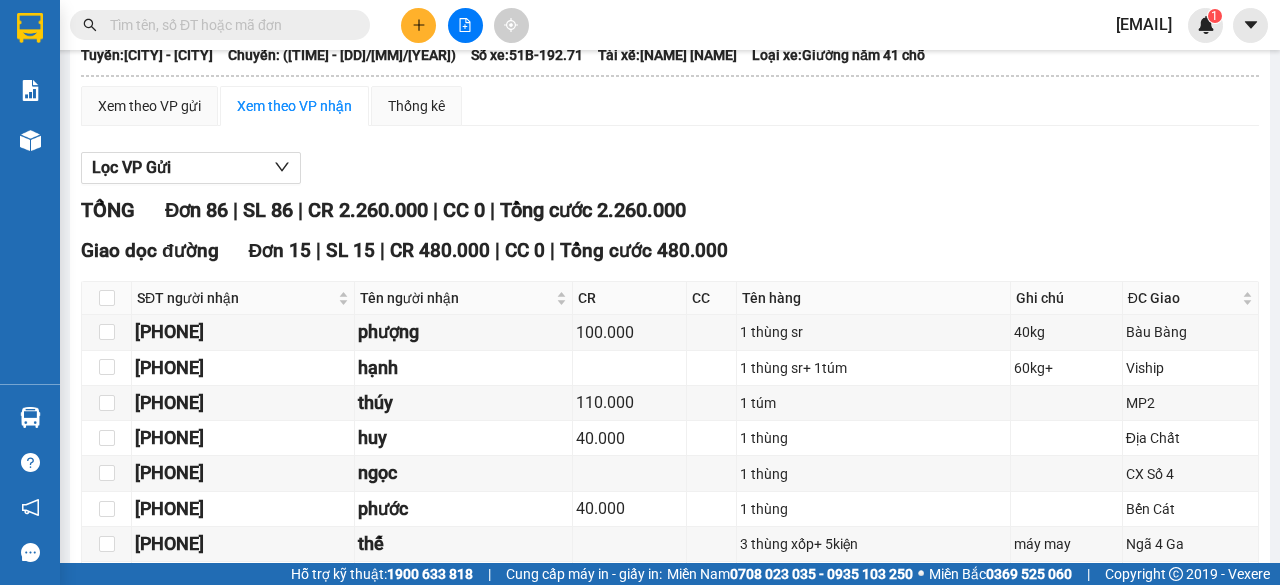 scroll, scrollTop: 0, scrollLeft: 0, axis: both 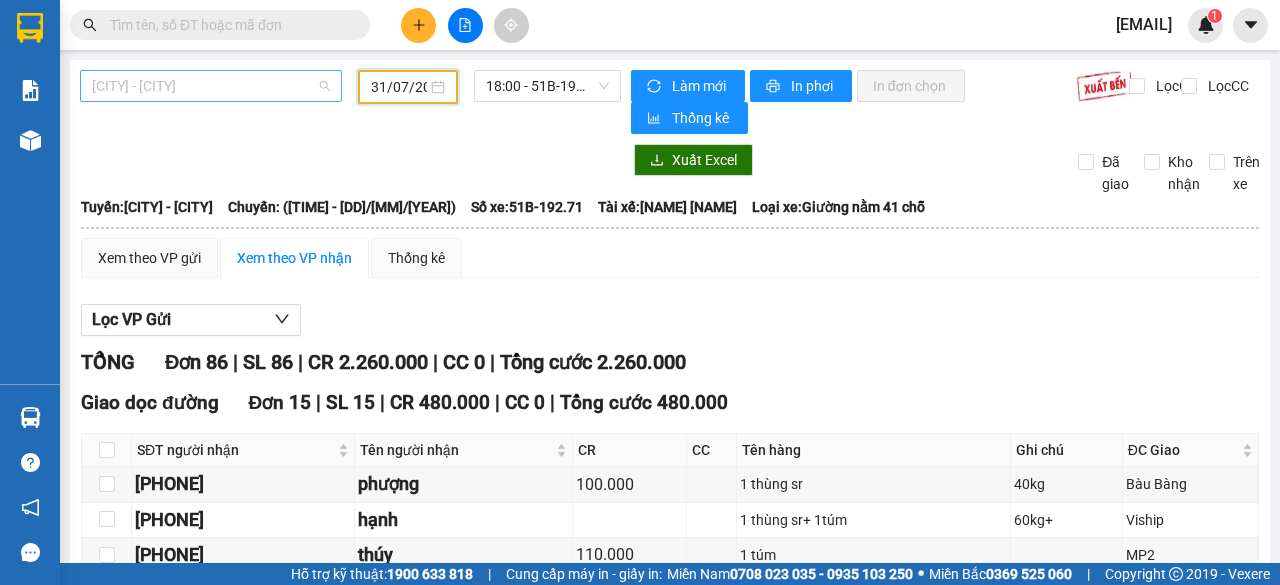 click on "[CITY] - [CITY]" at bounding box center [211, 86] 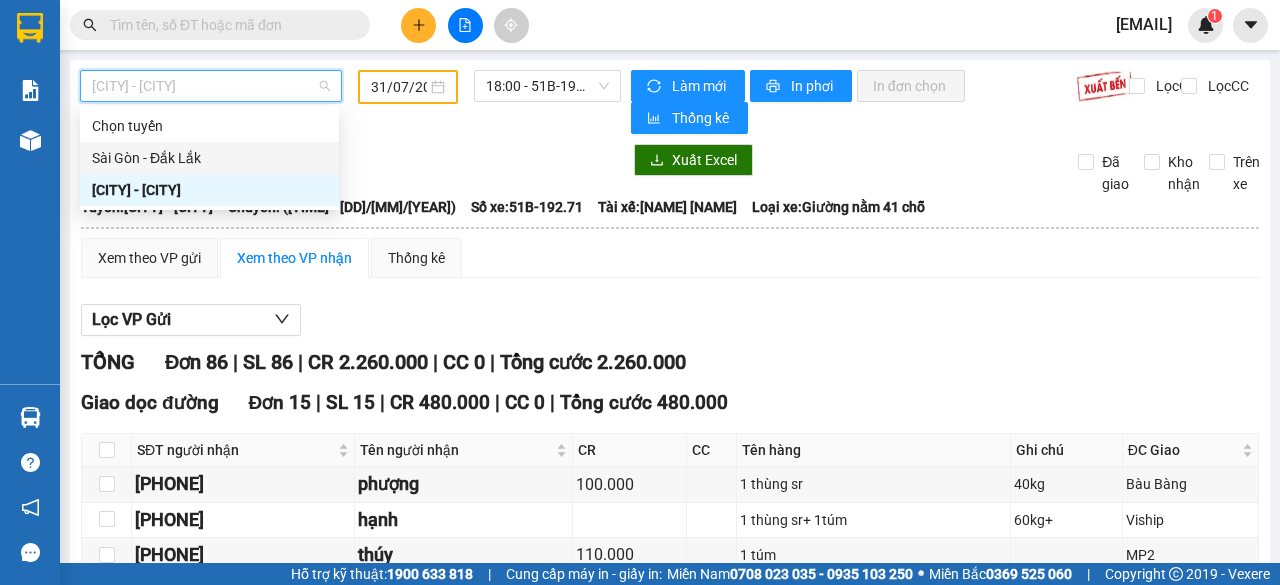 click on "Sài Gòn - Đắk Lắk" at bounding box center [209, 158] 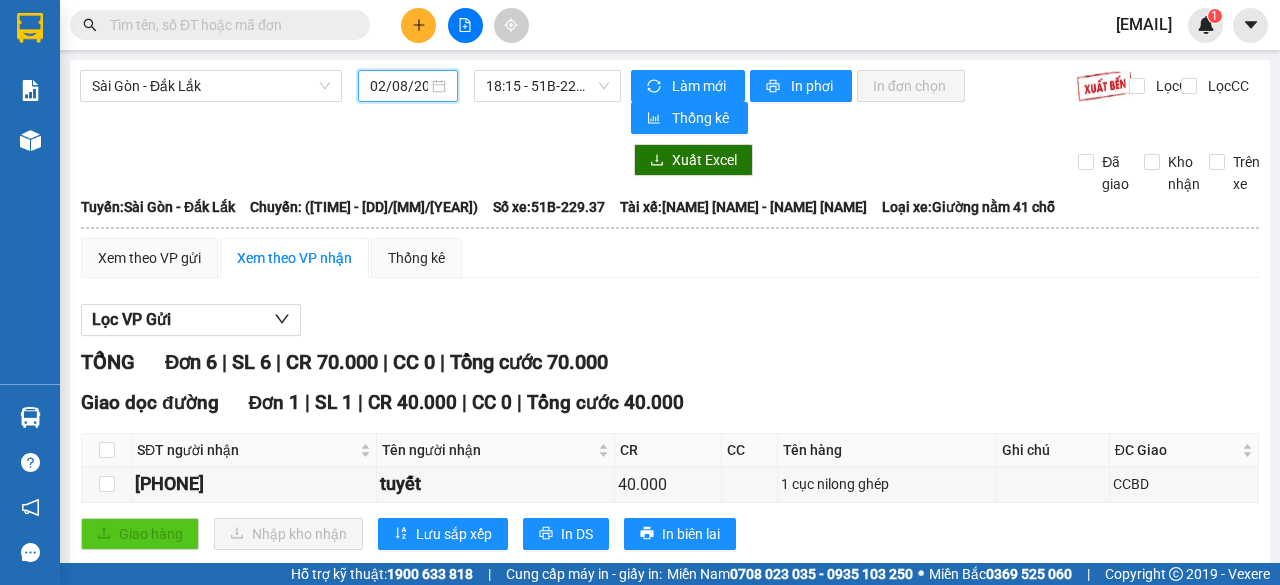 click on "02/08/2025" at bounding box center [399, 86] 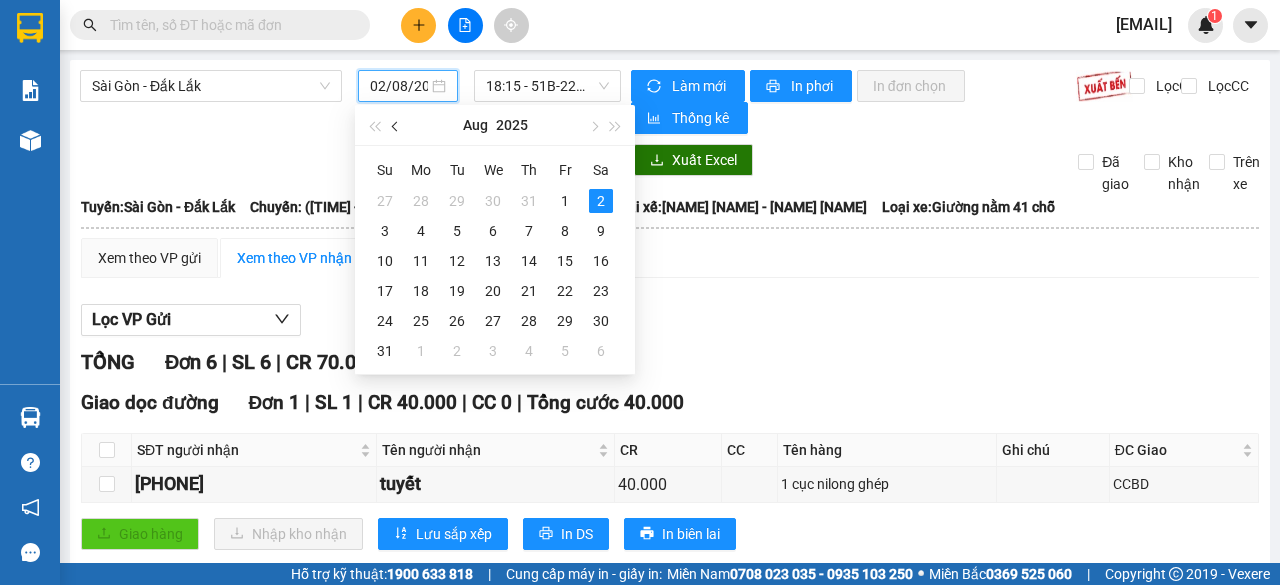 click at bounding box center (396, 125) 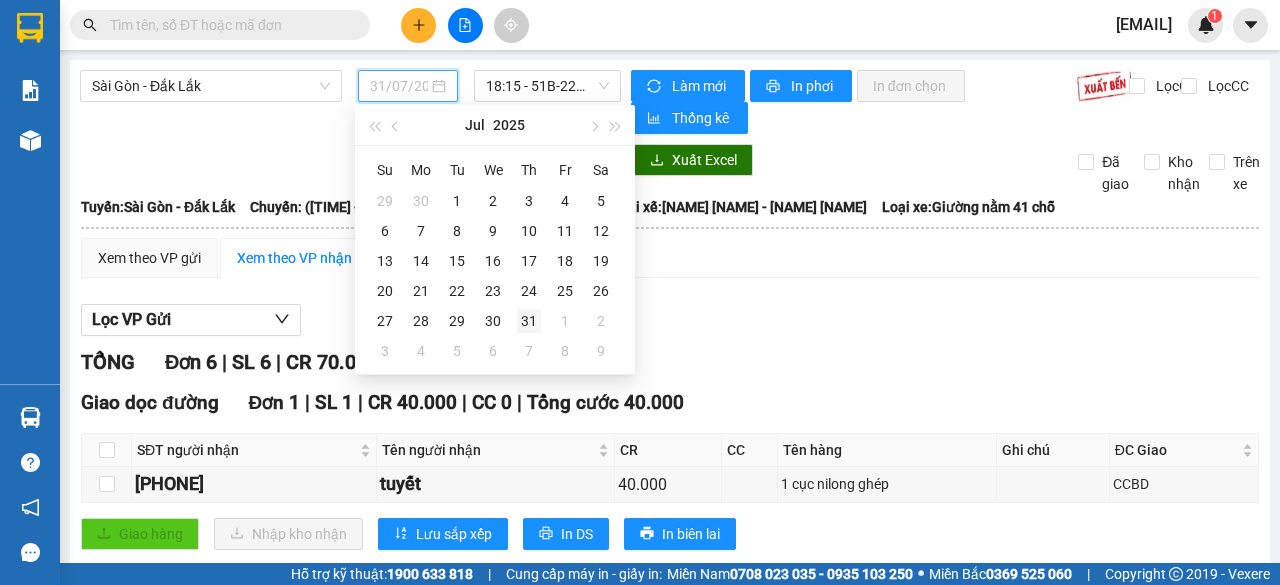 click on "31" at bounding box center [529, 321] 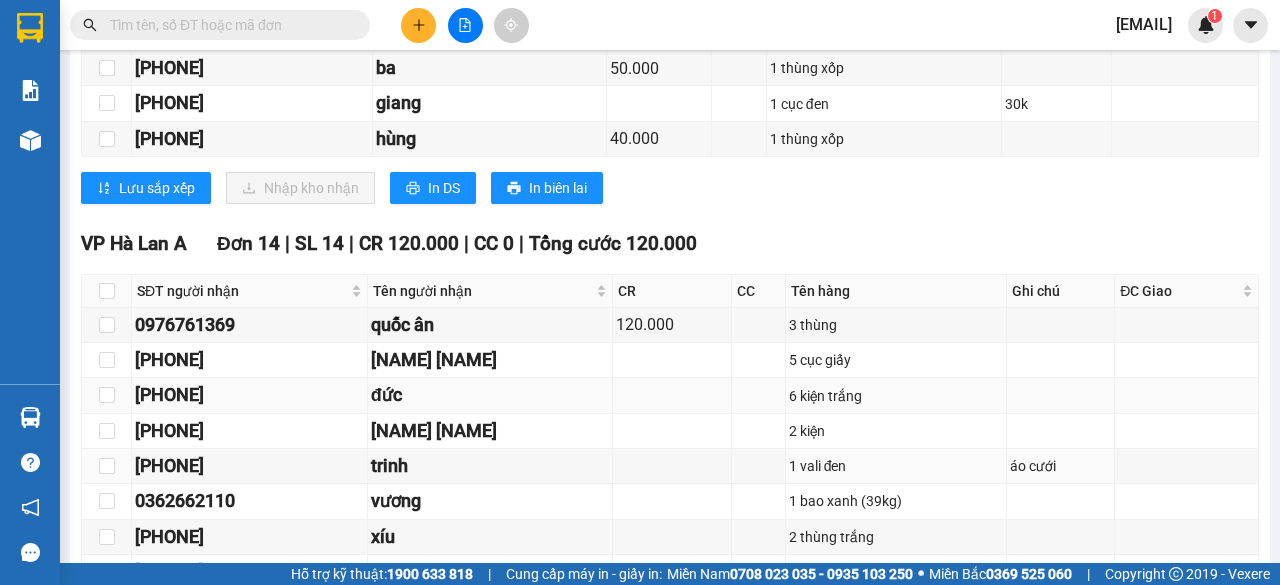 scroll, scrollTop: 1100, scrollLeft: 0, axis: vertical 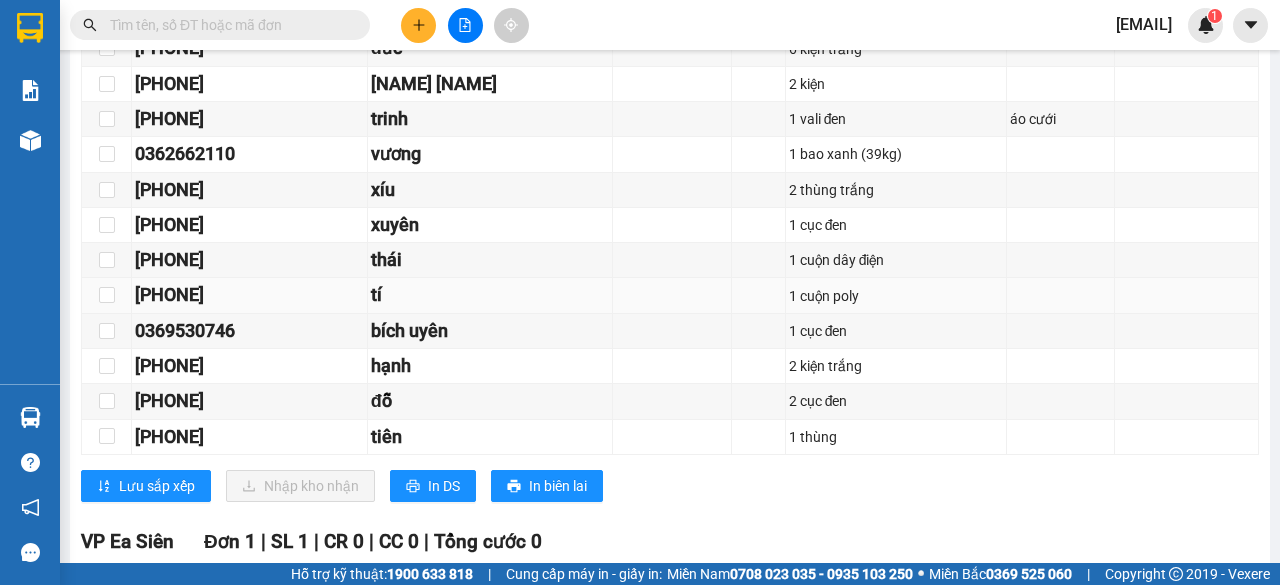 click on "VP Hà Lan A Đơn 14 | SL 14 | CR 120.000 | CC 0 | Tổng cước 120.000 SĐT người nhận Tên người nhận CR CC Tên hàng Ghi chú ĐC Giao Ký nhận [PHONE] [NAME] 120.000 3 thùng [PHONE] [NAME] [NAME] 5 cục giấy [PHONE] [NAME] 6 kiện trắng [PHONE] [NAME] [NAME] 2 kiện [PHONE] [NAME] 1 vali đen áo cưới [PHONE] [NAME] 1 bao xanh (39kg) [PHONE] [NAME] 2 thùng trắng [PHONE] [NAME] 1 cục đen [PHONE] [NAME] 1 cuộn dây điện [PHONE] [NAME] 1 cuộn poly [PHONE] [NAME] [NAME] 1 cục đen [PHONE] [NAME] 2 kiện trắng [PHONE] [NAME] 2 cục đen [PHONE] [NAME] 1 thùng Lưu sắp xếp Nhập kho nhận In DS In biên lai Thảo Lan 02838 498 498 103/30 Nguyễn Thế Truyện, P. Tân Sơn Nhì, Q Tân Phú PHƠI HÀNG Văn Phòng Sài Gòn - 20:50 - [DD]/[MM]/[YEAR] Tuyến: Sài Gòn - Đắk Lắk Chuyến: ([TIME] - [DD]/[MM]/[YEAR]) Tài xế: [NAME] [NAME] - [NAME] [NAME] Số xe: 51B-031.23" at bounding box center (670, 199) 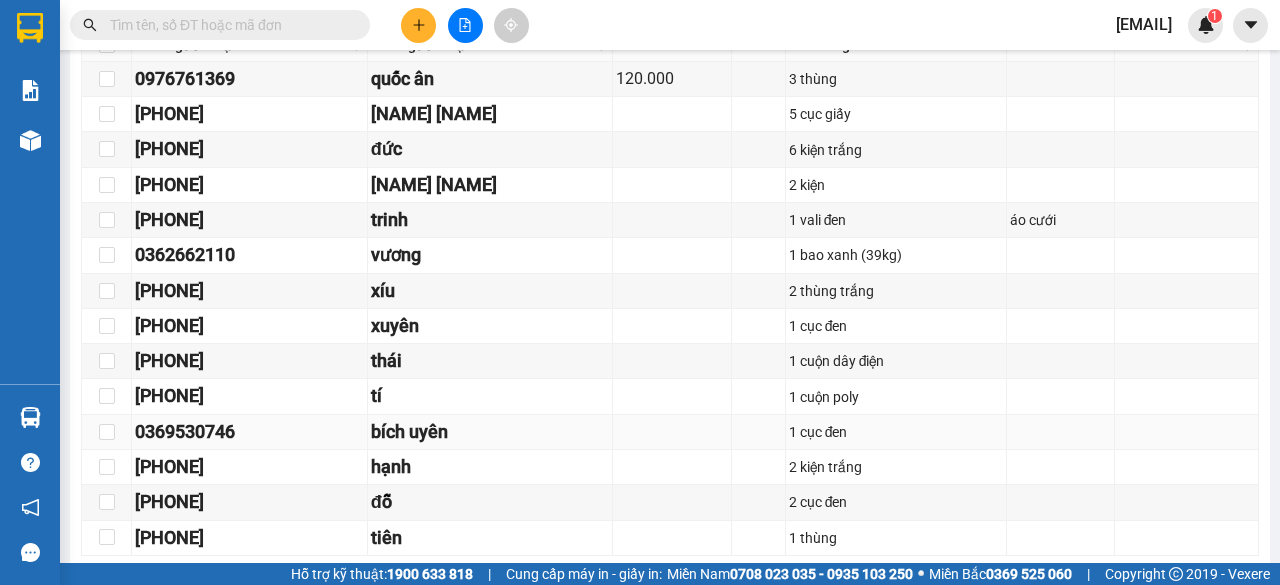 scroll, scrollTop: 1214, scrollLeft: 0, axis: vertical 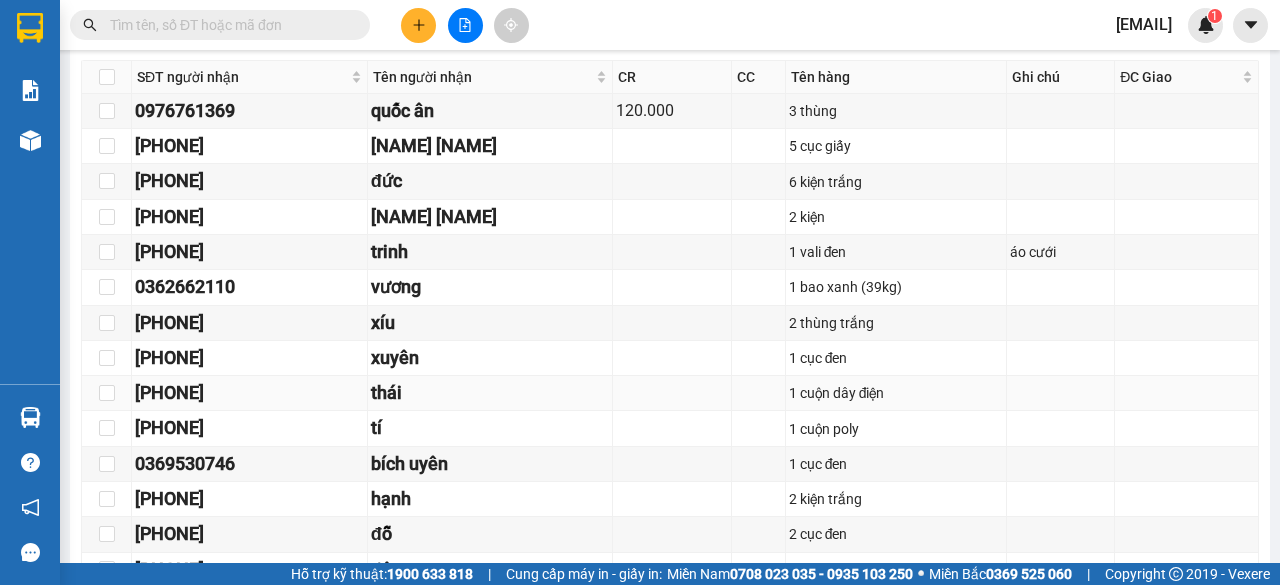 click on "thái" at bounding box center [490, 393] 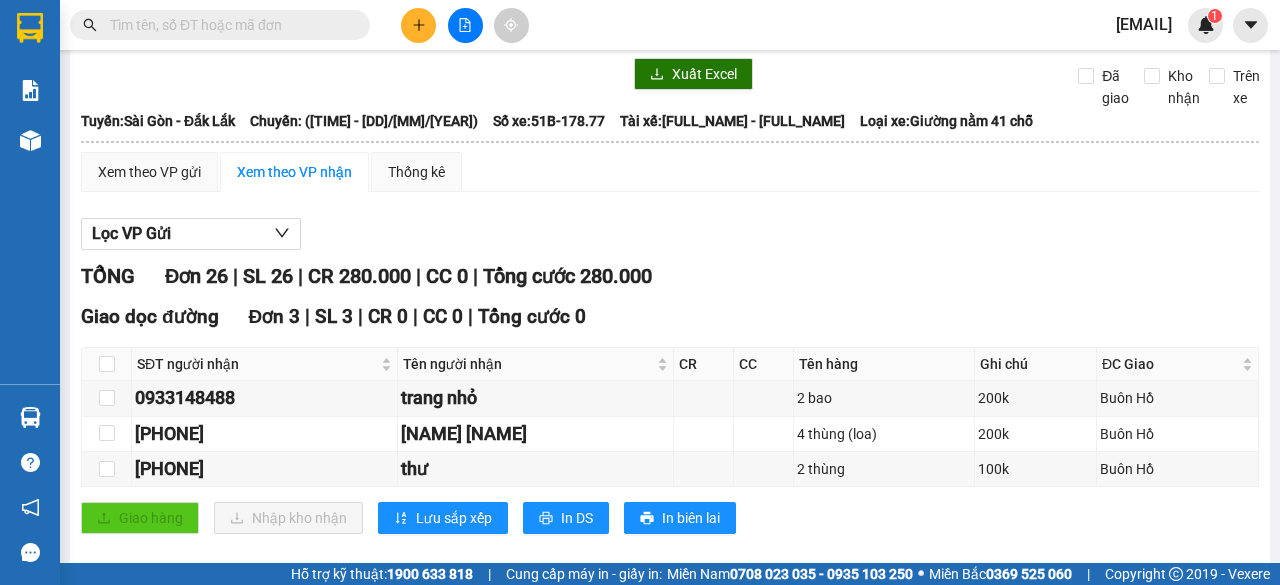 scroll, scrollTop: 0, scrollLeft: 0, axis: both 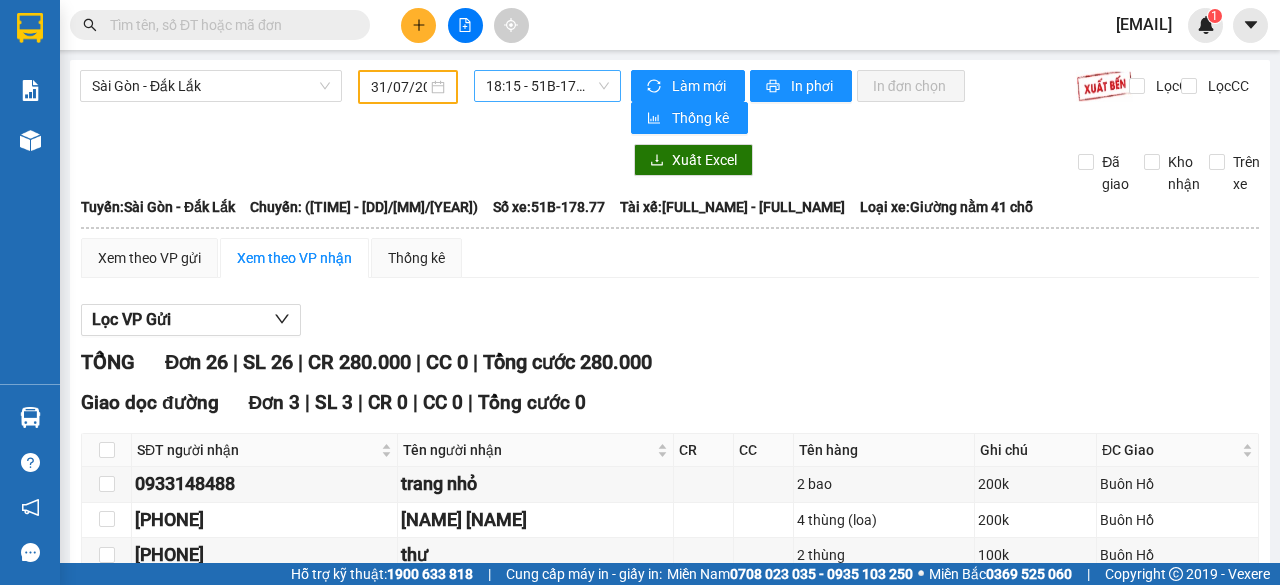 click on "18:15     - 51B-178.77" at bounding box center [547, 86] 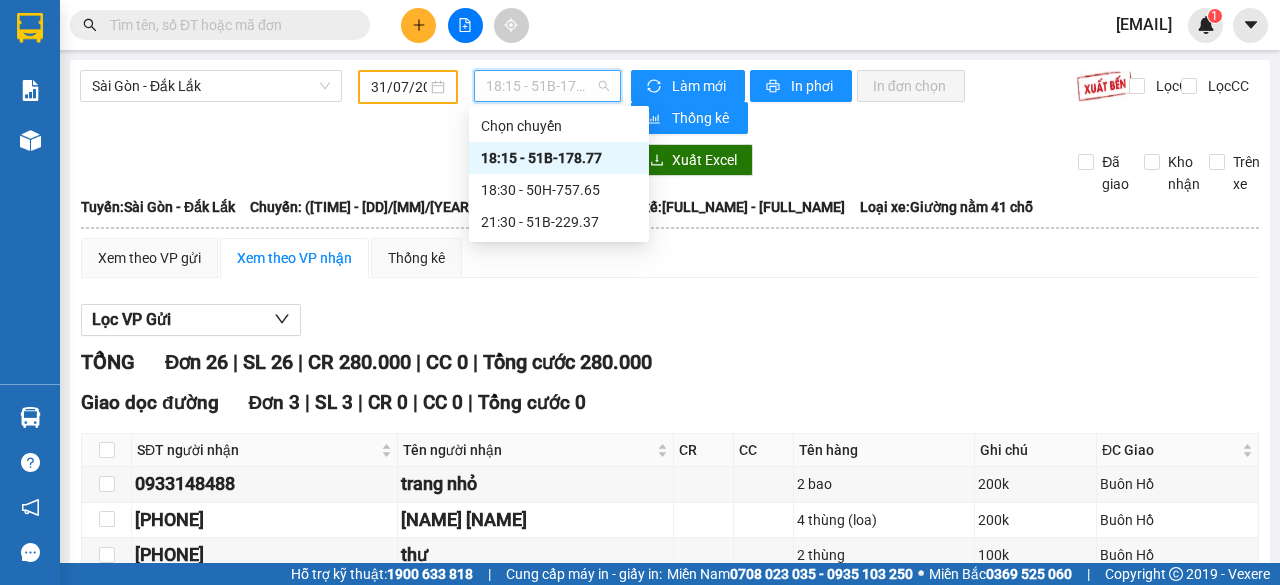 click on "31/07/2025" at bounding box center (399, 87) 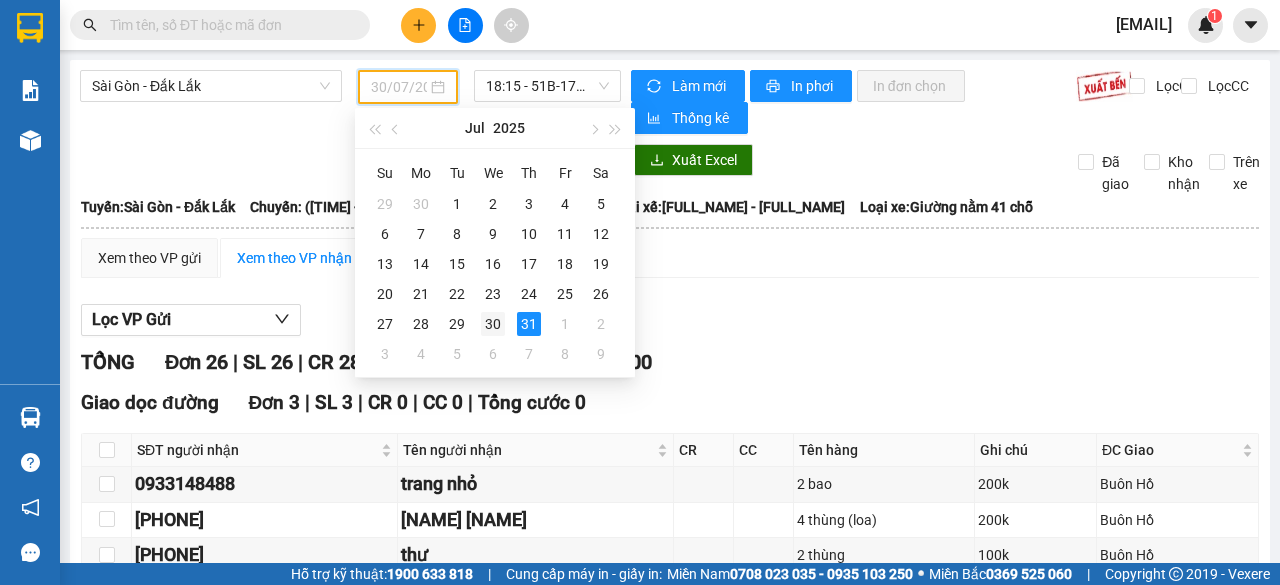 click on "30" at bounding box center (493, 324) 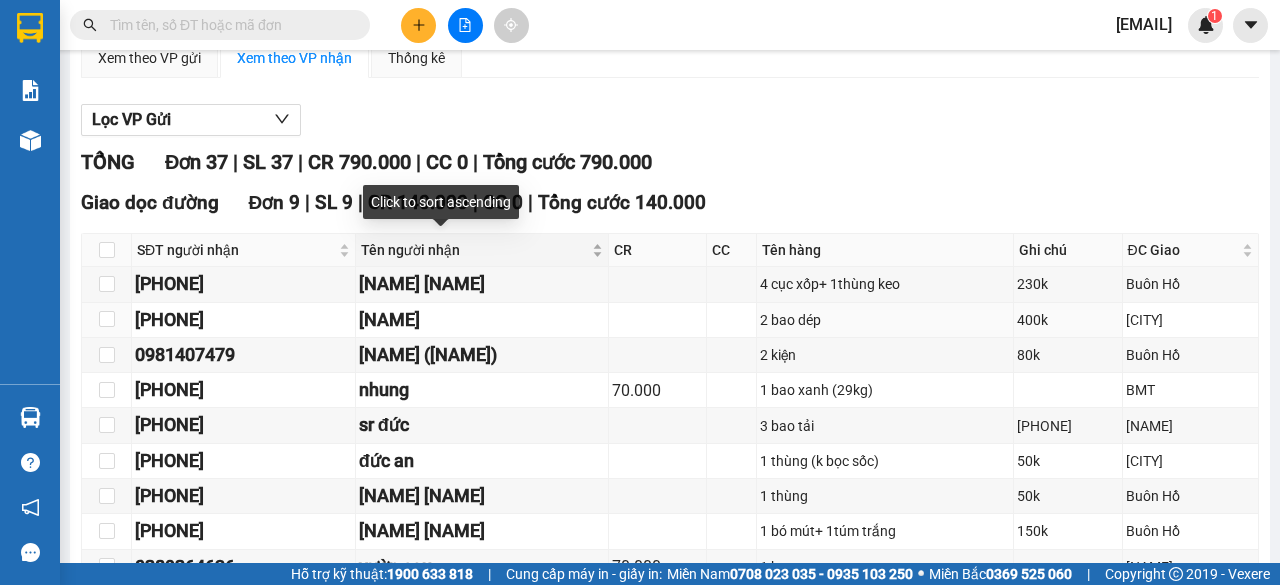 click on "[NAME]" at bounding box center [482, 320] 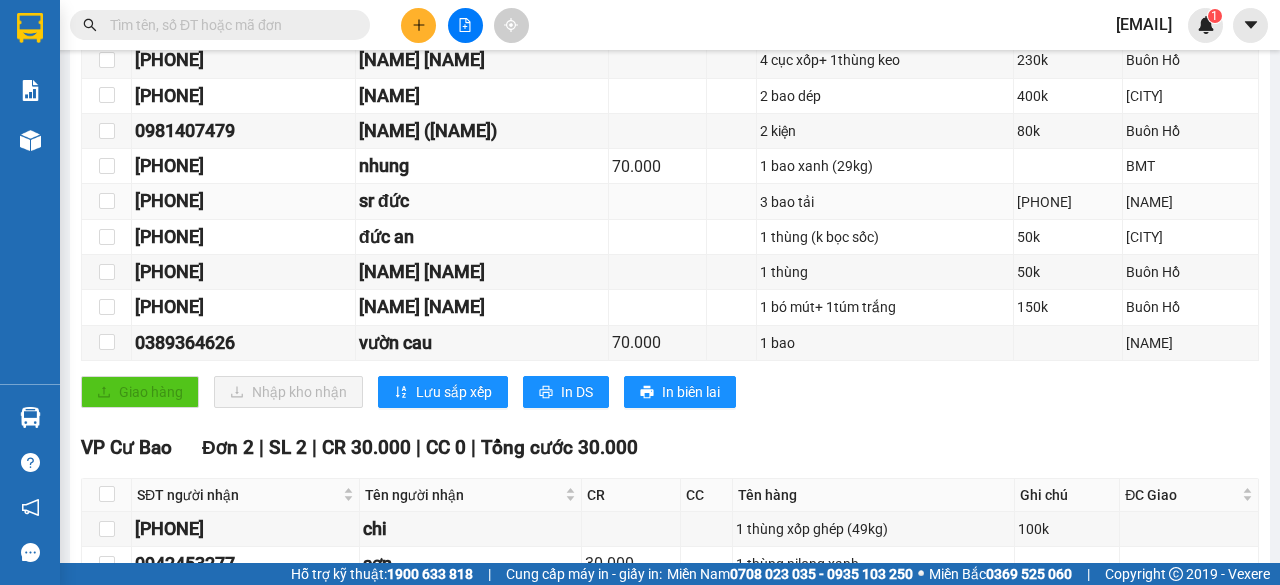 scroll, scrollTop: 400, scrollLeft: 0, axis: vertical 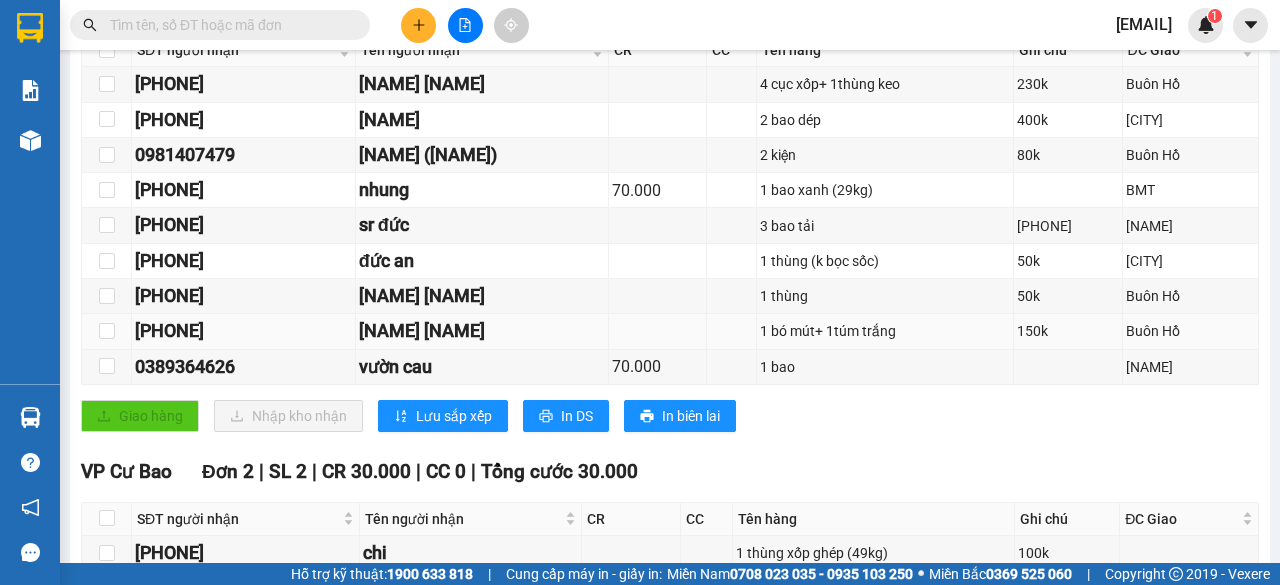 click on "[NAME] [NAME]" at bounding box center [482, 331] 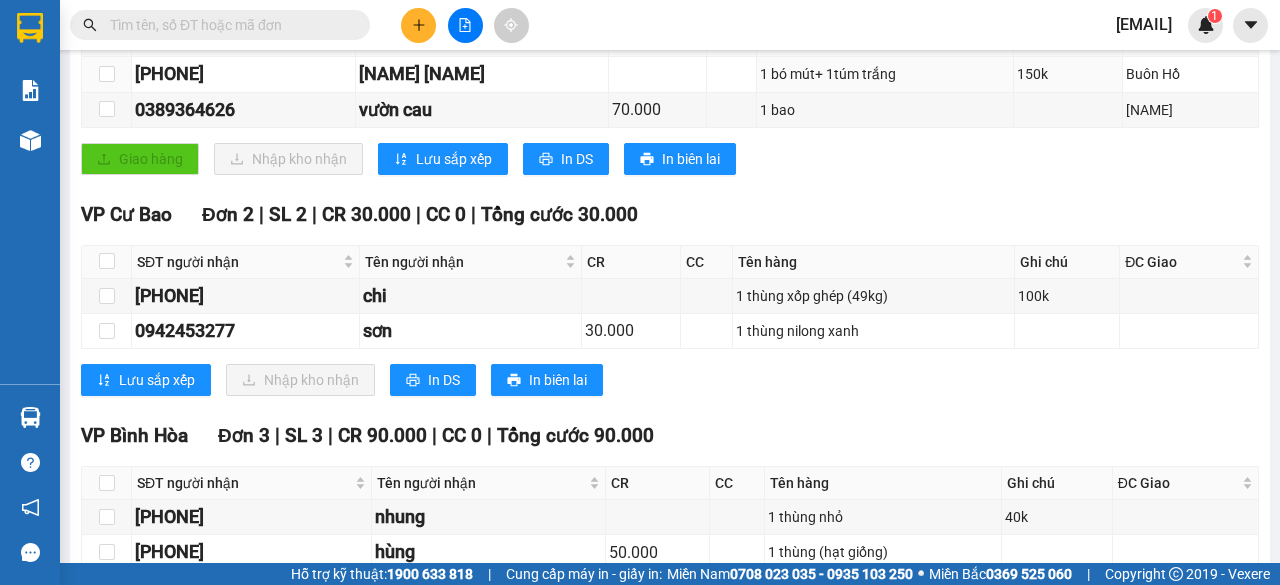 scroll, scrollTop: 700, scrollLeft: 0, axis: vertical 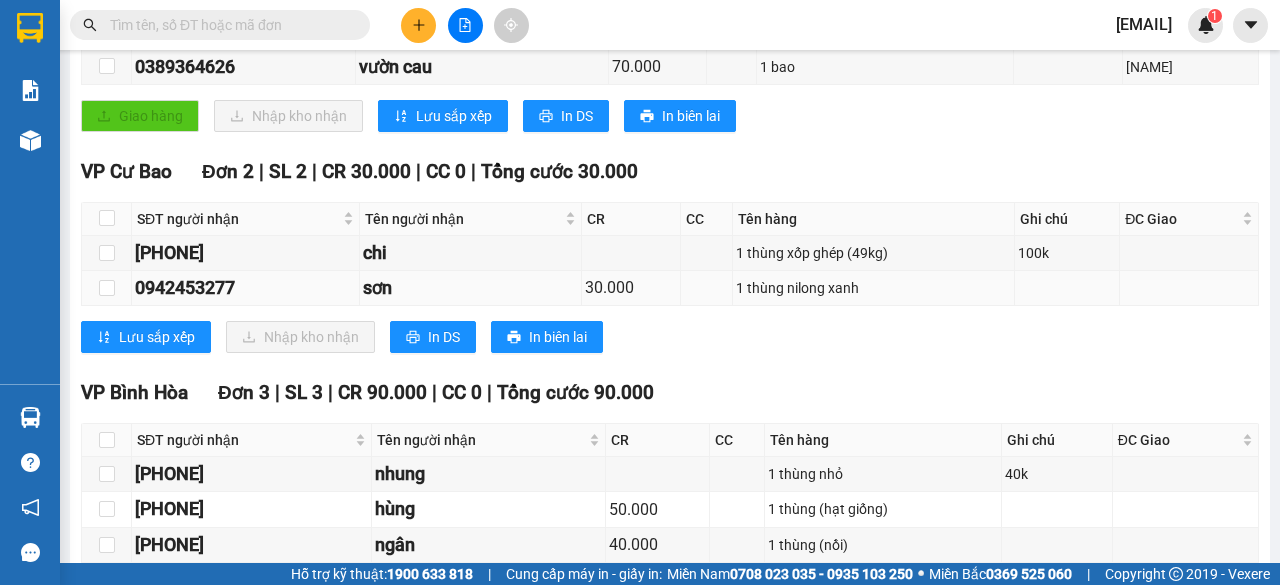 click on "30.000" at bounding box center [631, 287] 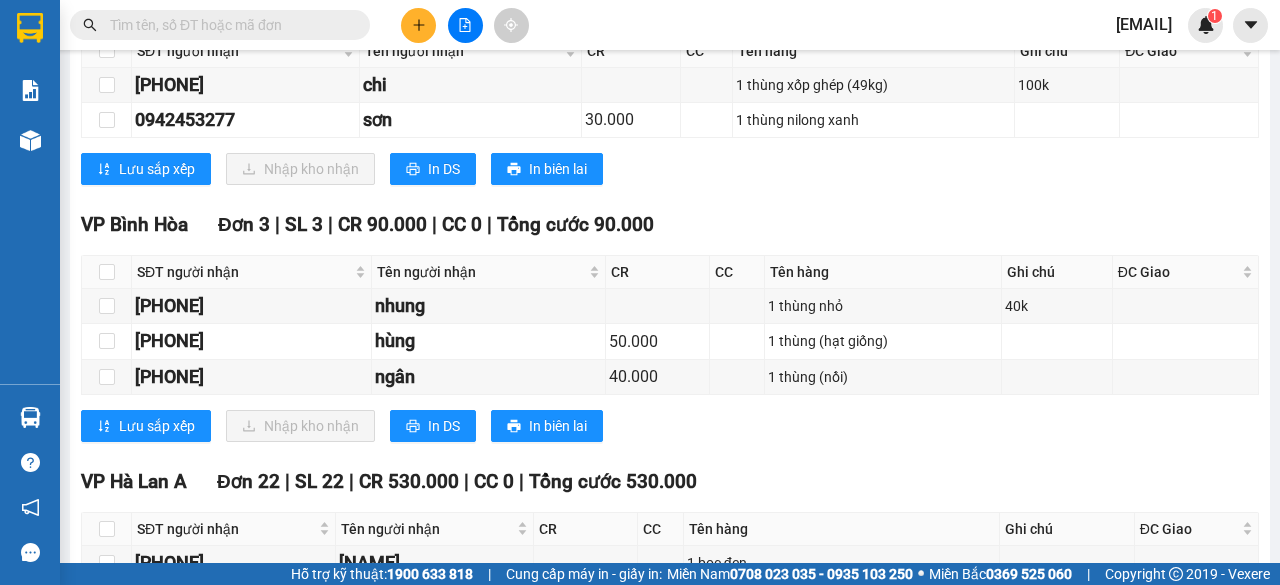 scroll, scrollTop: 900, scrollLeft: 0, axis: vertical 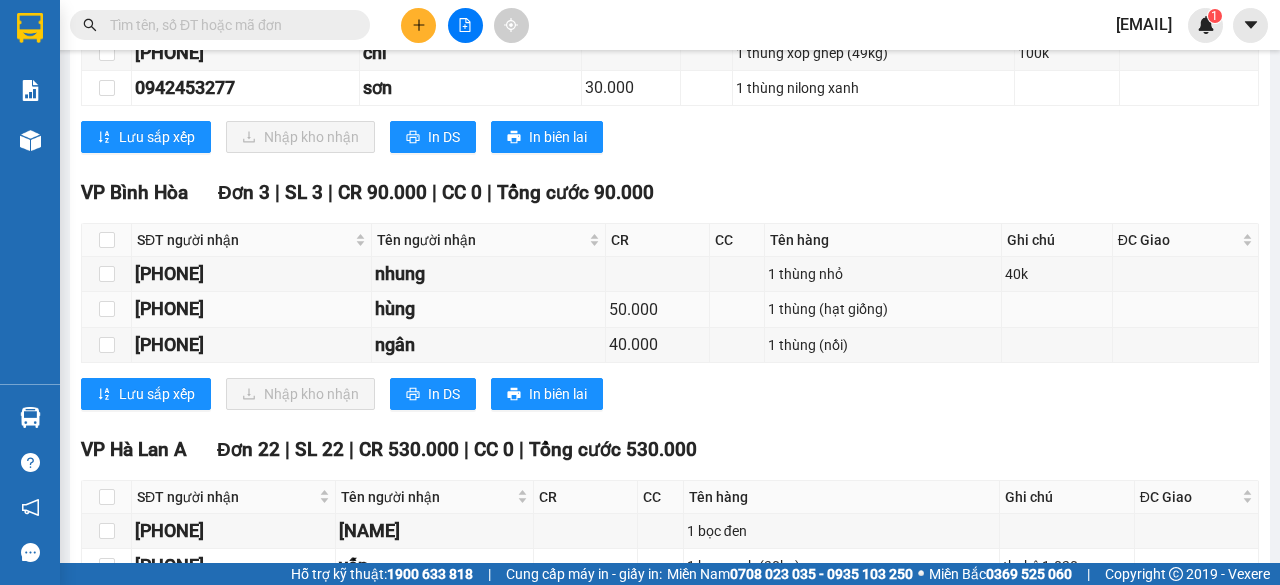click on "hùng" at bounding box center (488, 309) 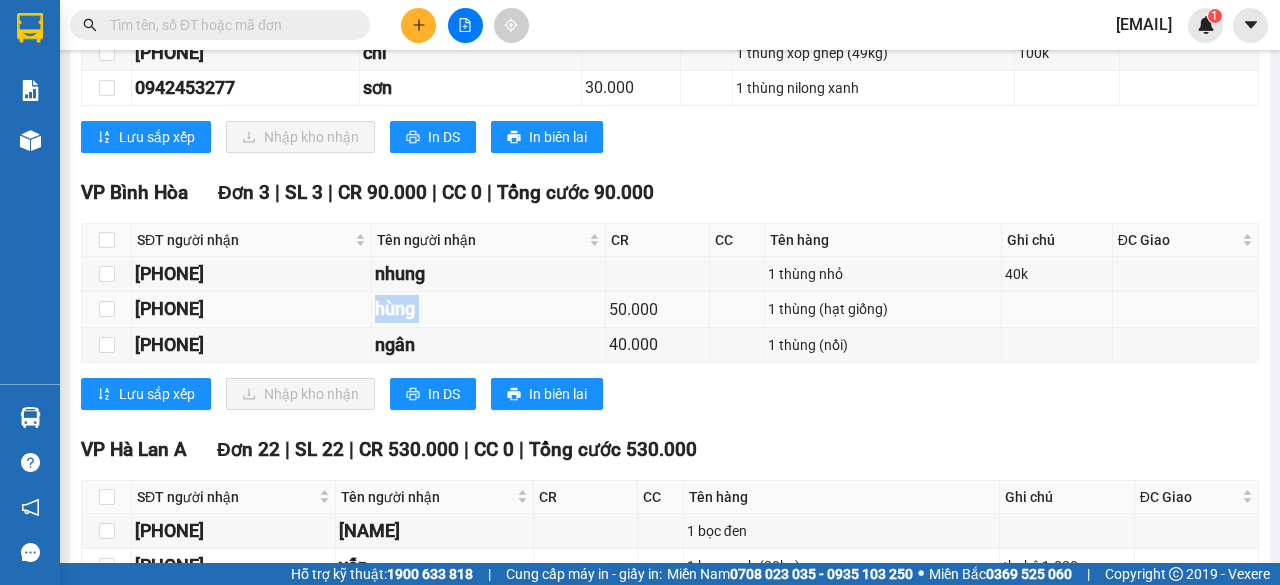 click on "hùng" at bounding box center (488, 309) 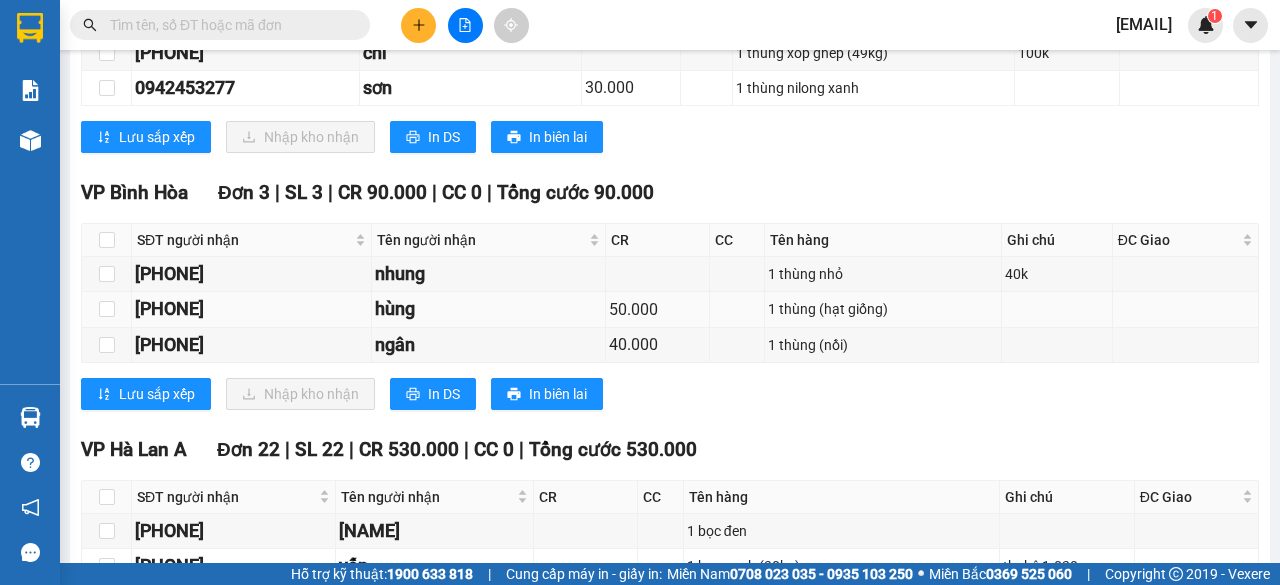click on "hùng" at bounding box center (488, 309) 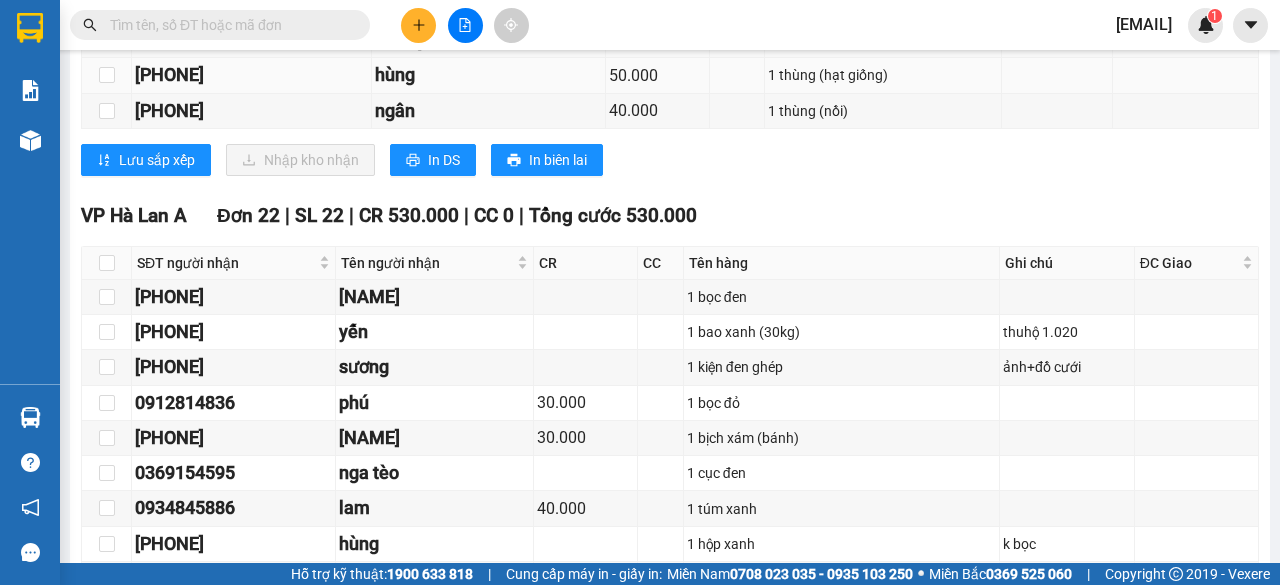 scroll, scrollTop: 1300, scrollLeft: 0, axis: vertical 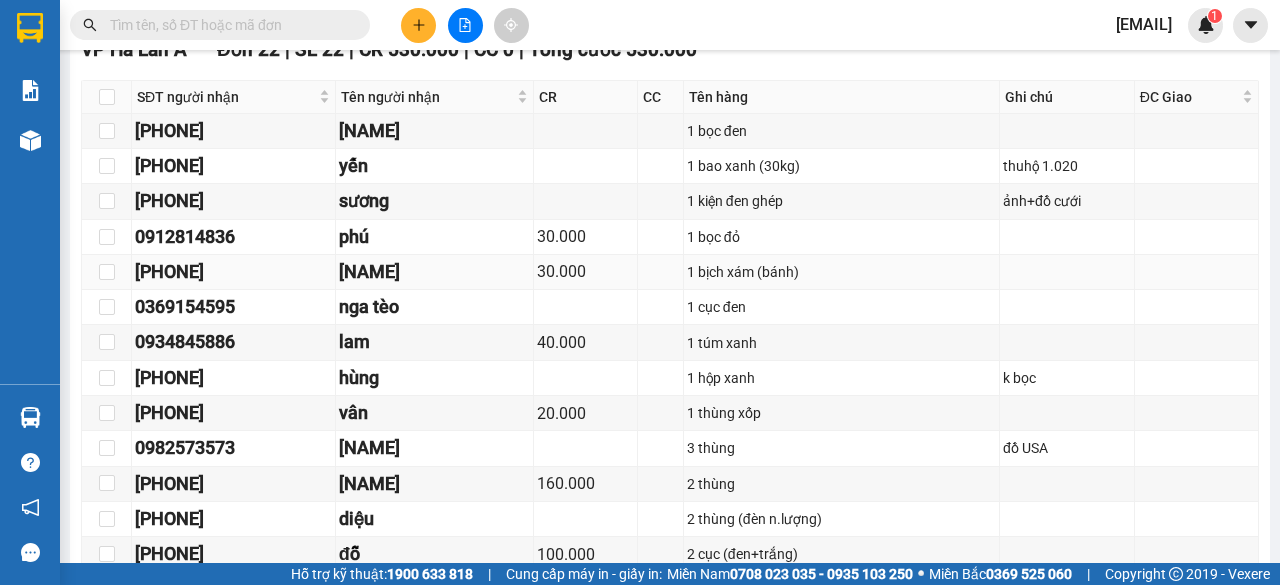 click on "30.000" at bounding box center (585, 272) 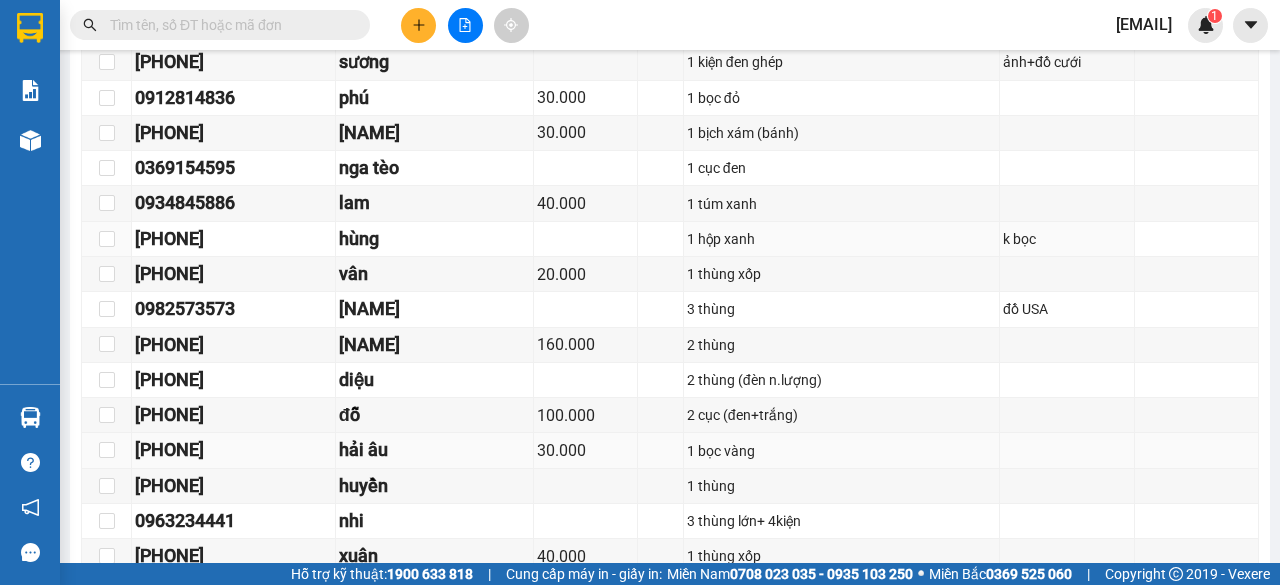 scroll, scrollTop: 1500, scrollLeft: 0, axis: vertical 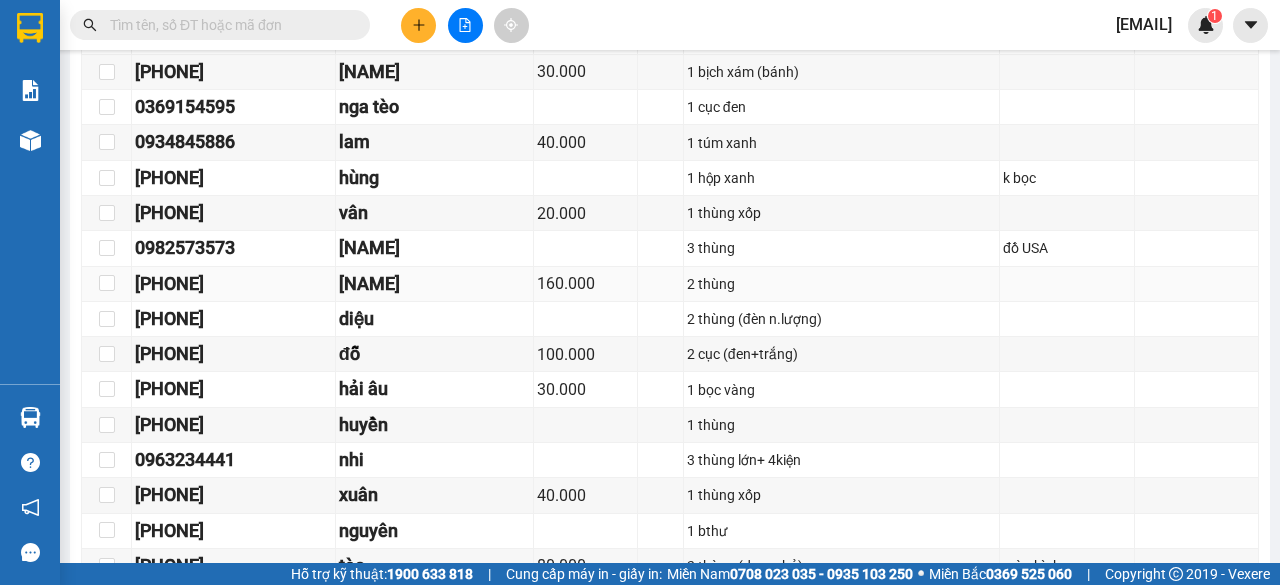 click on "160.000" at bounding box center (585, 283) 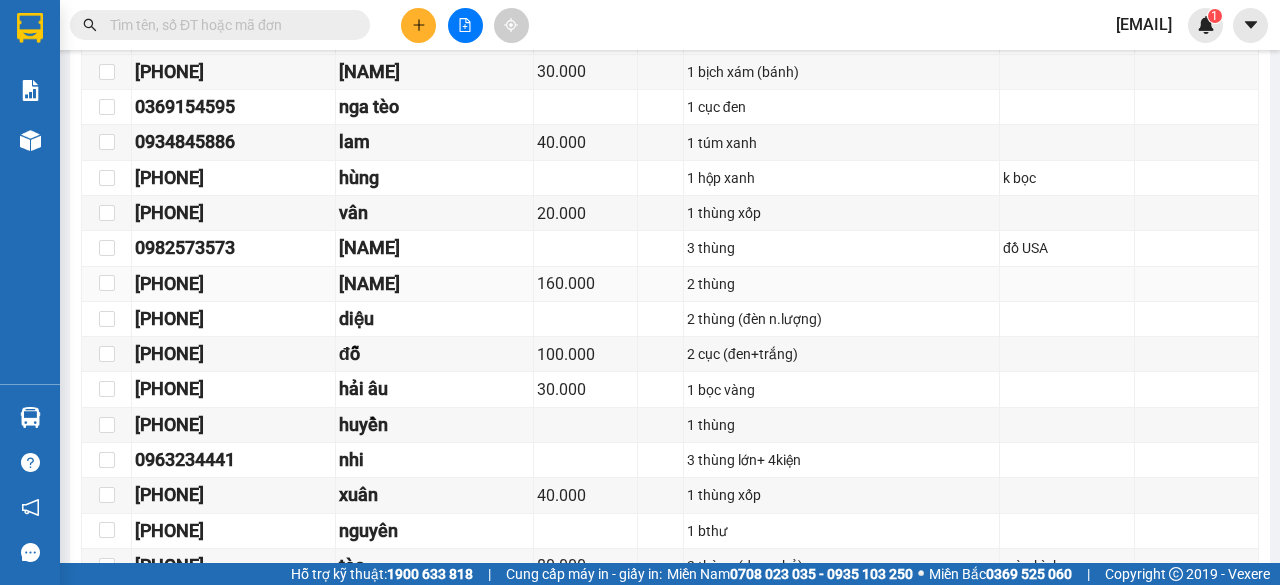click on "160.000" at bounding box center [585, 283] 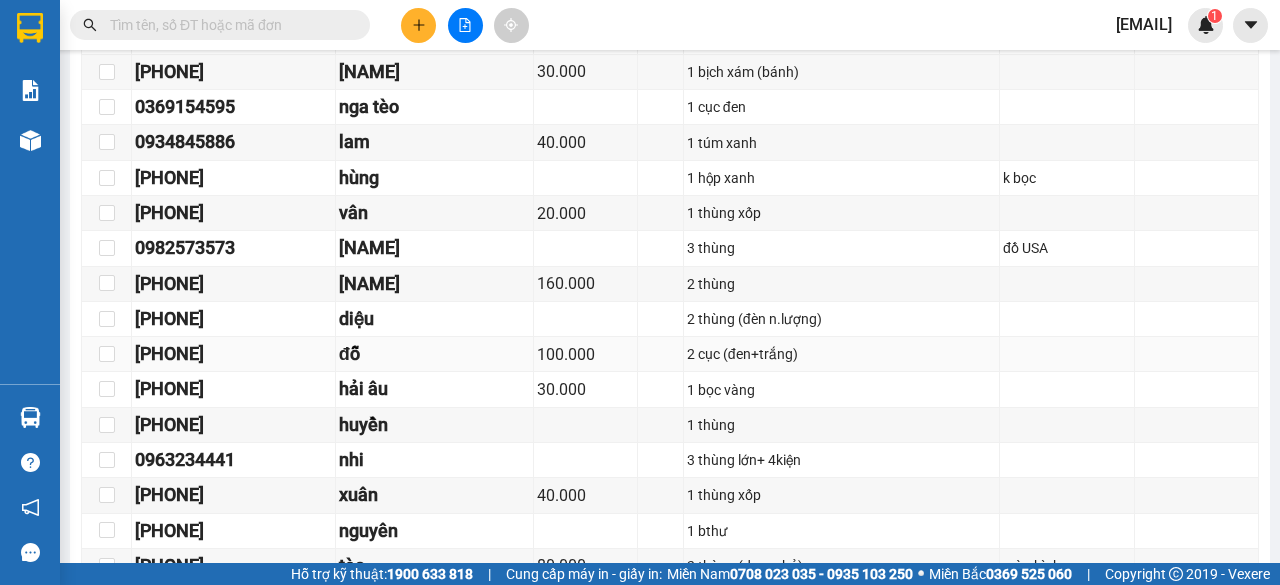 click on "100.000" at bounding box center [585, 354] 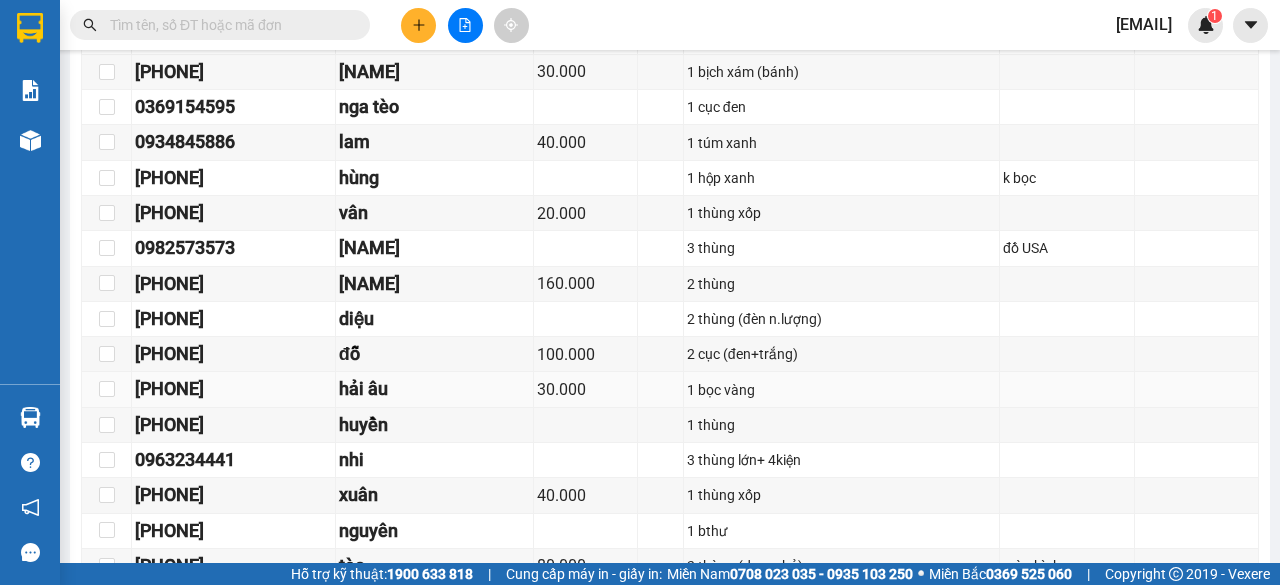 click on "30.000" at bounding box center [585, 389] 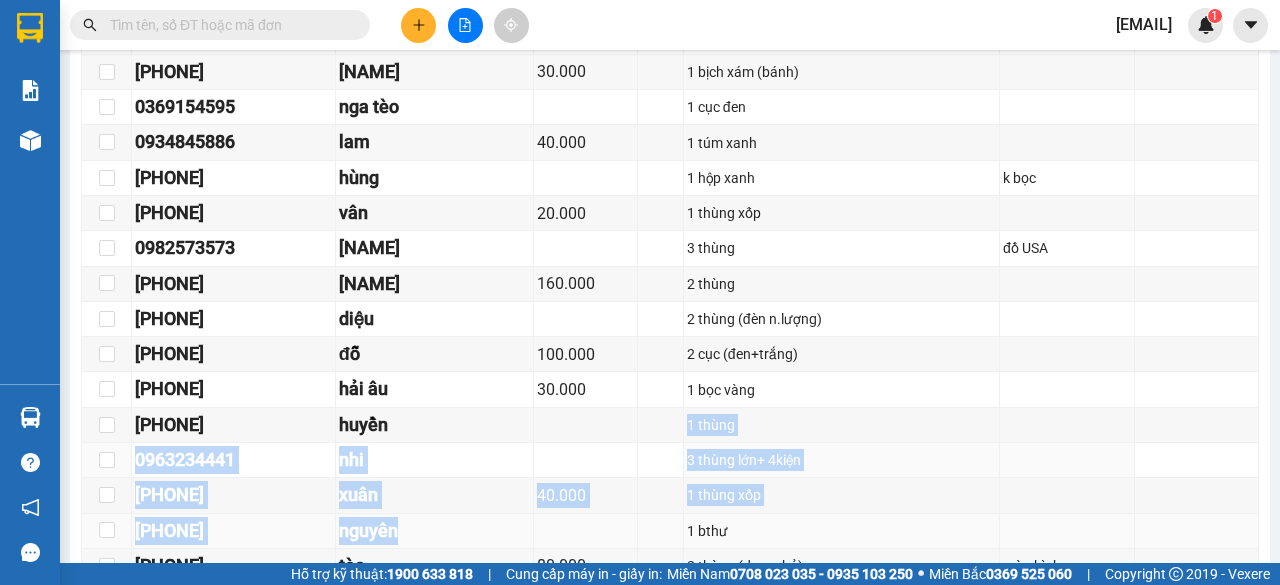drag, startPoint x: 611, startPoint y: 458, endPoint x: 596, endPoint y: 503, distance: 47.434166 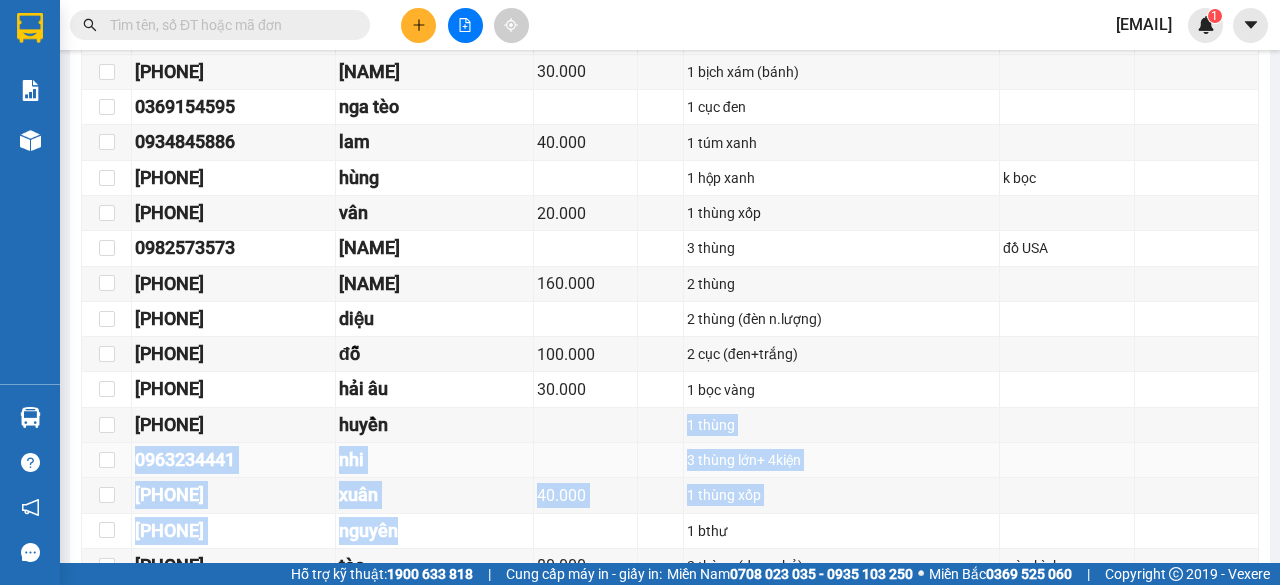 click at bounding box center [585, 460] 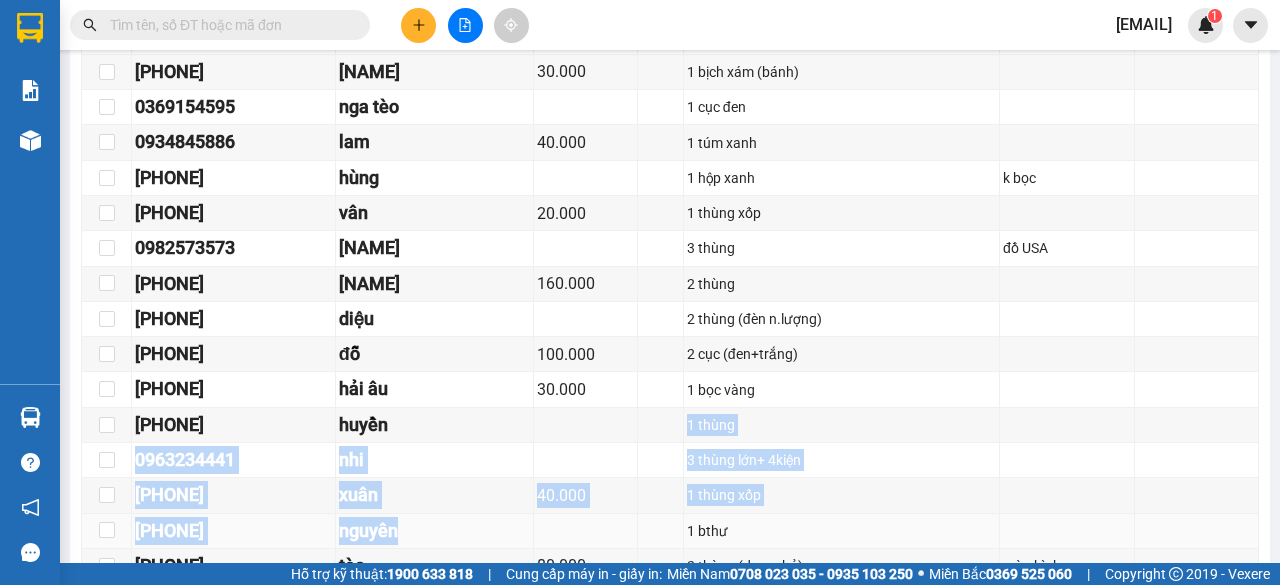 click at bounding box center (585, 531) 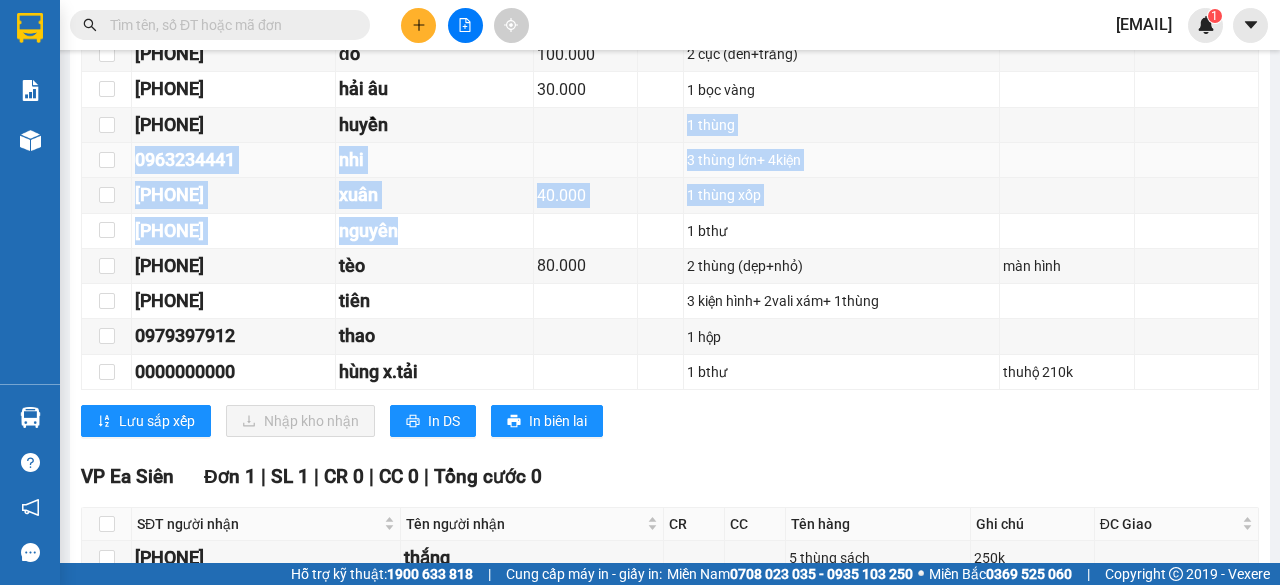 scroll, scrollTop: 1898, scrollLeft: 0, axis: vertical 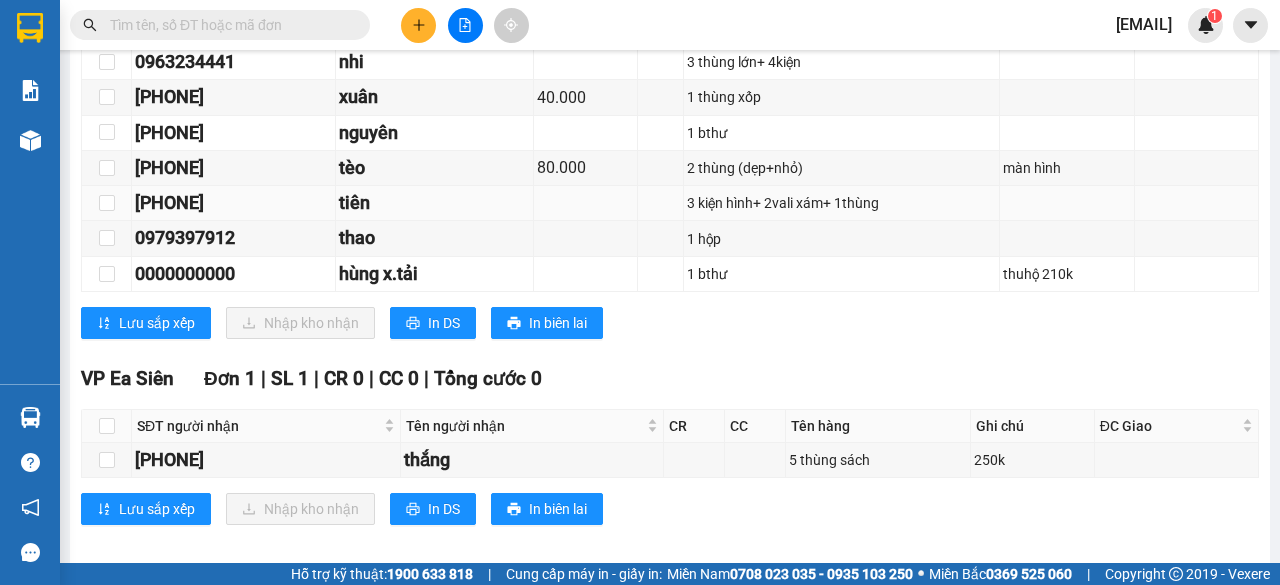 click at bounding box center [585, 203] 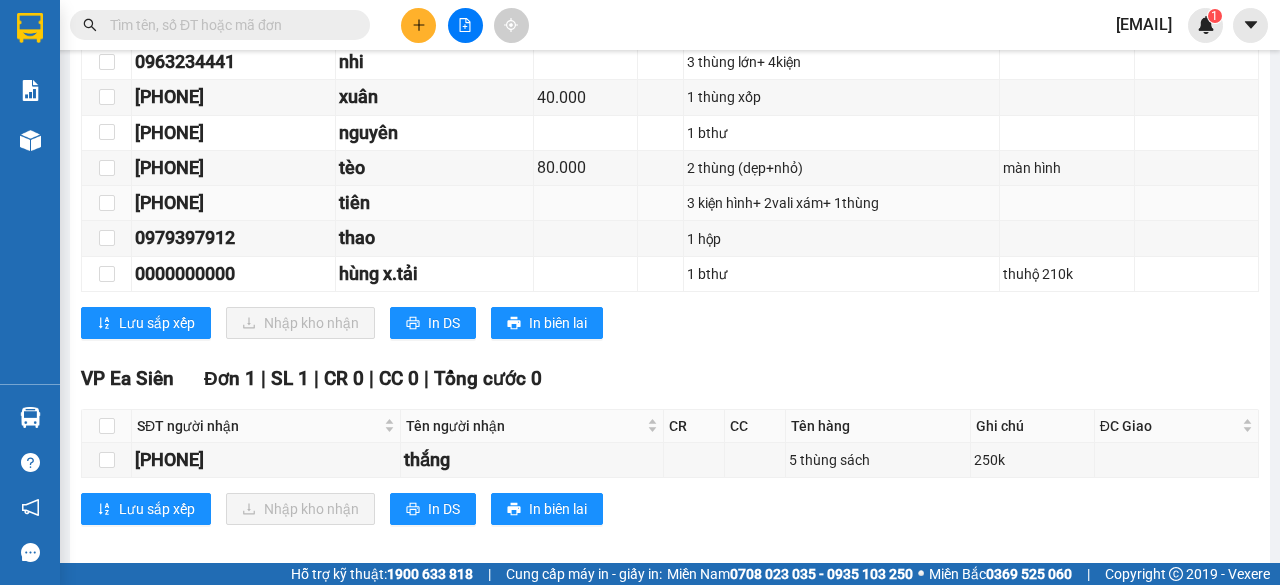 click at bounding box center (585, 203) 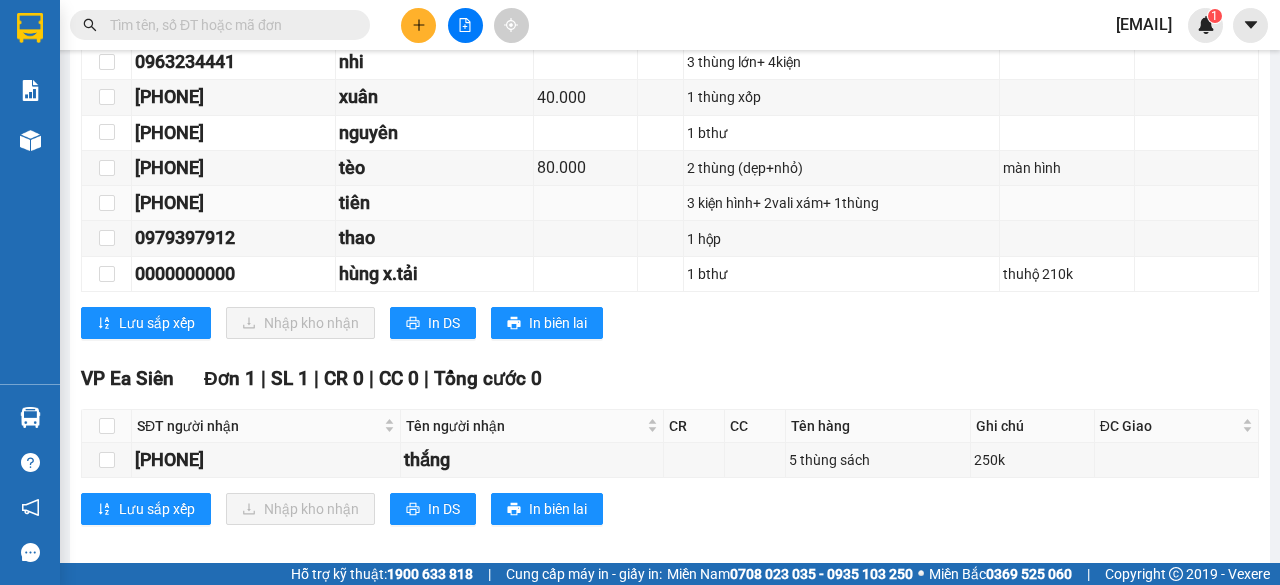click at bounding box center [585, 203] 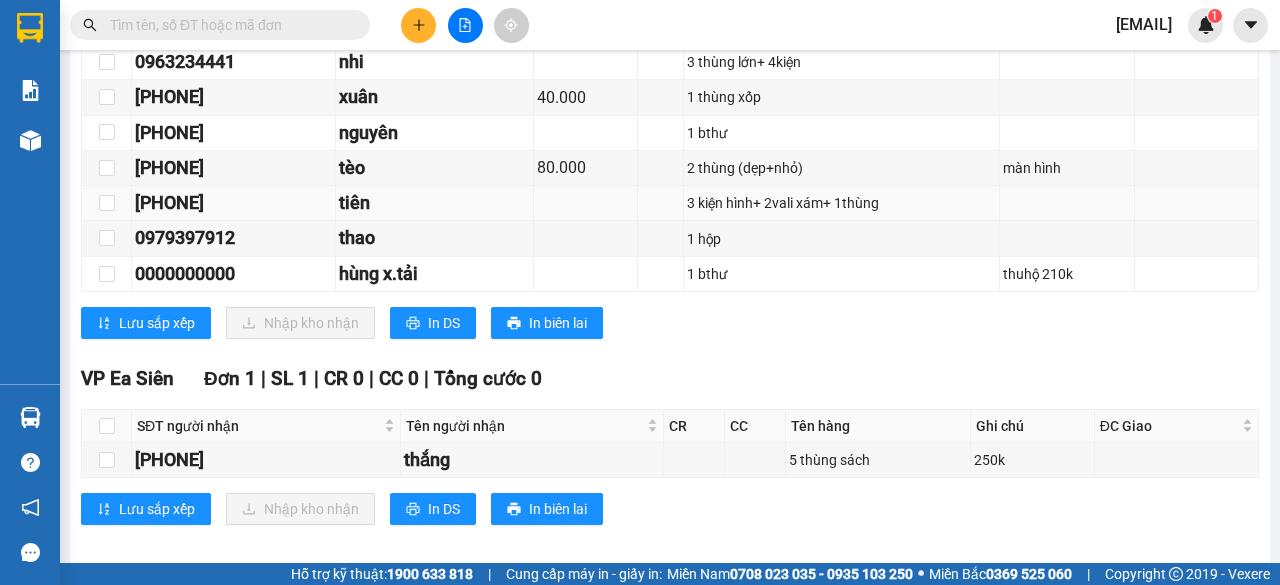 click at bounding box center (585, 203) 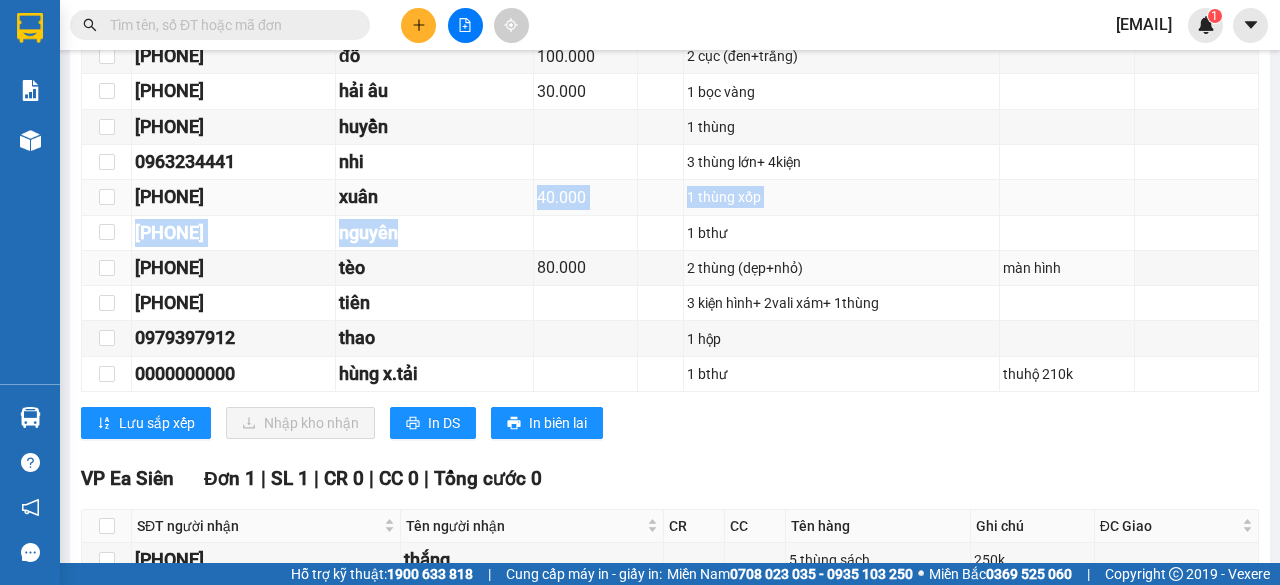 drag, startPoint x: 459, startPoint y: 226, endPoint x: 422, endPoint y: 249, distance: 43.56604 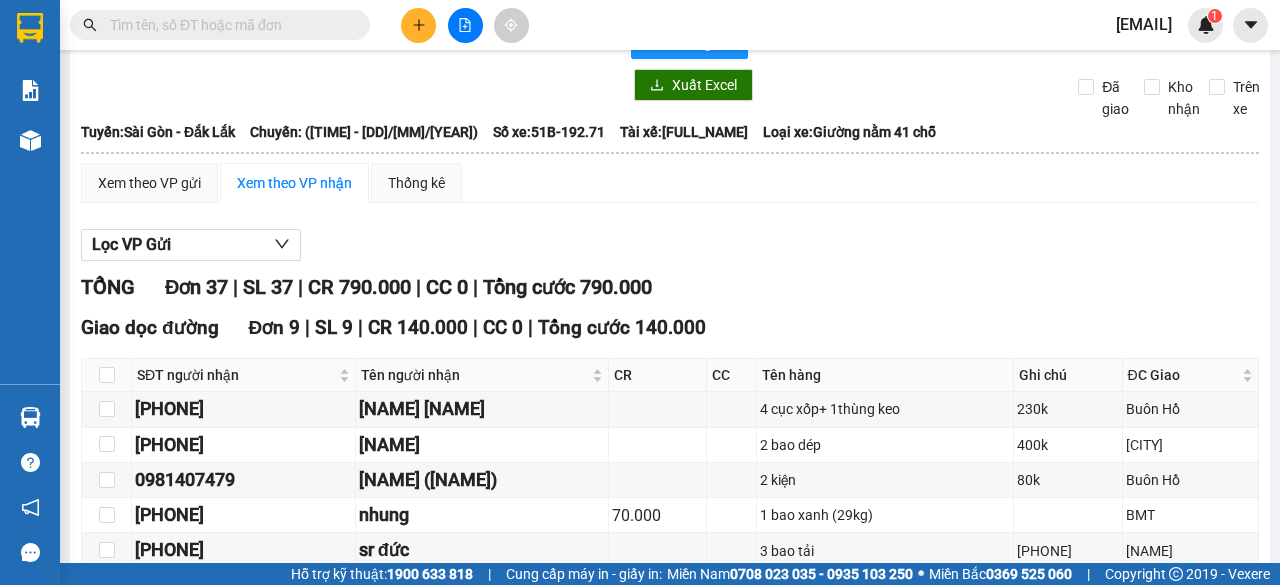 scroll, scrollTop: 0, scrollLeft: 0, axis: both 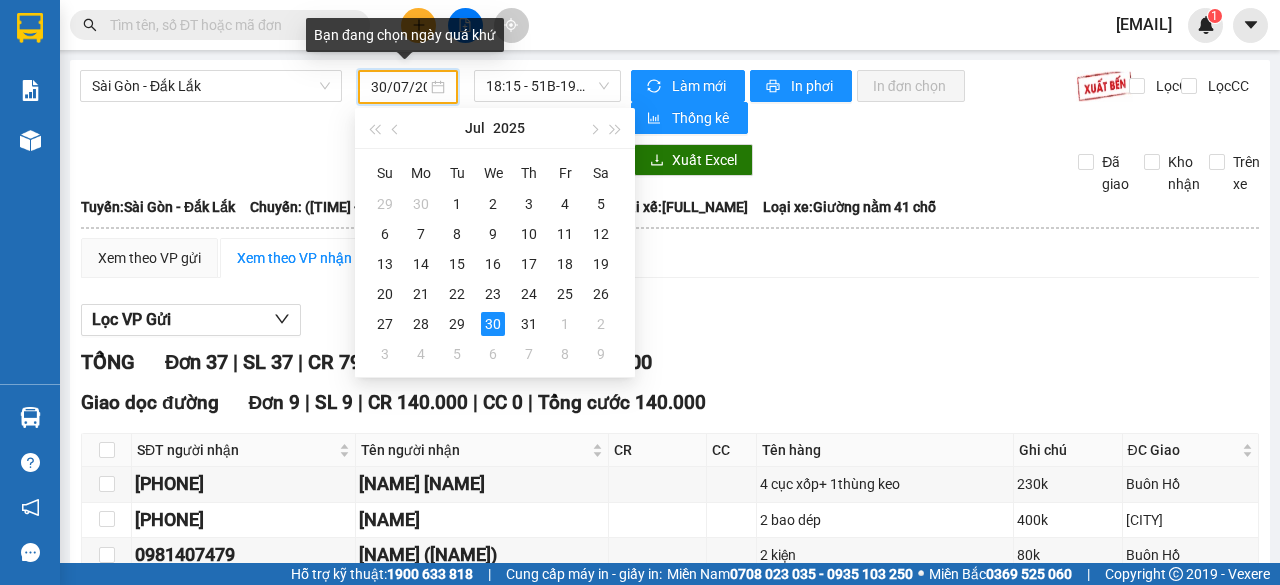 click on "30/07/2025" at bounding box center (399, 87) 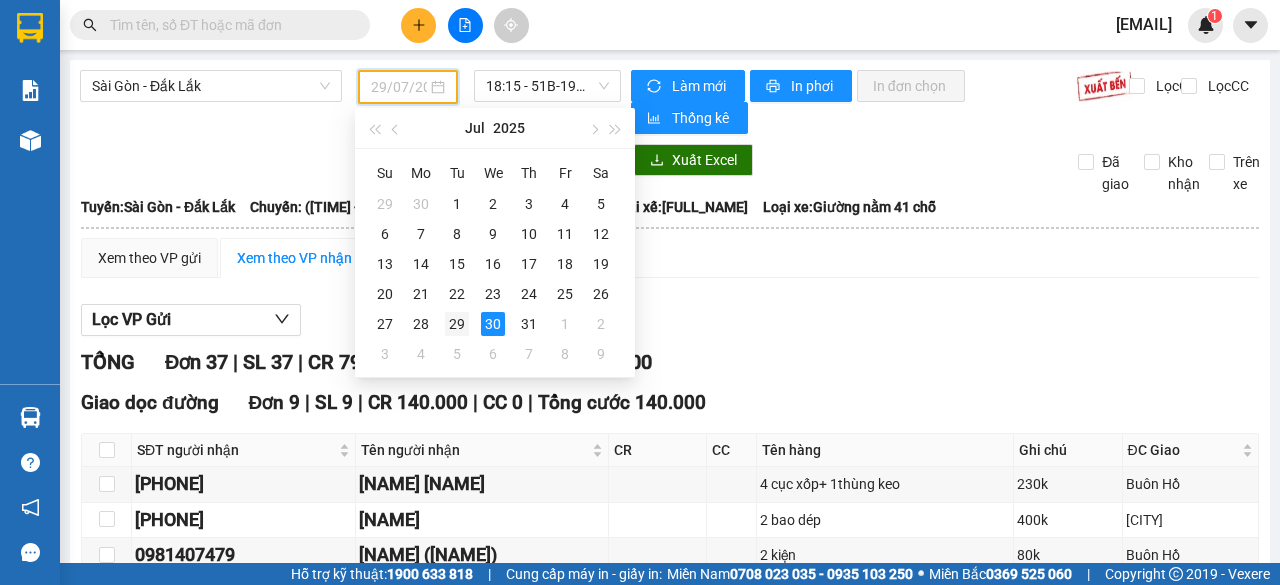 click on "29" at bounding box center [457, 324] 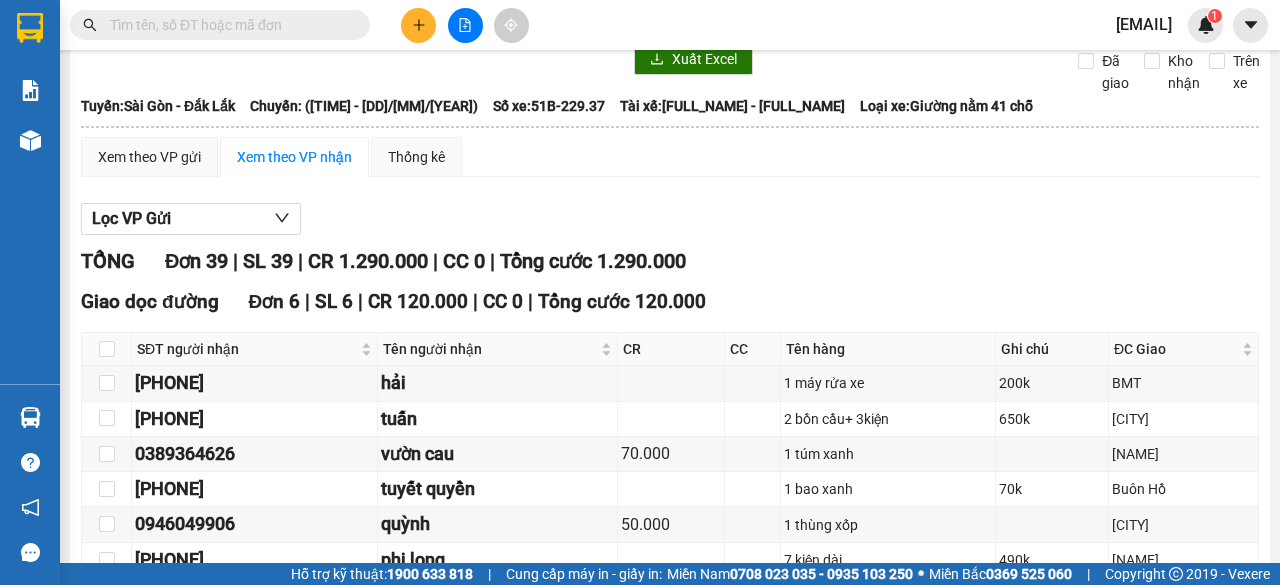 scroll, scrollTop: 200, scrollLeft: 0, axis: vertical 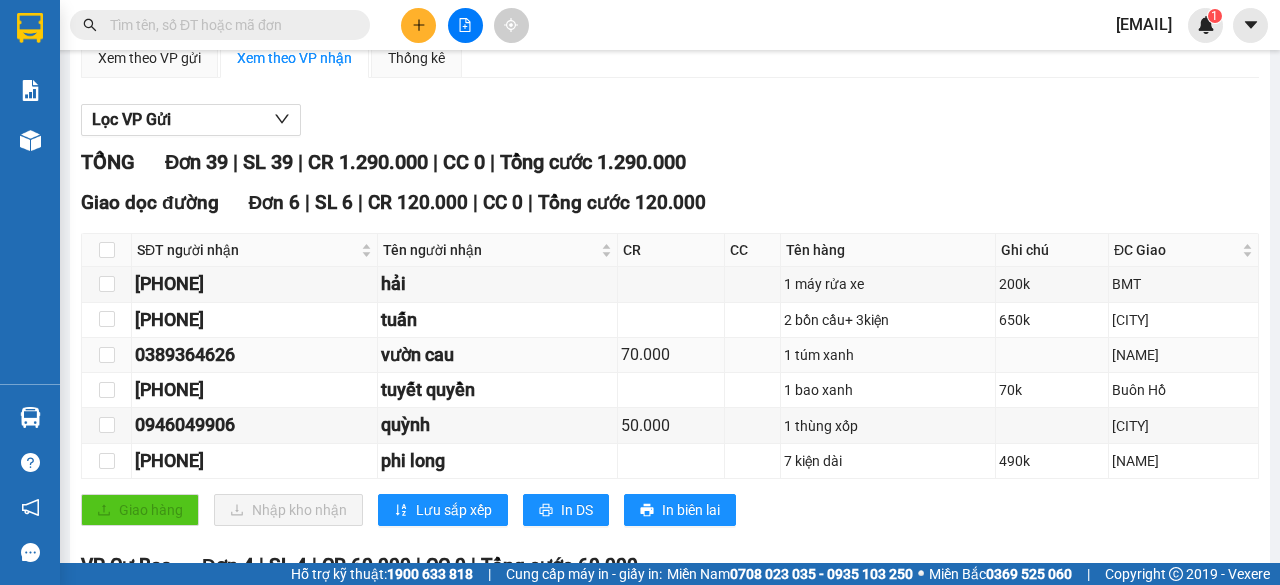 click on "vườn cau" at bounding box center [497, 355] 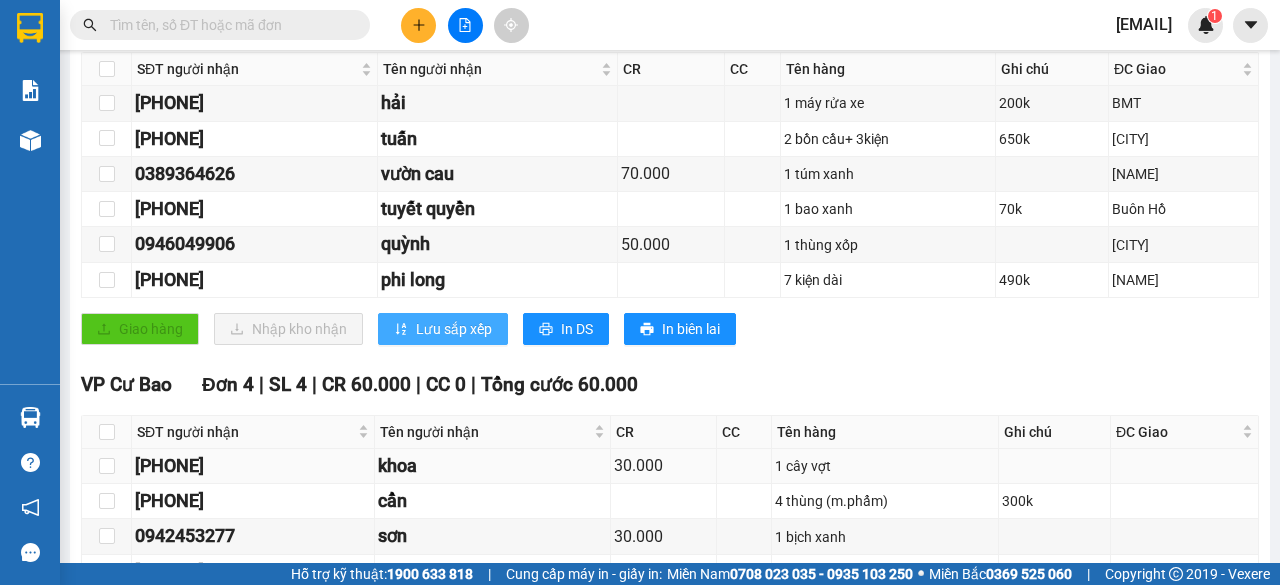 click on "TỔNG Đơn 39 | SL 39 | CR 1.290.000 | CC 0 | Tổng cước 1.290.000 Giao dọc đường Đơn 6 | SL 6 | CR 120.000 | CC 0 | Tổng cước 120.000 SĐT người nhận Tên người nhận CR CC Tên hàng Ghi chú ĐC Giao Ký nhận [PHONE] [NAME] 1 máy rửa xe 200k BMT [PHONE] [NAME] 2 bồn cầu+ 3kiện 650k Gia Nghĩa [PHONE] [NAME] 70.000 1 túm xanh Đạt Lý [PHONE] [NAME] [NAME] 1 bao xanh 70k Buôn Hồ [PHONE] [NAME] 50.000 1 thùng xốp Duy Hòa [PHONE] [NAME] 7 kiện dài 490k Chu Đăng Giao hàng Nhập kho nhận Lưu sắp xếp In DS In biên lai Thảo Lan 02838 498 498 103/30 Nguyễn Thế Truyện, P. Tân Sơn Nhì, Q Tân Phú PHƠI HÀNG Văn Phòng Sài Gòn - 20:55 - [DD]/[MM]/[YEAR] Tuyến: Sài Gòn - Đắk Lắk Chuyến: ([TIME] - [DD]/[MM]/[YEAR]) Tài xế: [NAME] [NAME] - [NAME] [NAME] Số xe: 51B-229.37 Loại xe: Giường nằm 41 chỗ SĐT người nhận CR CC Ghi chú" at bounding box center (670, 1052) 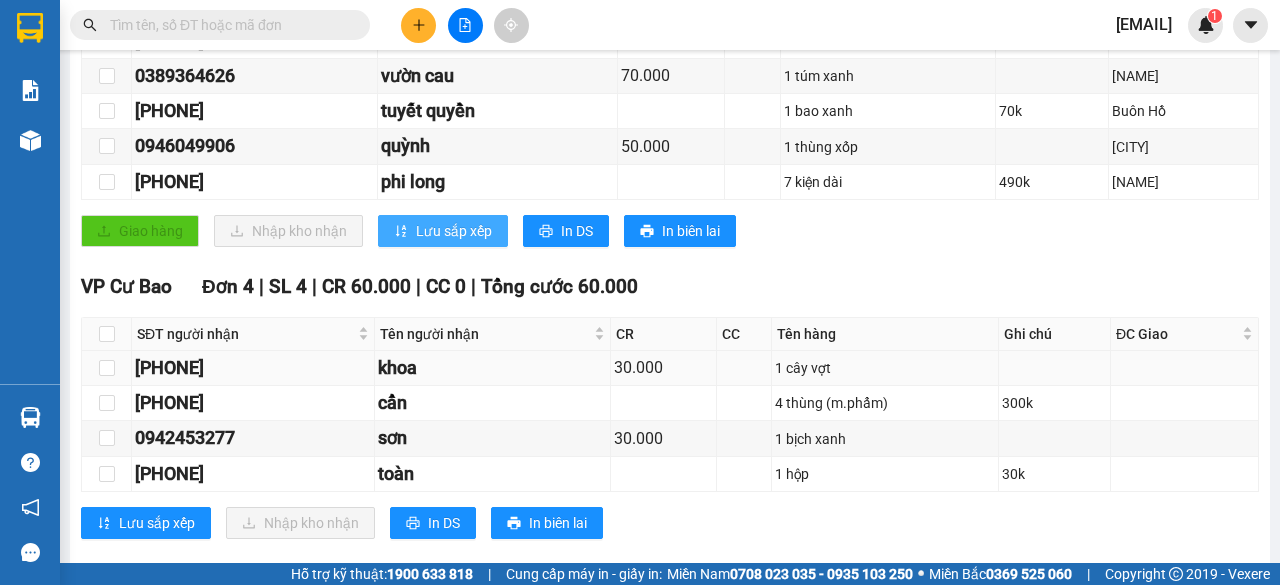 scroll, scrollTop: 500, scrollLeft: 0, axis: vertical 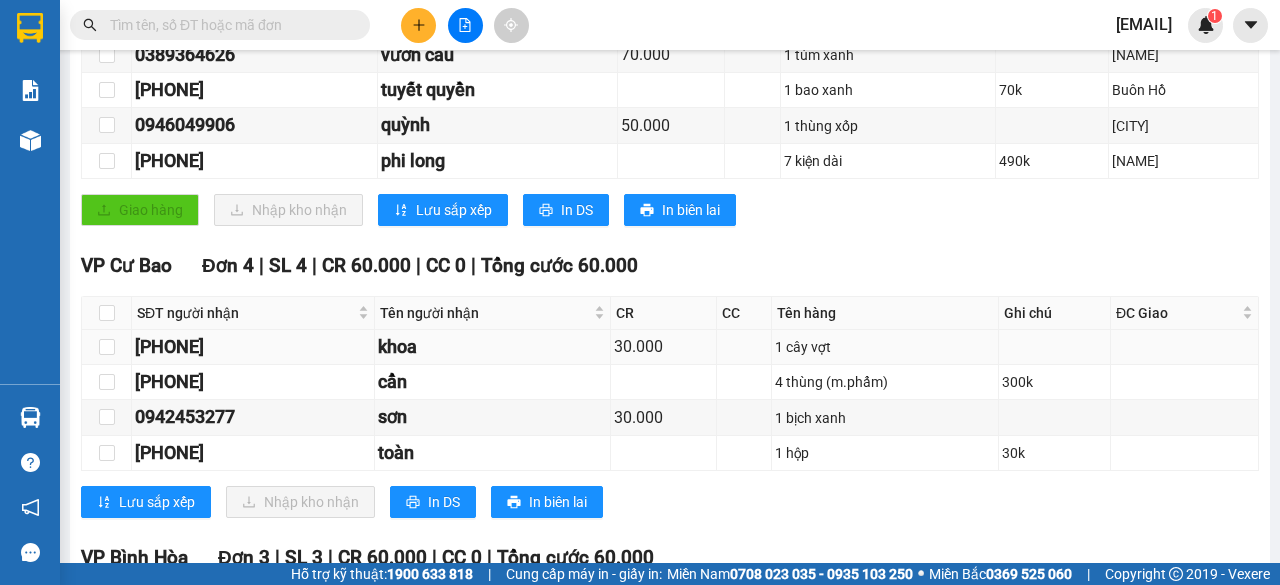 click on "khoa" at bounding box center [493, 347] 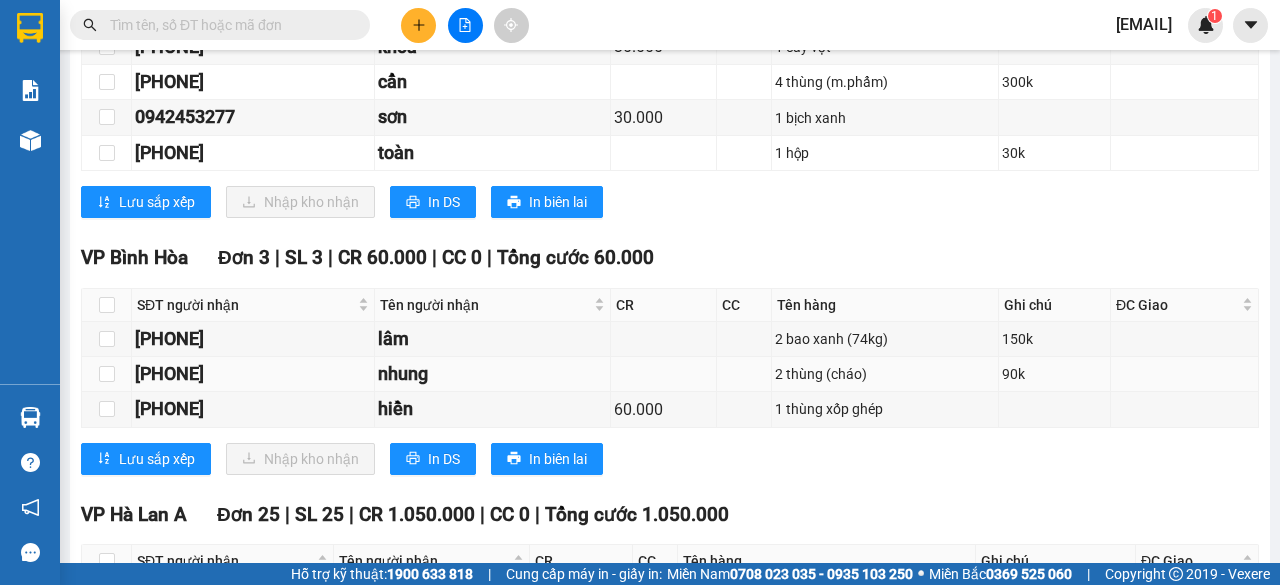 scroll, scrollTop: 900, scrollLeft: 0, axis: vertical 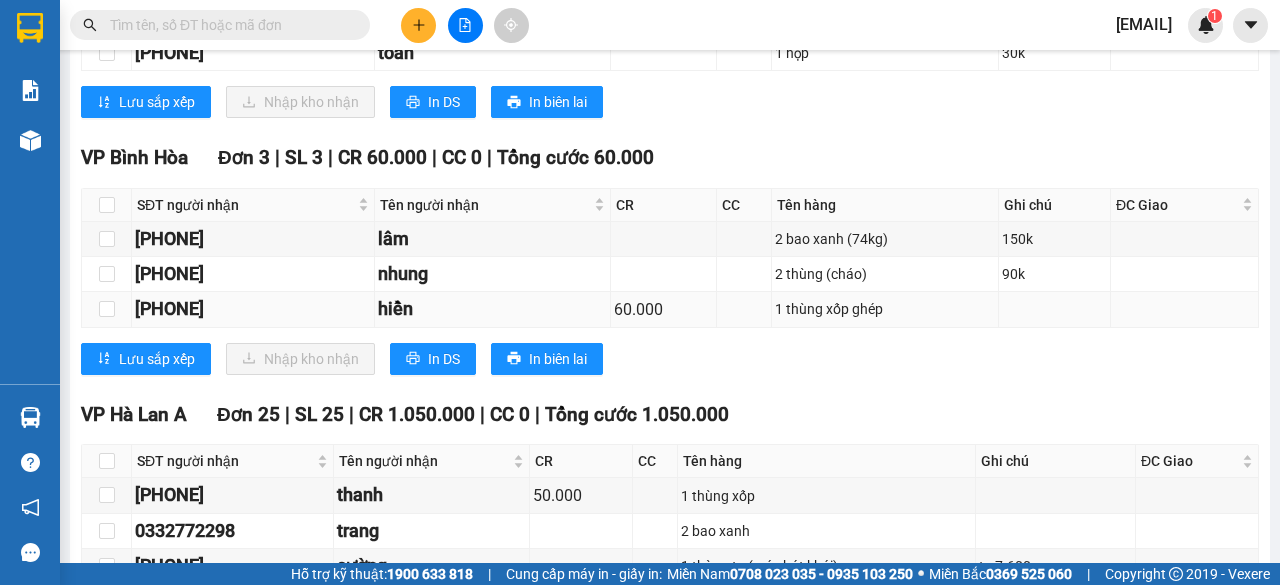 click on "60.000" at bounding box center (664, 309) 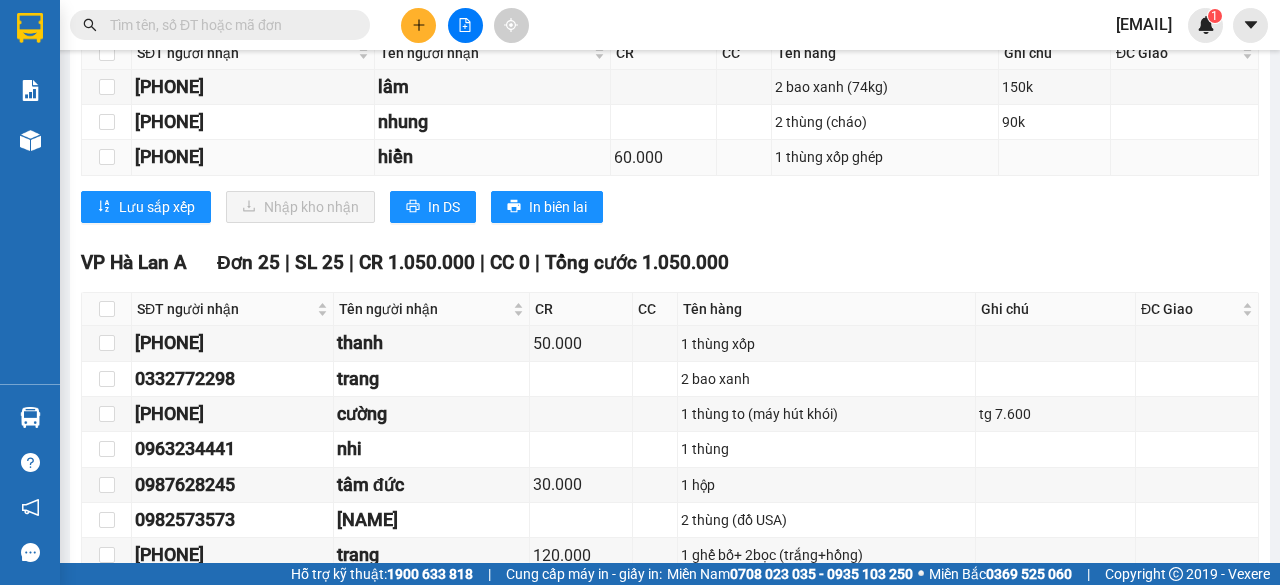 scroll, scrollTop: 1100, scrollLeft: 0, axis: vertical 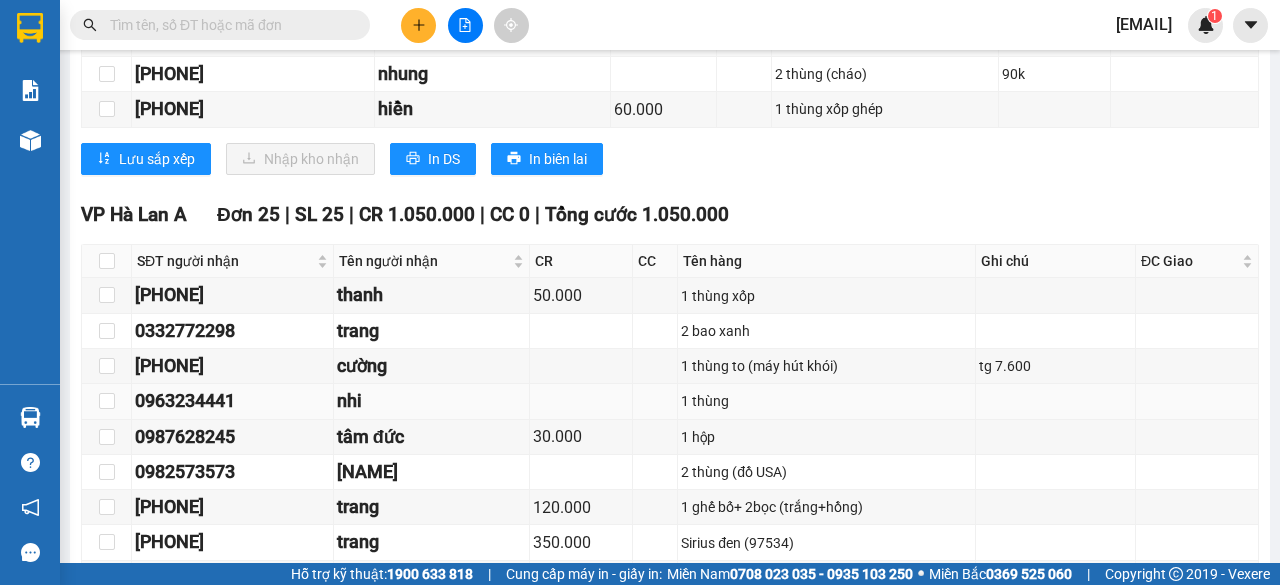 click at bounding box center (581, 401) 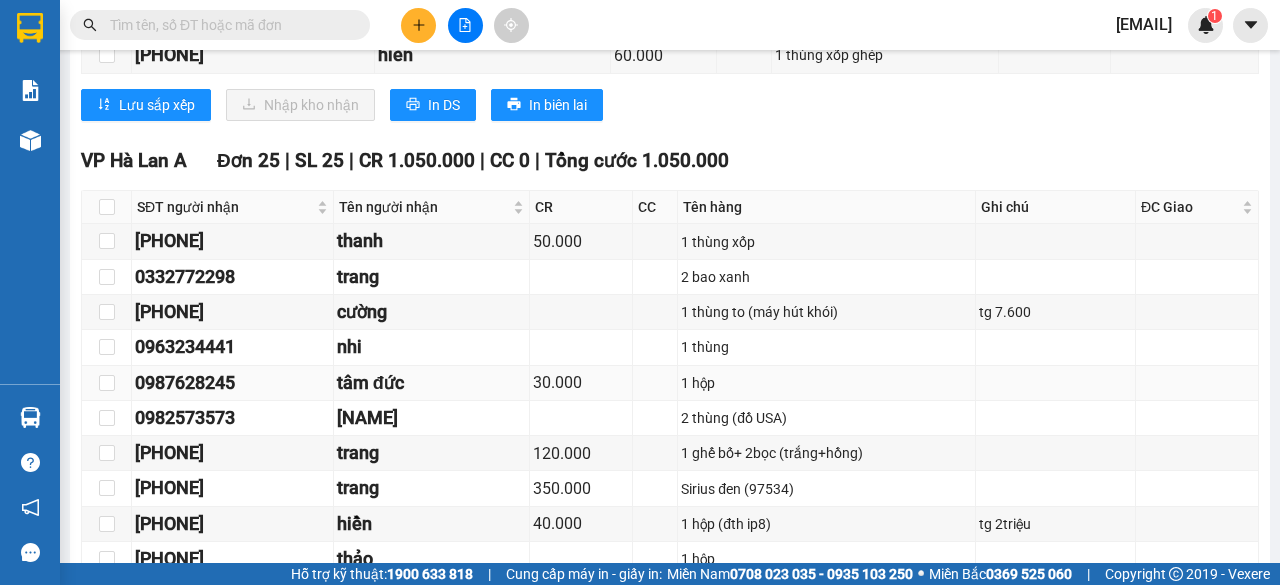 scroll, scrollTop: 1200, scrollLeft: 0, axis: vertical 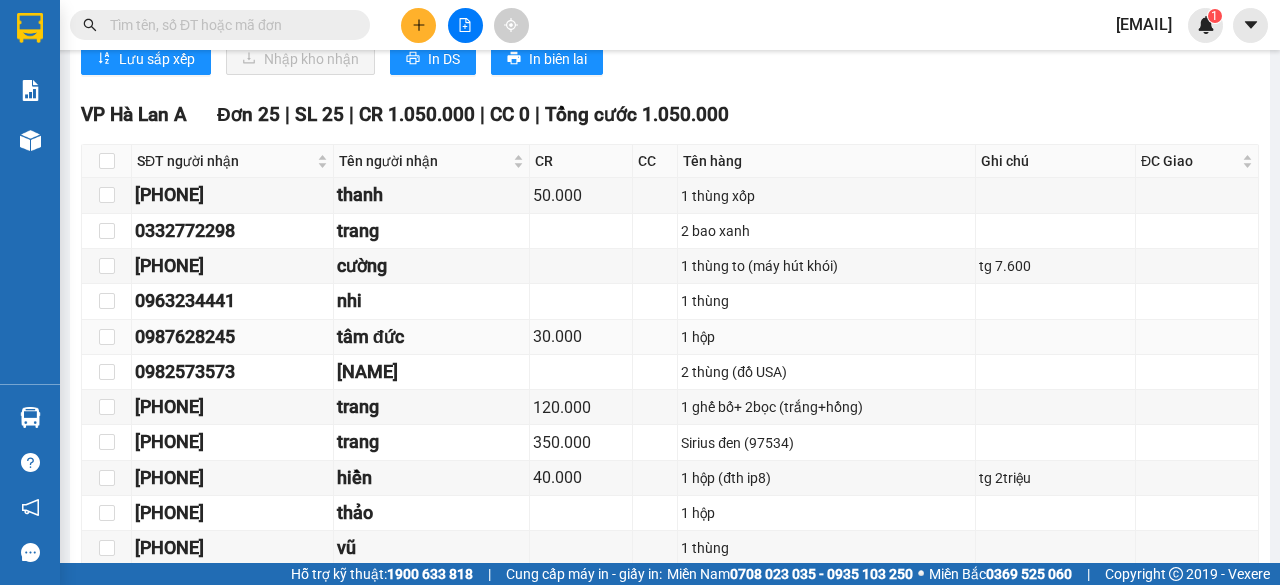 click on "30.000" at bounding box center (580, 336) 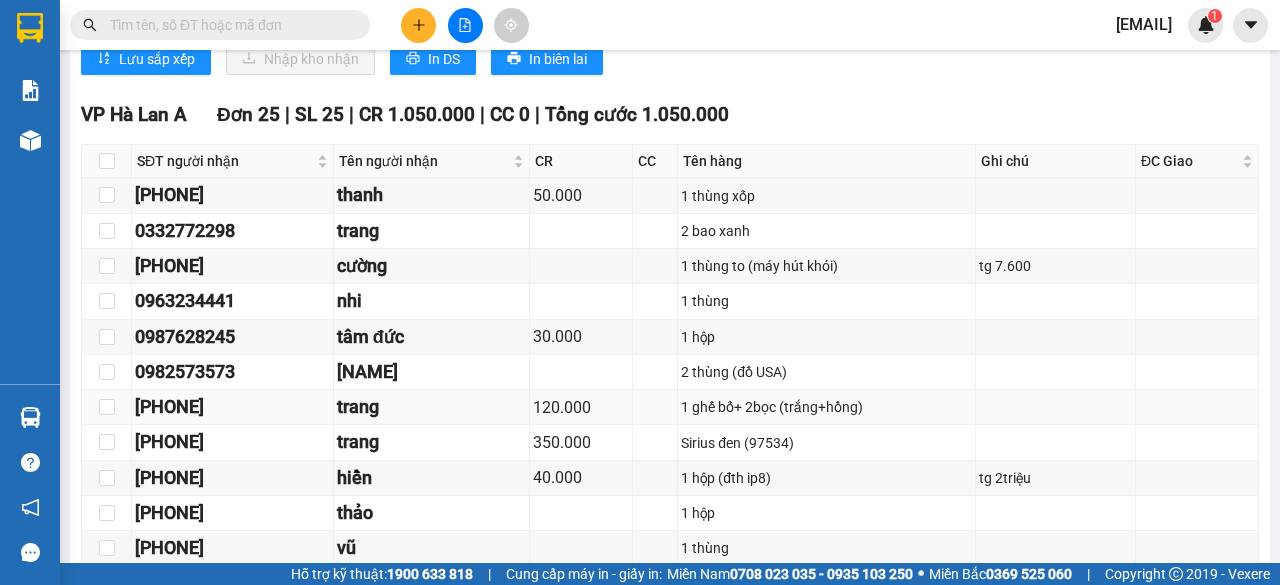 click on "120.000" at bounding box center [580, 407] 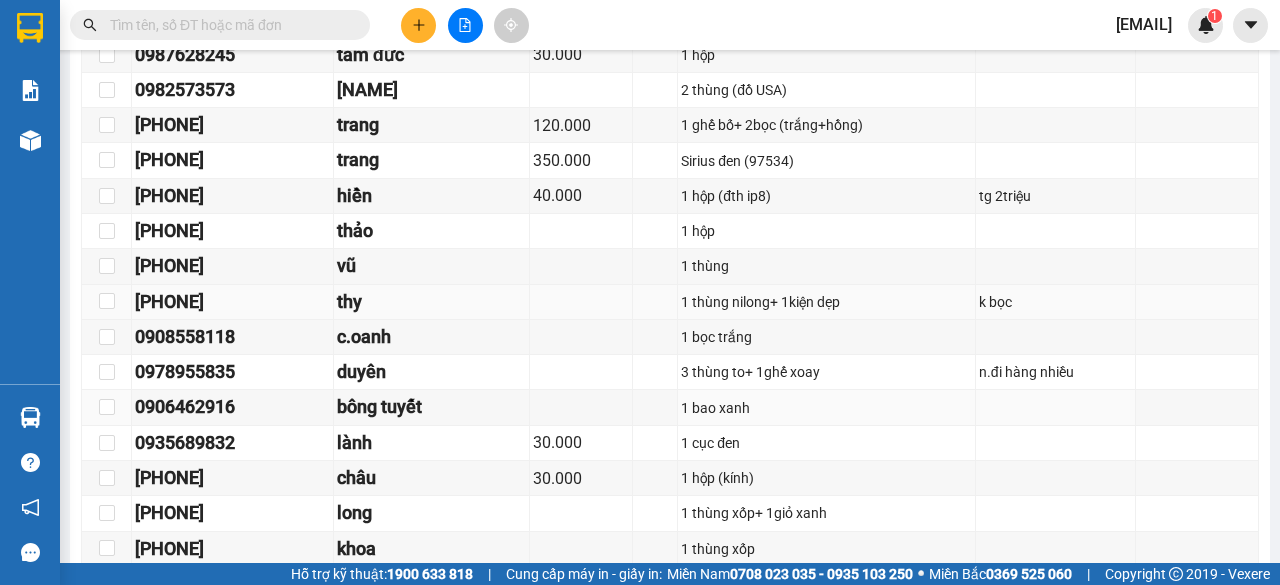 click on "[PHONE] [NAME] 50.000 1 thùng xốp [PHONE] [NAME] 2 bao xanh [PHONE] [NAME] cường 1 thùng to (máy hút khói) tg 7.600 [PHONE] nhi 1 thùng [PHONE] tâm đức 30.000 1 hộp [PHONE] chú thể 2 thùng (đồ USA) [PHONE] trang 120.000 1 ghế bố+ 2bọc (trắng+hồng) [PHONE] trang 350.000 Sirius đen (97534) [PHONE] hiền 40.000 1 hộp (đth ip8) tg 2triệu [PHONE] thảo 1 hộp [PHONE] vũ 1 thùng [PHONE] thy 1 thùng nilong+ 1kiện dẹp k bọc [PHONE] c.oanh 1 bọc trắng [PHONE] duyên 3 thùng to+ 1ghế  xoay n.đi hàng nhiều [PHONE] bông tuyết 1 bao xanh [PHONE] lành 30.000 1 cục đen [PHONE] châu 30.000 1 hộp (kính) [PHONE] long 1 thùng xốp+ 1giỏ xanh [PHONE] khoa 1 thùng xốp [PHONE] sinh 50.000 1 bao trắng [PHONE] hoàng 60.000 1 thùng [PHONE] nhi 2 kiện trái cây [PHONE] đỗ 260.000 4 cục đen [PHONE] oanh 1 bọc trắng [PHONE] uyển 30.000" at bounding box center (670, 337) 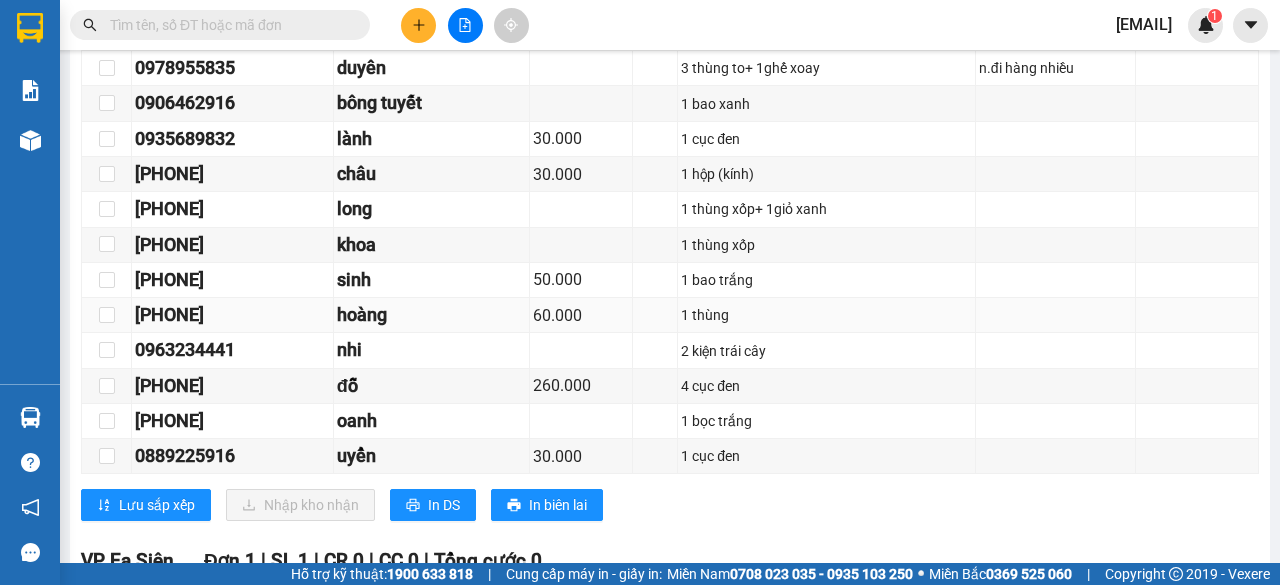 scroll, scrollTop: 1800, scrollLeft: 0, axis: vertical 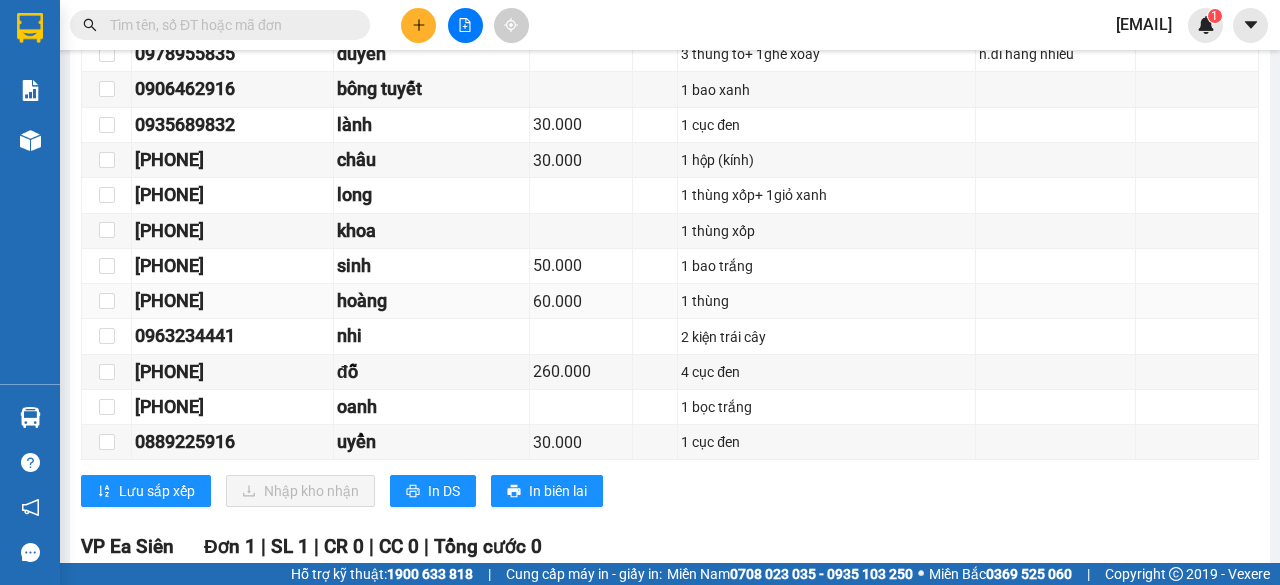 click on "60.000" at bounding box center [581, 301] 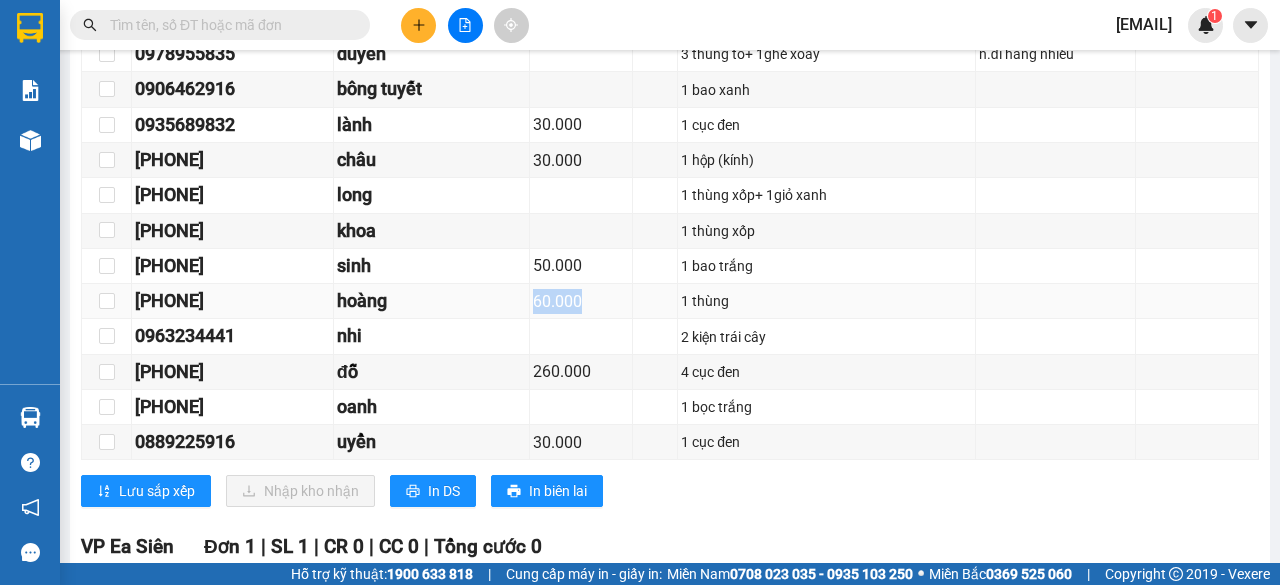 click on "60.000" at bounding box center (581, 301) 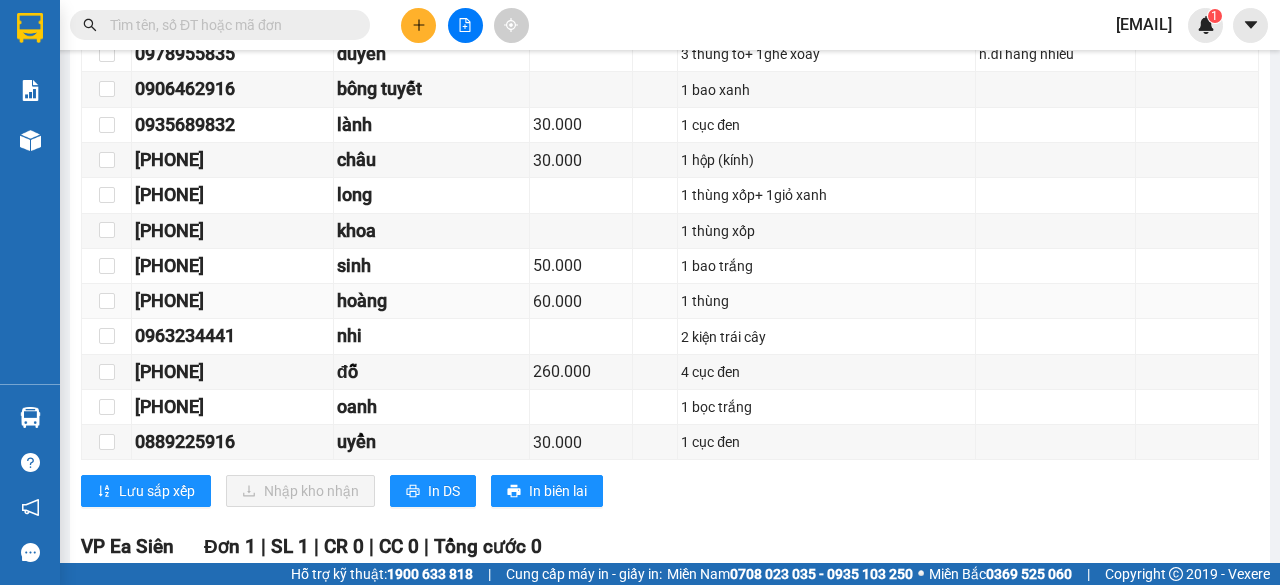 drag, startPoint x: 560, startPoint y: 269, endPoint x: 560, endPoint y: 295, distance: 26 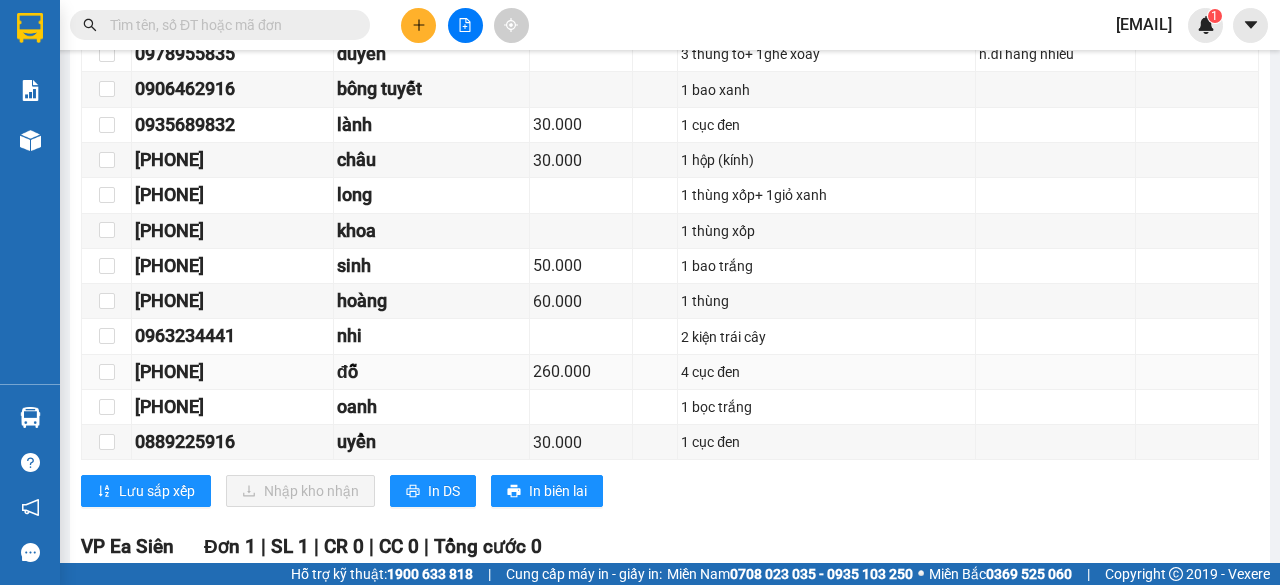 click on "260.000" at bounding box center (580, 371) 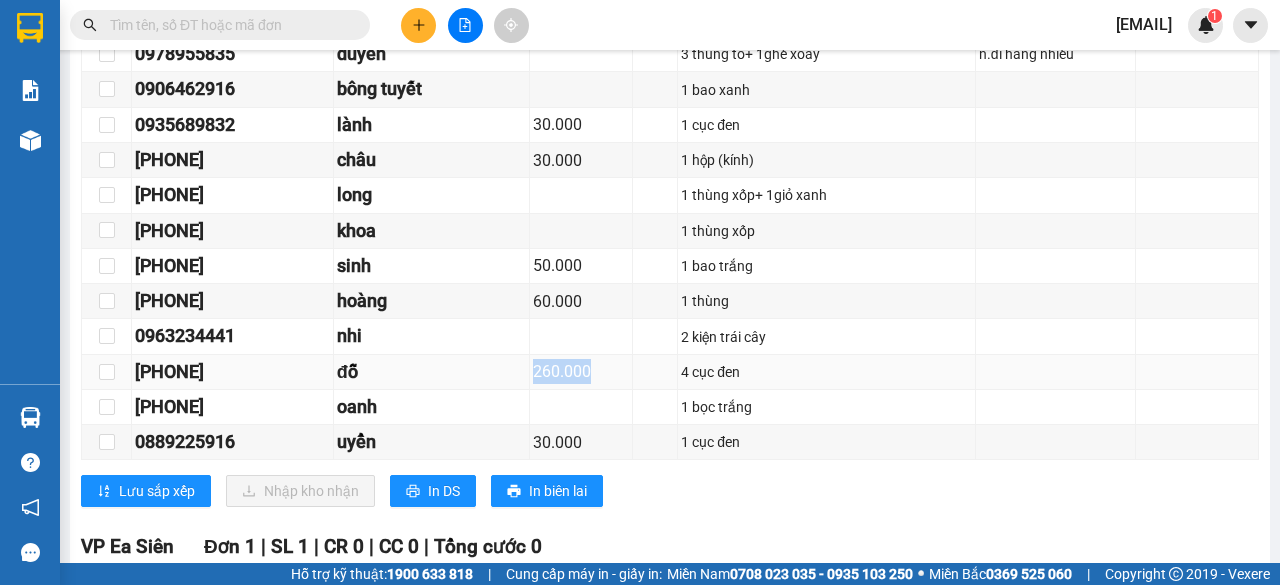 click on "260.000" at bounding box center (580, 371) 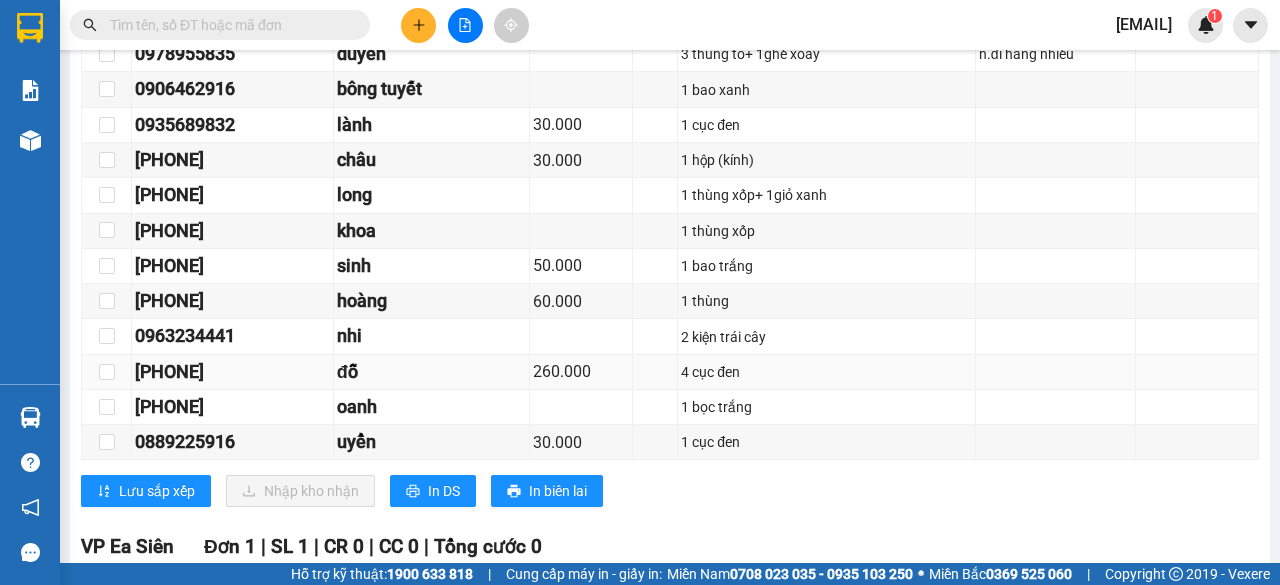 click on "260.000" at bounding box center (580, 371) 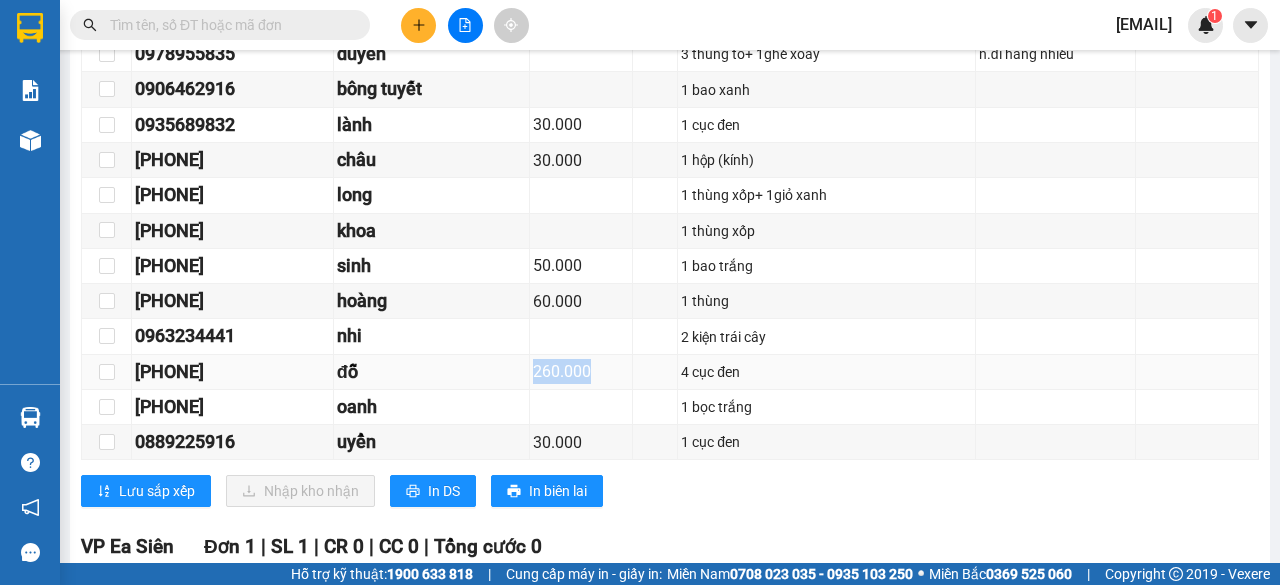 click on "260.000" at bounding box center (580, 371) 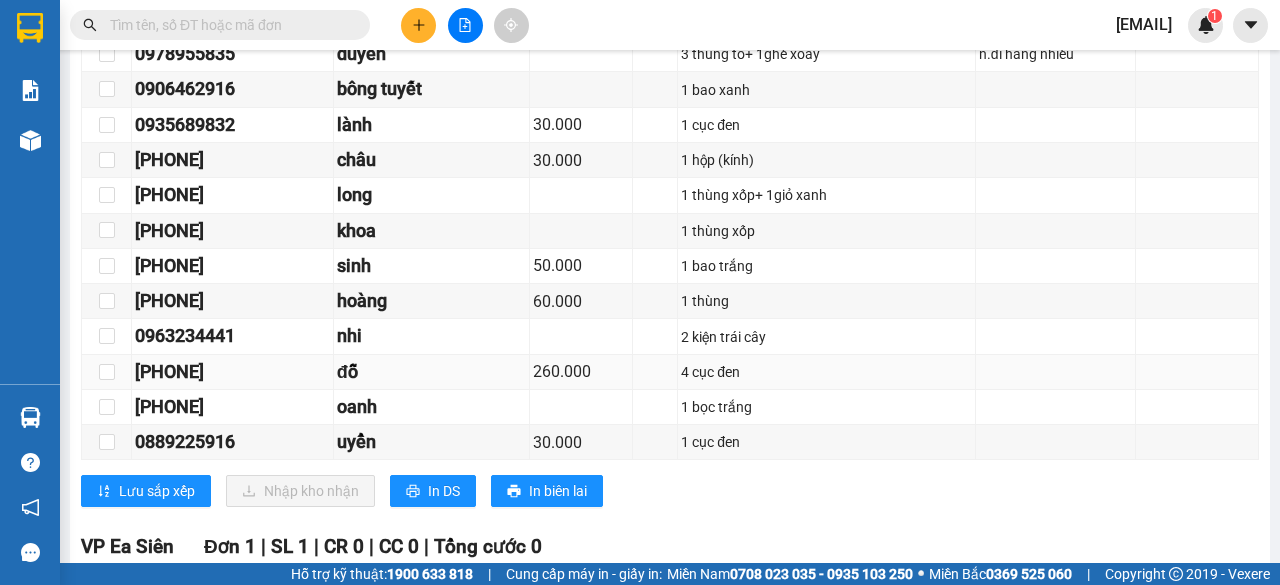 click on "260.000" at bounding box center [580, 371] 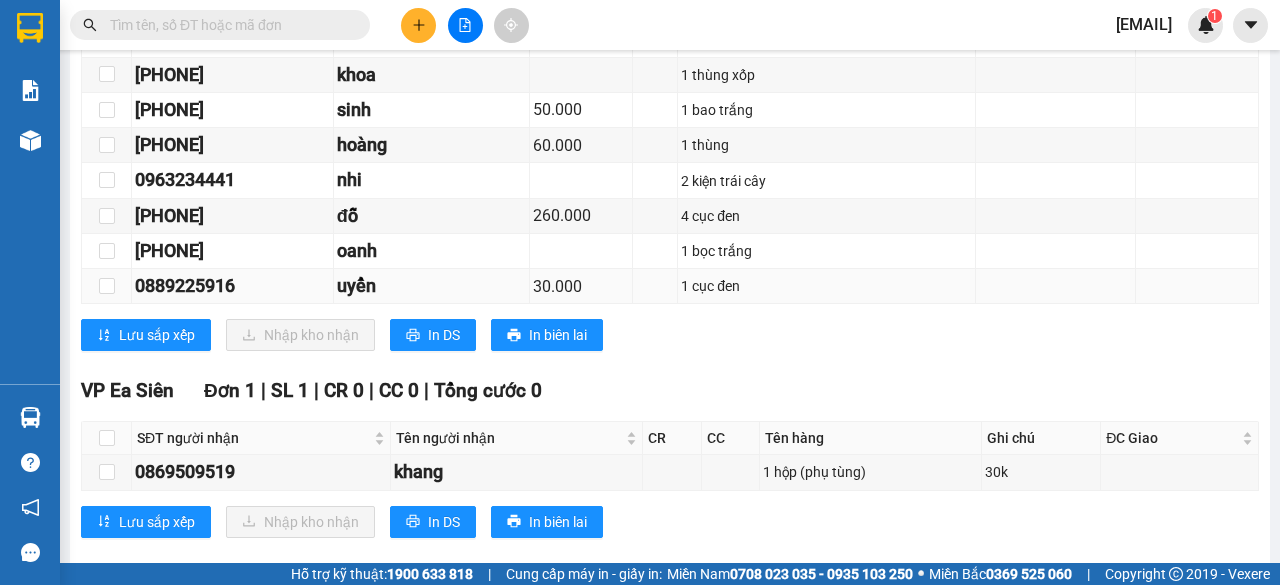 scroll, scrollTop: 1968, scrollLeft: 0, axis: vertical 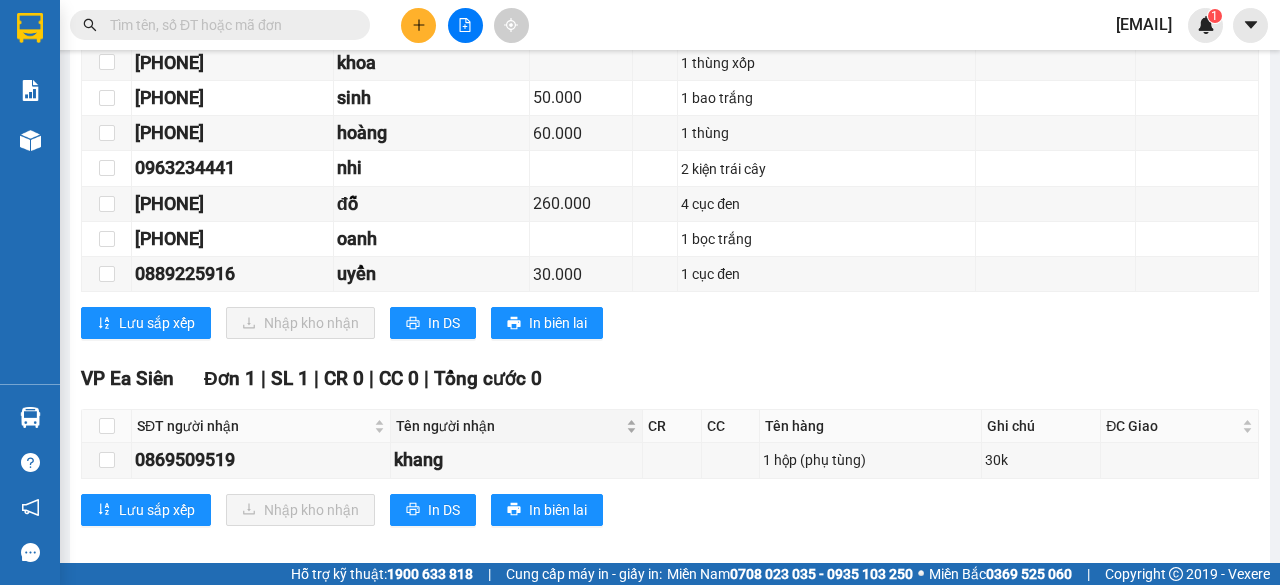 click on "Tên người nhận" at bounding box center (509, 426) 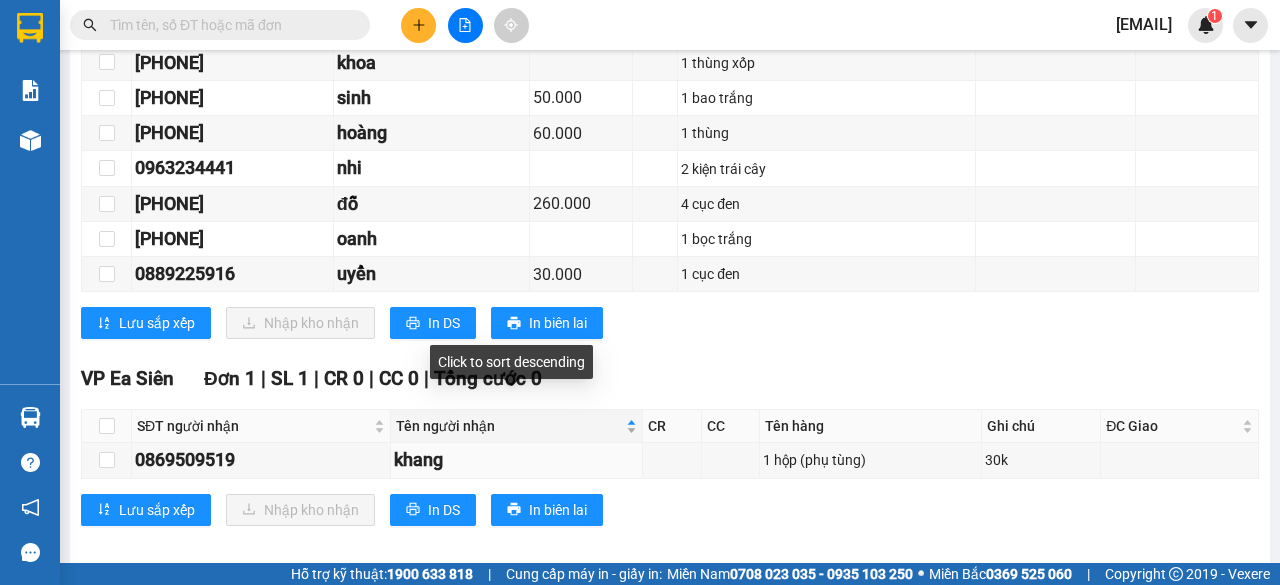 click on "Tên người nhận" at bounding box center (509, 426) 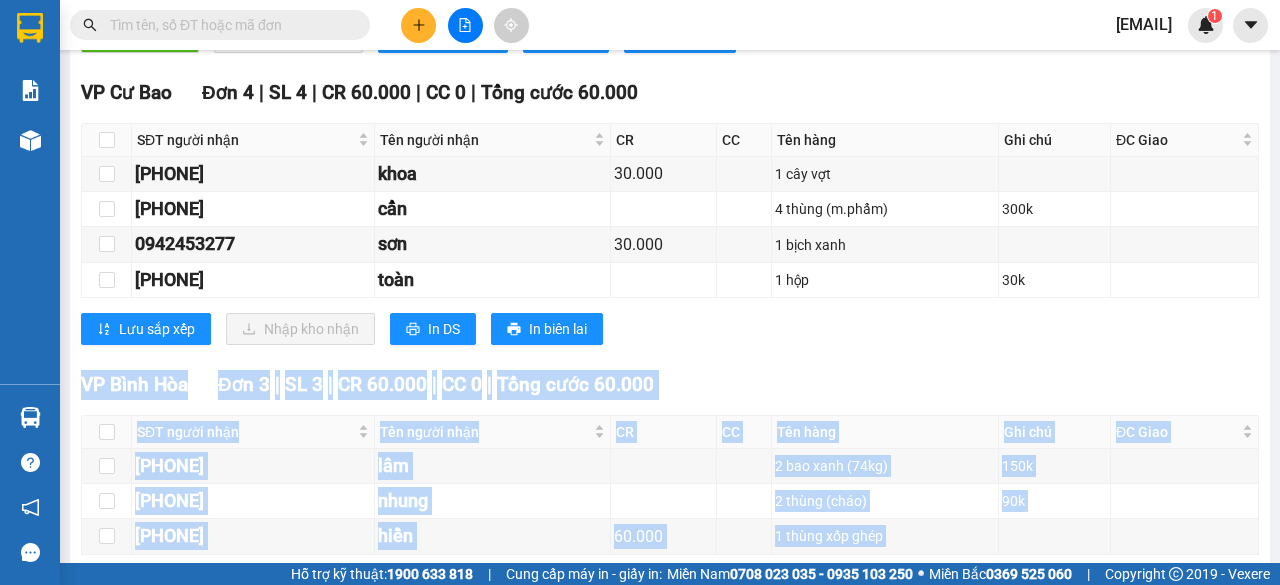 drag, startPoint x: 624, startPoint y: 336, endPoint x: 614, endPoint y: 333, distance: 10.440307 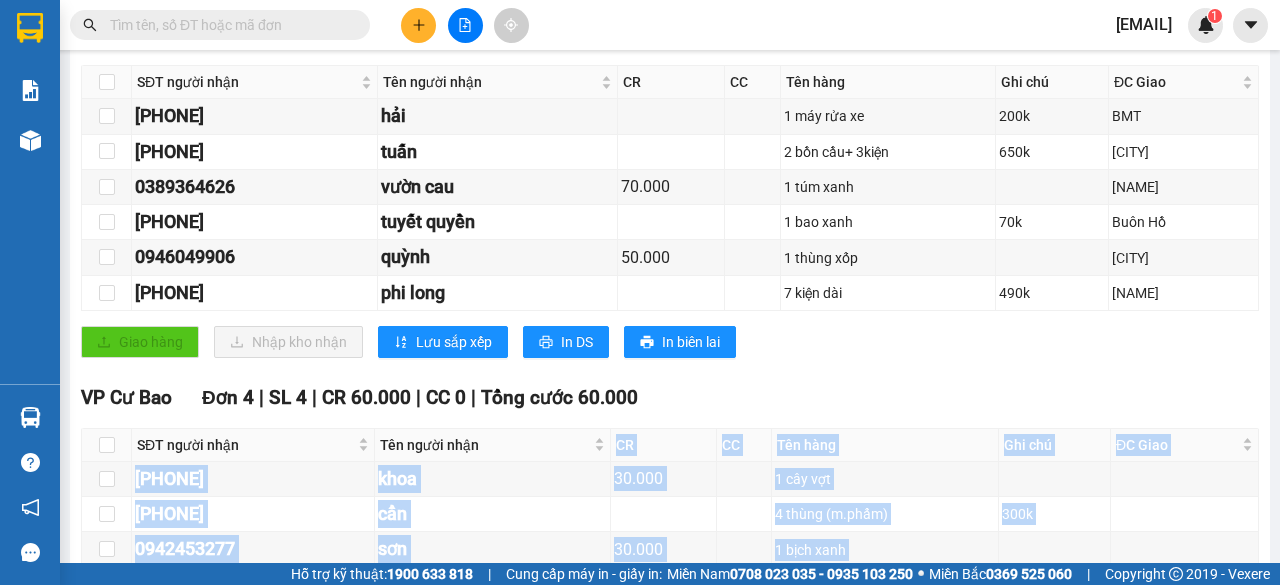 scroll, scrollTop: 0, scrollLeft: 0, axis: both 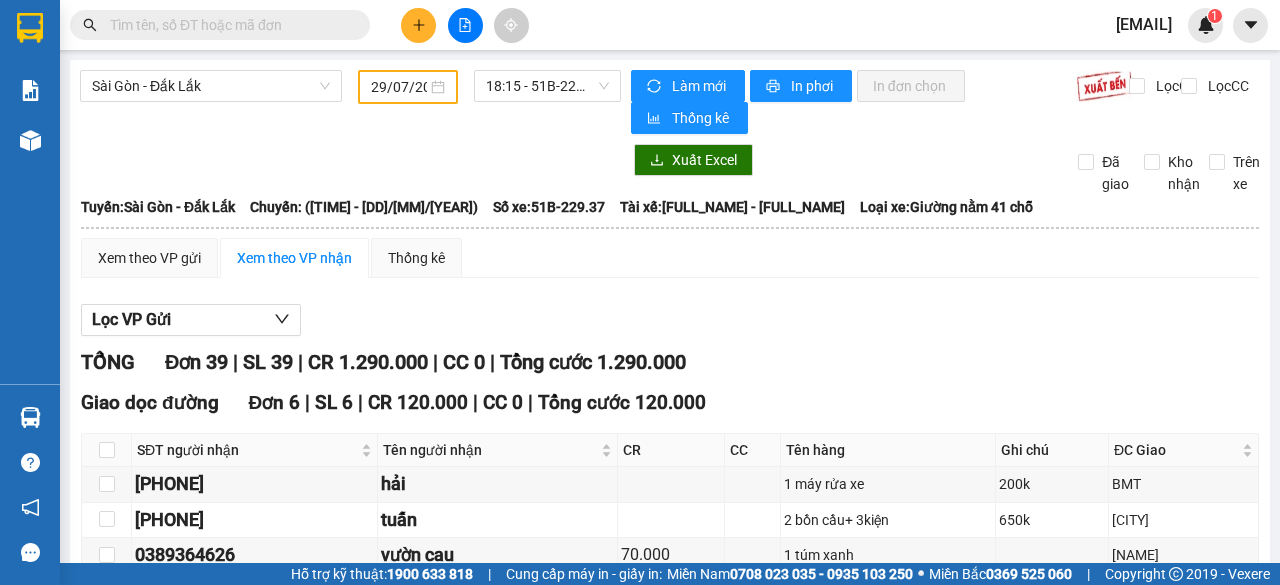 drag, startPoint x: 600, startPoint y: 317, endPoint x: 591, endPoint y: 303, distance: 16.643316 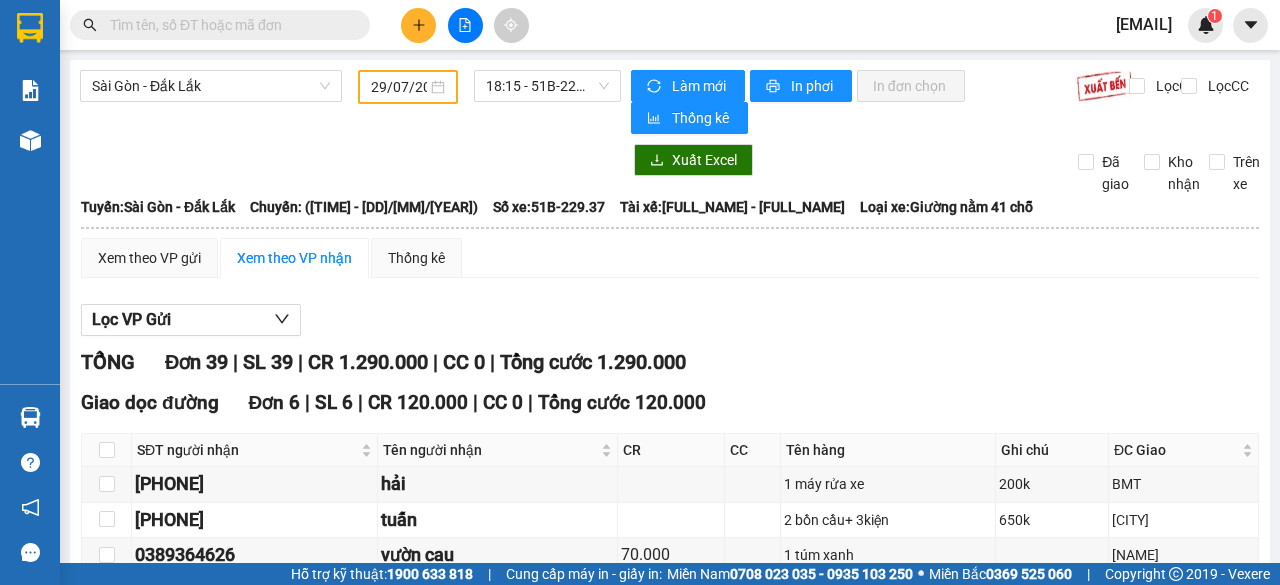 click on "Lọc VP Gửi" at bounding box center (670, 320) 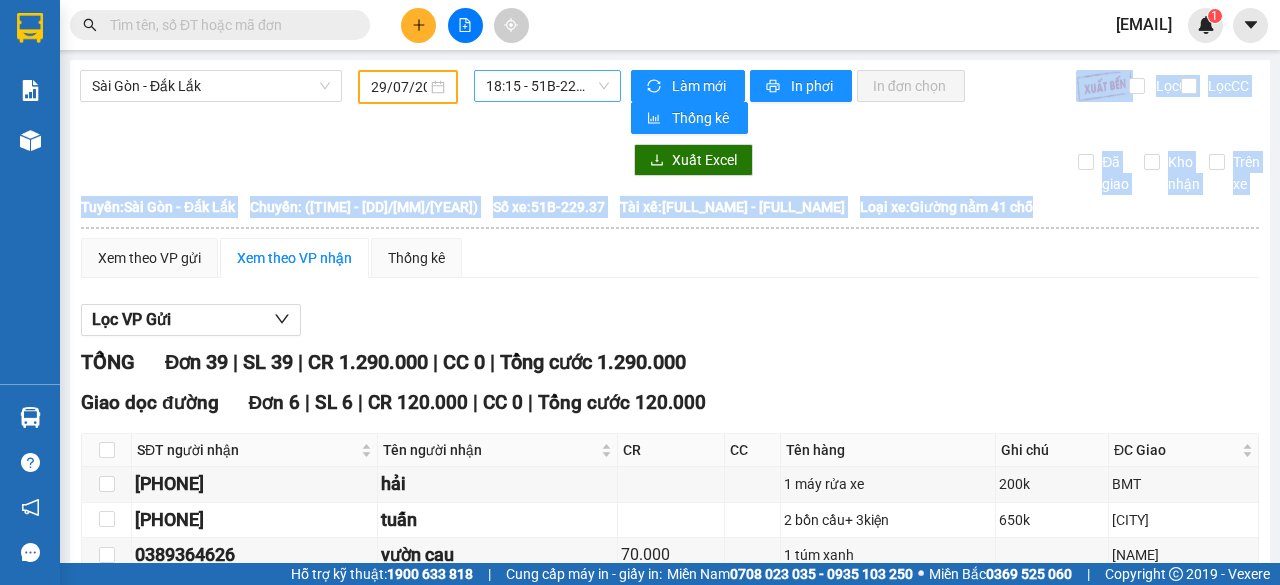 drag, startPoint x: 482, startPoint y: 170, endPoint x: 478, endPoint y: 89, distance: 81.09871 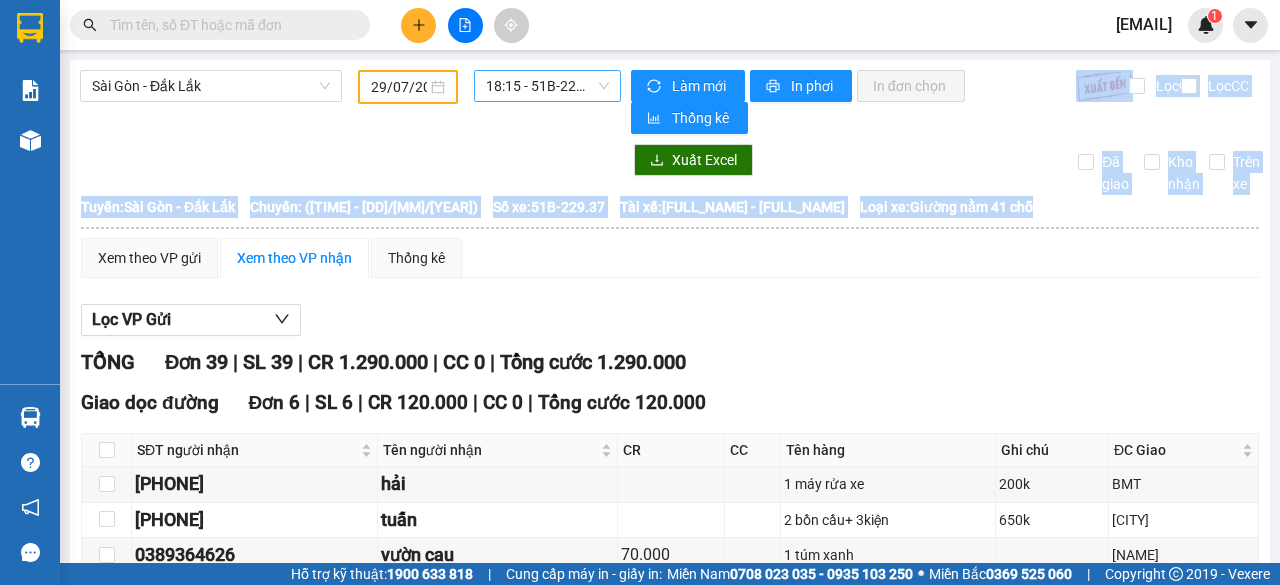 click on "Làm mới In phơi In đơn chọn Thống kê Lọc  CR Lọc  CC Xuất Excel Đã giao Kho nhận Trên xe [NAME]    [PHONE]   [NUMBER]/[NUMBER] [STREET], P. [CITY], Q [DISTRICT] PHƠI HÀNG [TIME] - [DATE] Tuyến:  [CITY] - [CITY] Chuyến:   ([TIME] - [DATE]) Tài xế:  [FULL_NAME] - [FULL_NAME]   Số xe:  [PLATE] Loại xe:  Giường nằm 41 chỗ Tuyến:  [CITY] - [CITY] Chuyến:   ([TIME] - [DATE]) Số xe:  [PLATE] Tài xế:  [FULL_NAME] - [FULL_NAME] Loại xe:  Giường nằm 41 chỗ Xem theo VP gửi Xem theo VP nhận Thống kê Lọc VP Gửi TỔNG Đơn   39 | SL   39 | CR   1.290.000 | CC   0 | Tổng cước   1.290.000 Giao dọc đường Đơn   6 | SL   6 | CR   120.000 | CC   0 | Tổng cước   120.000 SĐT người nhận Tên người nhận CR CC Tên hàng Ghi chú ĐC Giao Ký nhận                   [PHONE] [NAME] 200k" at bounding box center [670, 1300] 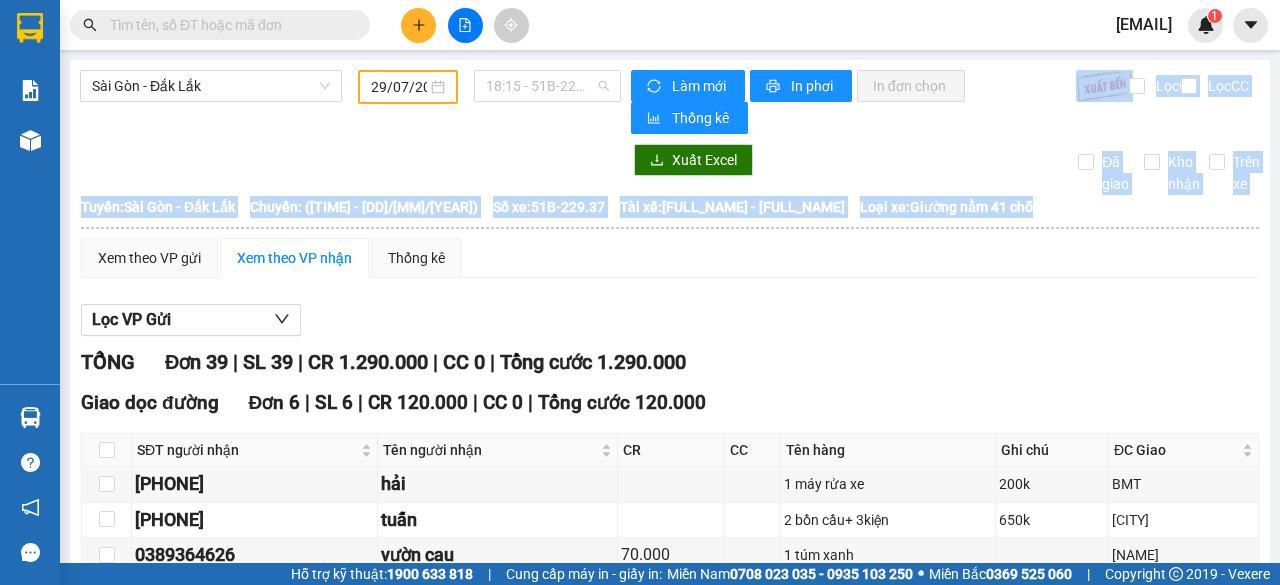 drag, startPoint x: 497, startPoint y: 73, endPoint x: 417, endPoint y: 91, distance: 82 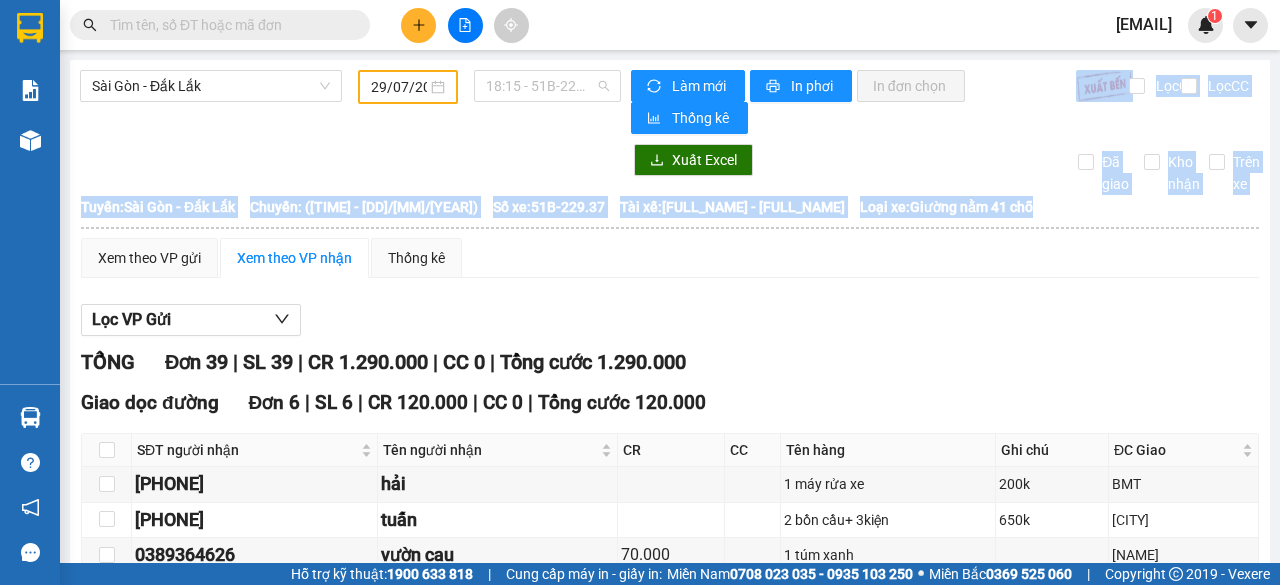 click on "[CITY] - [CITY] [DD]/[MM]/[YEAR] [TIME] - [PLATE]" at bounding box center (350, 87) 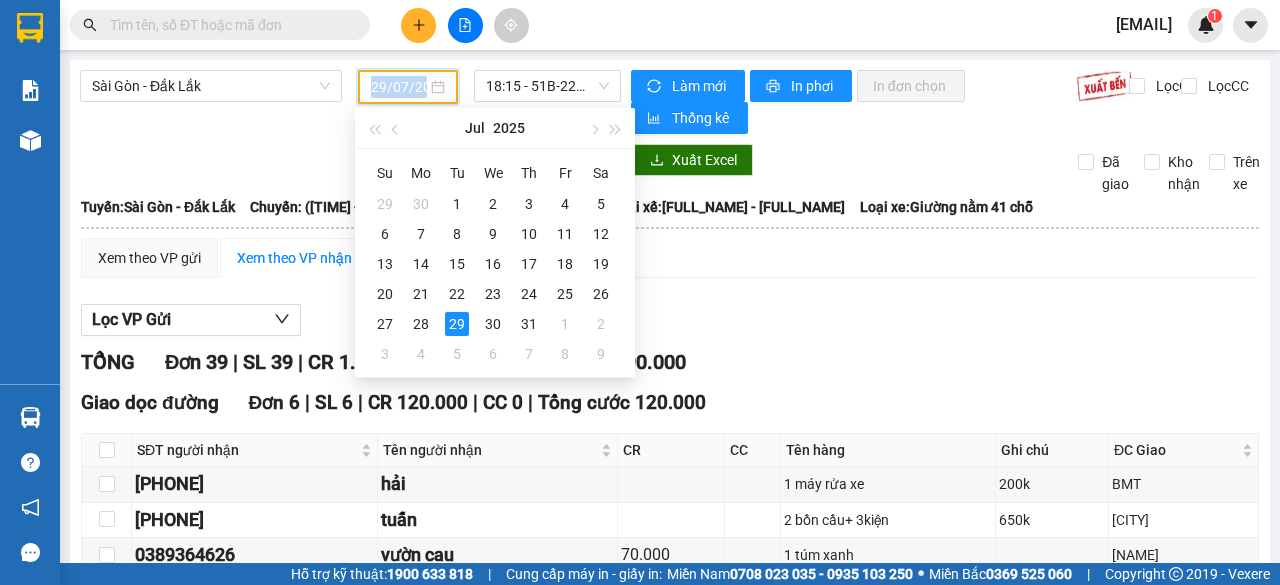 scroll, scrollTop: 0, scrollLeft: 0, axis: both 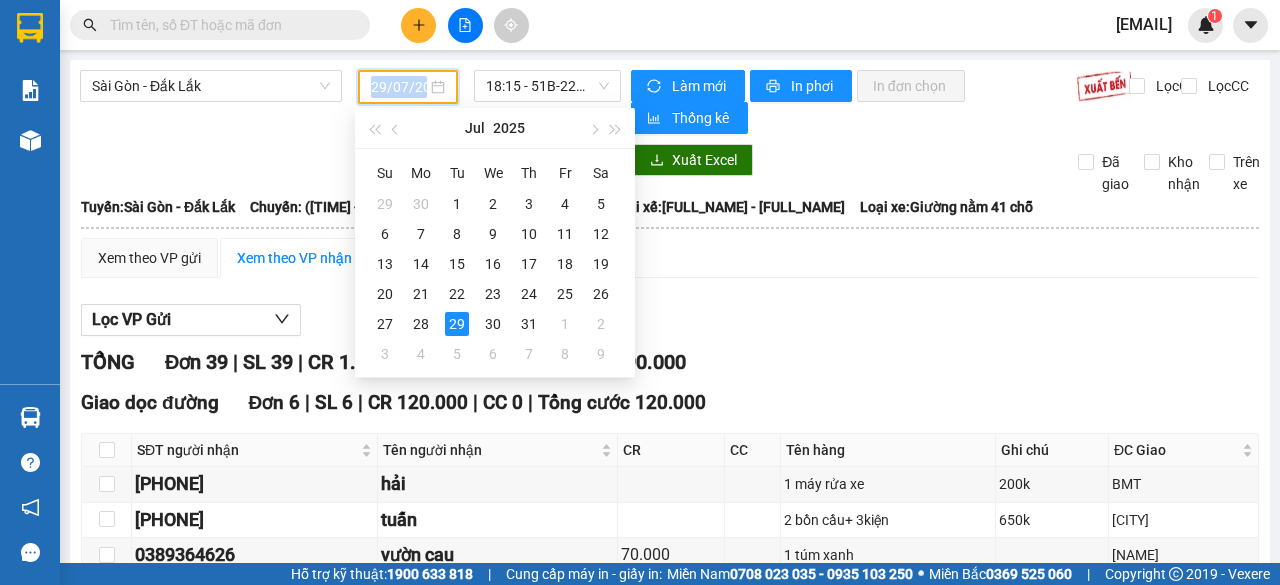 drag, startPoint x: 417, startPoint y: 91, endPoint x: 401, endPoint y: 90, distance: 16.03122 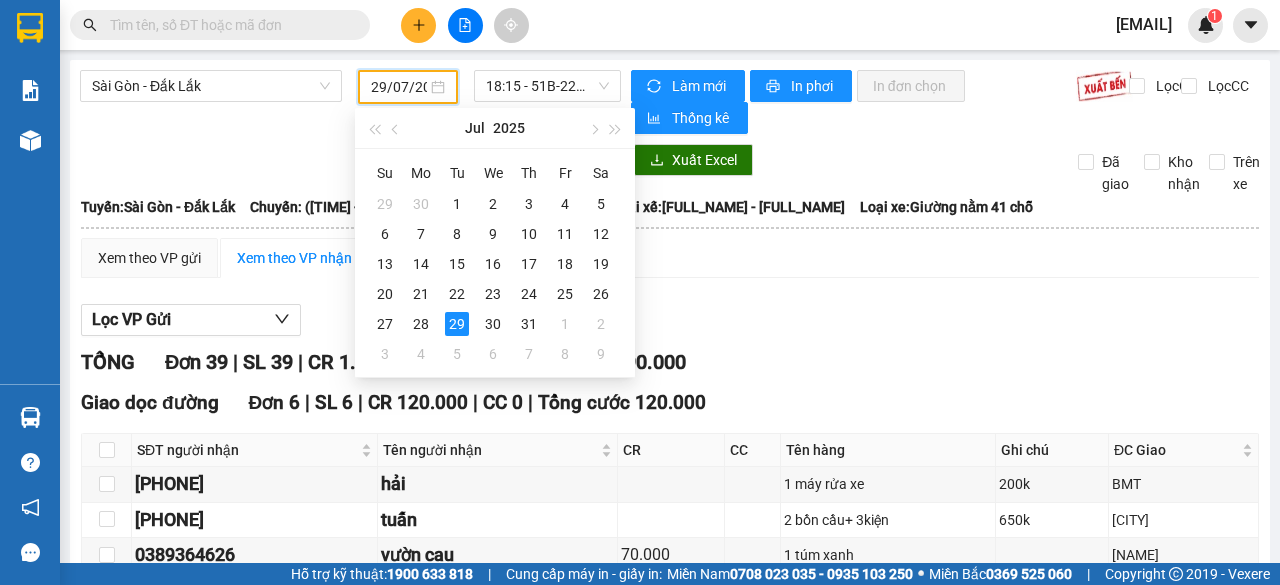 scroll, scrollTop: 0, scrollLeft: 16, axis: horizontal 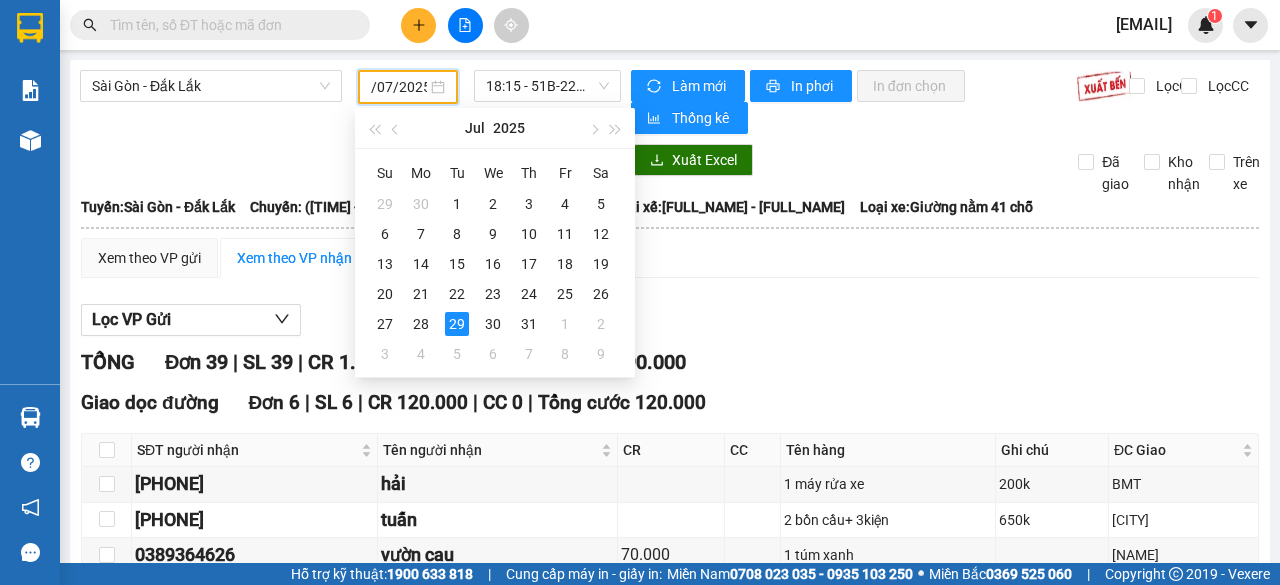 click on "29/07/2025" at bounding box center [399, 87] 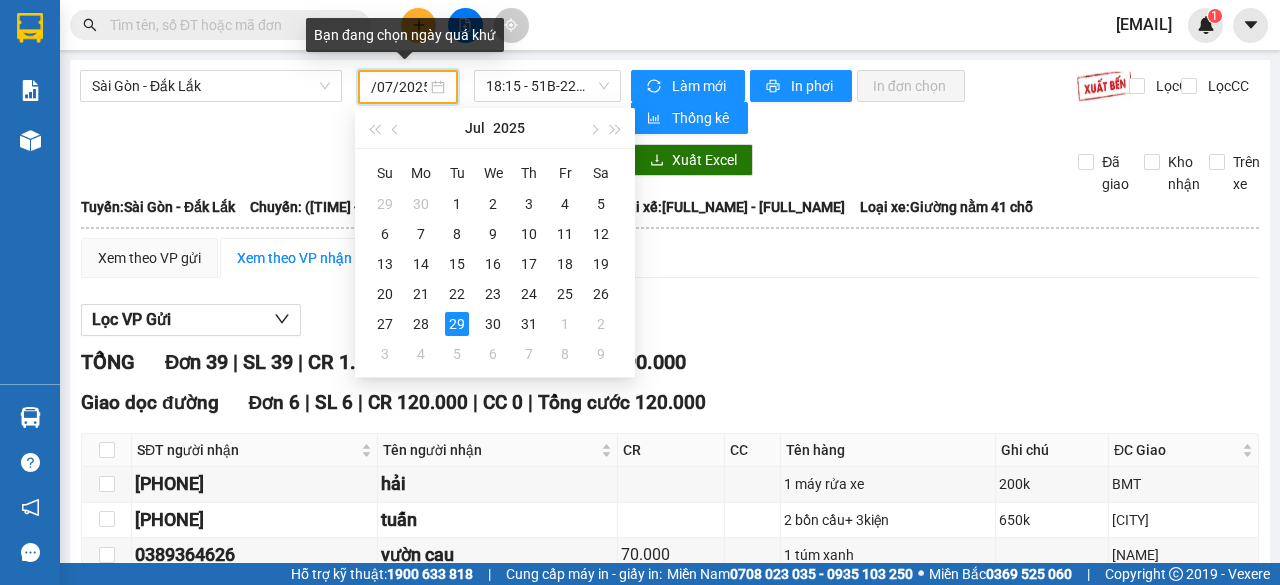 click on "29/07/2025" at bounding box center (399, 87) 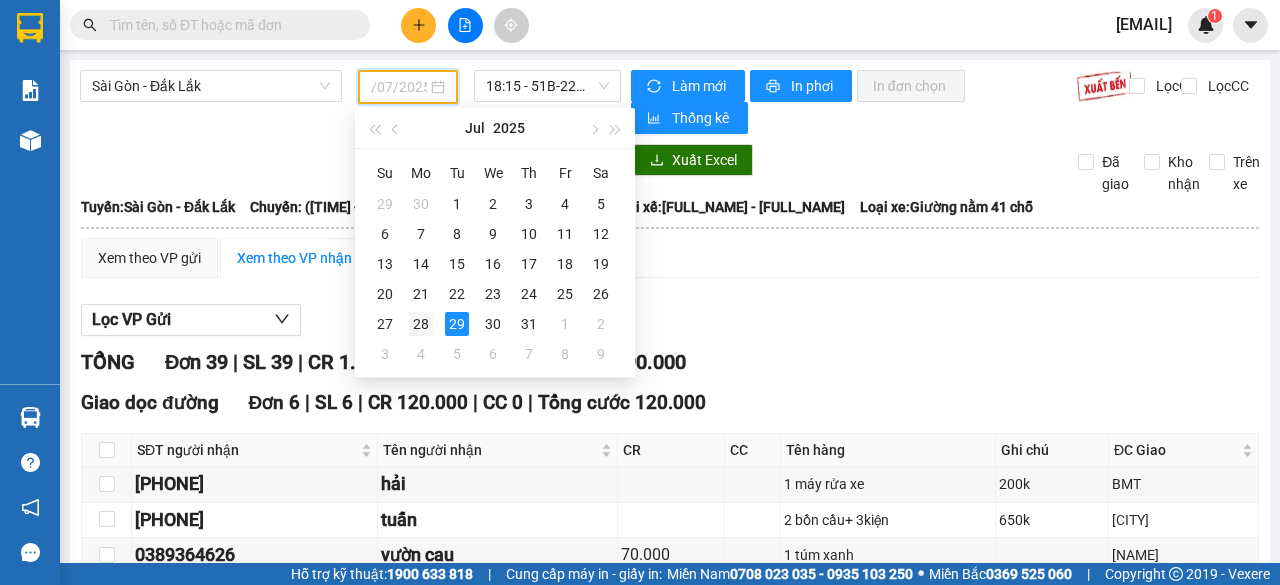 click on "28" at bounding box center [421, 324] 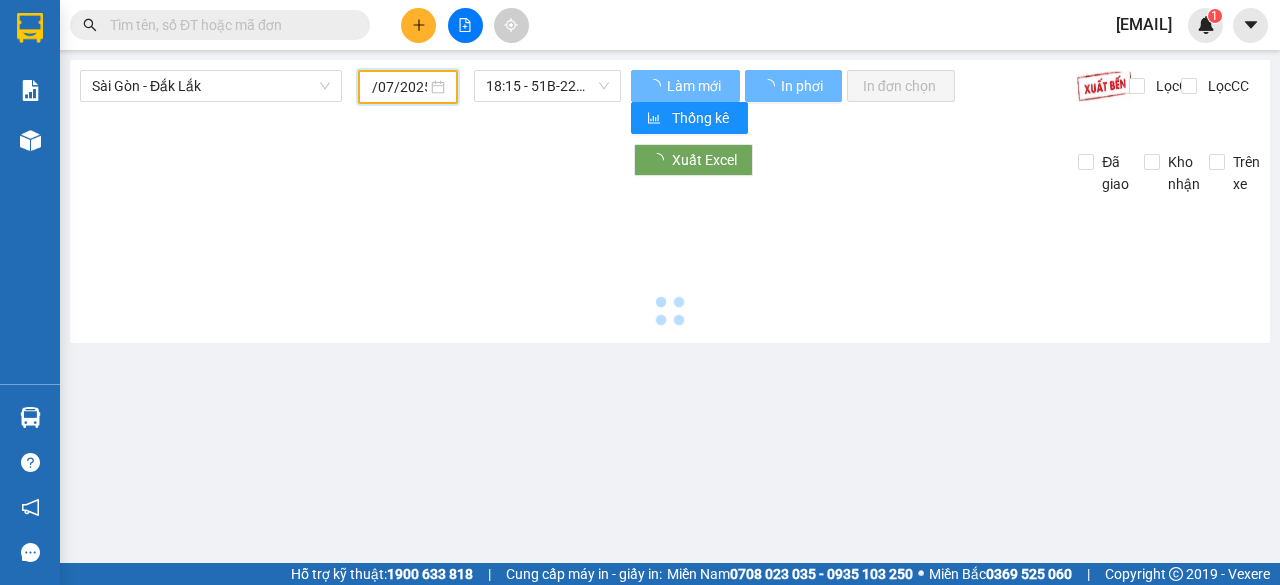 scroll, scrollTop: 0, scrollLeft: 0, axis: both 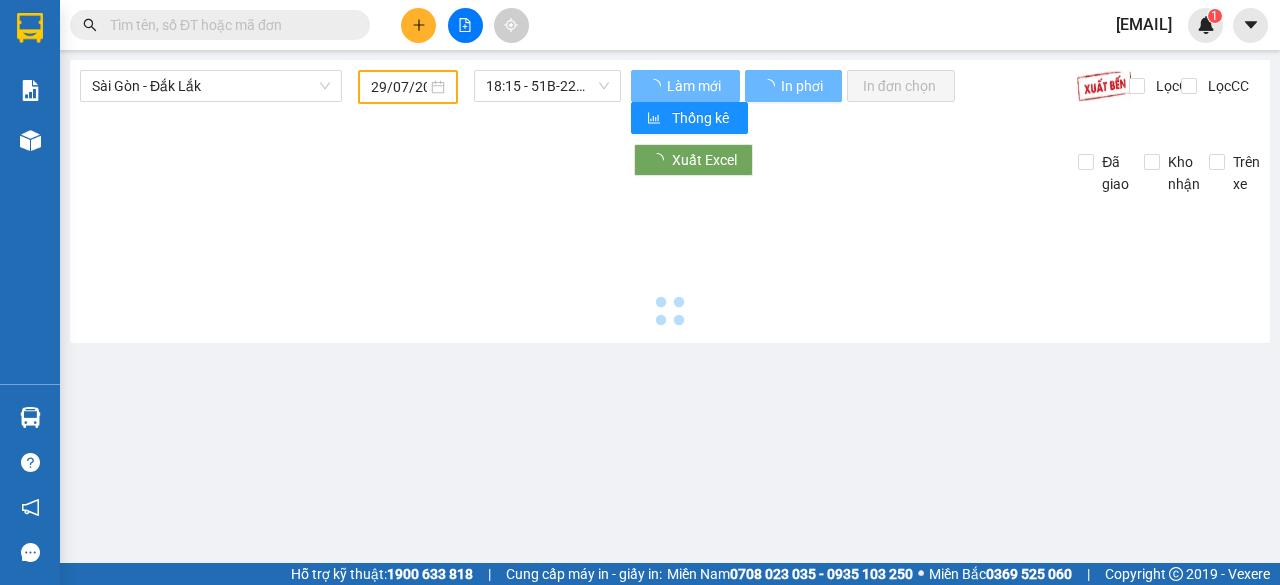click at bounding box center [670, 264] 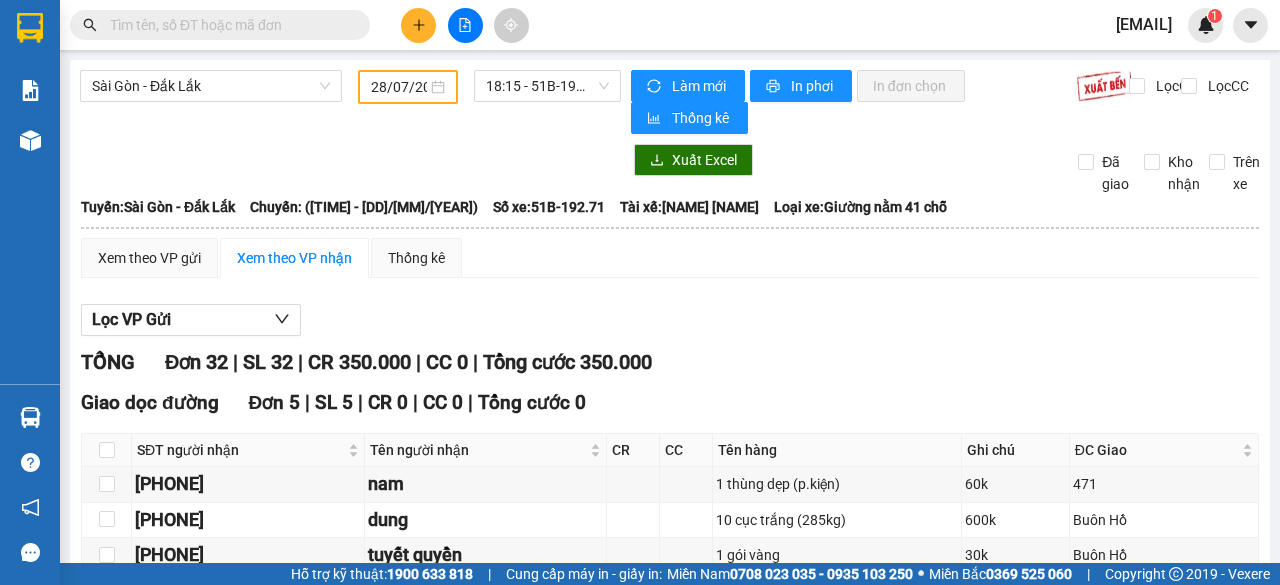 click on "Lọc VP Gửi" at bounding box center [670, 320] 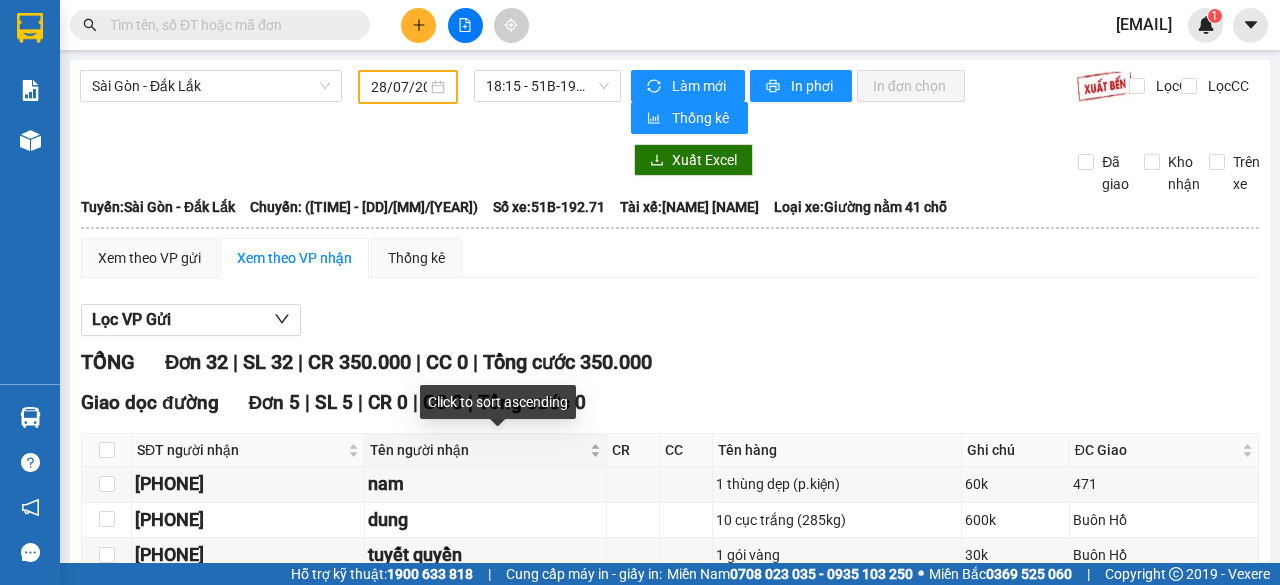 drag, startPoint x: 572, startPoint y: 459, endPoint x: 583, endPoint y: 451, distance: 13.601471 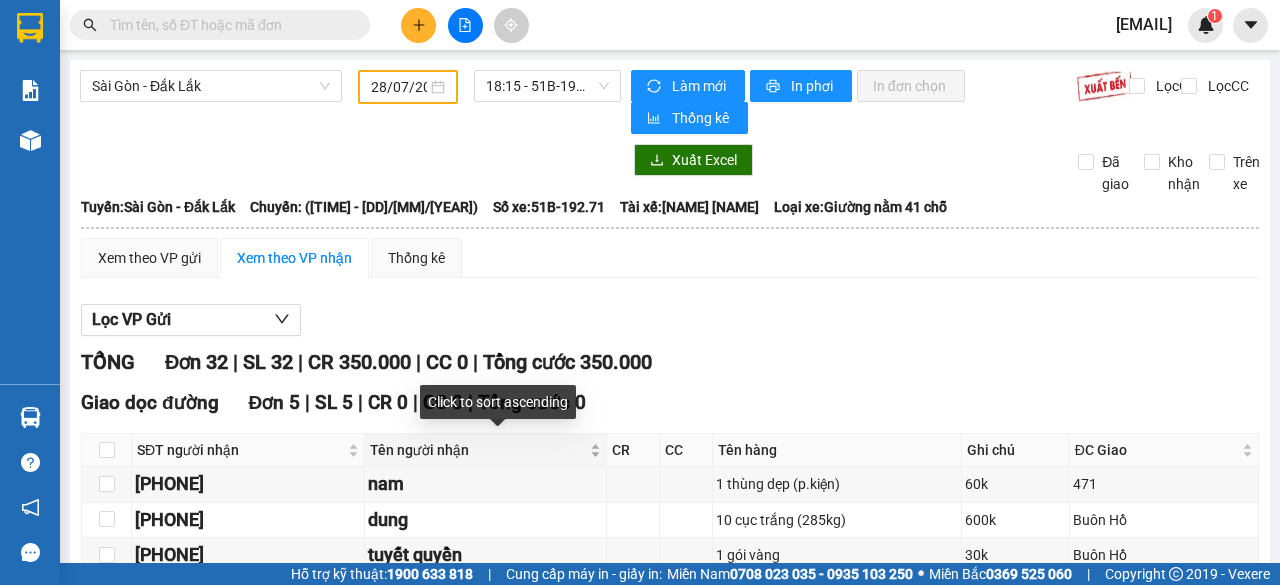 click on "Tên người nhận" at bounding box center (485, 450) 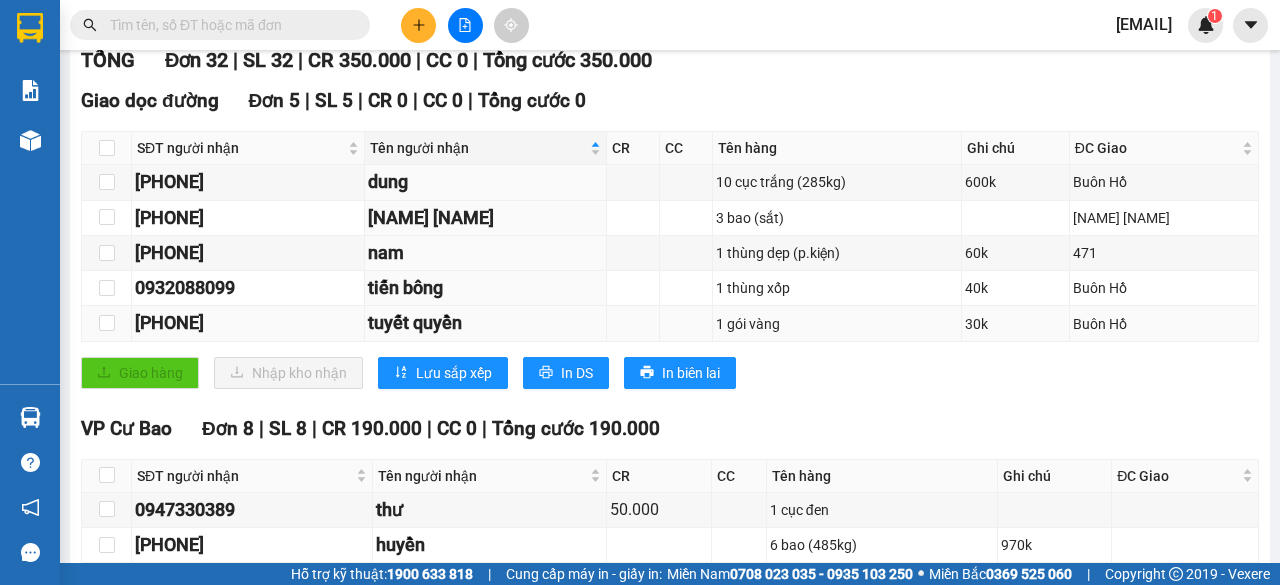 scroll, scrollTop: 400, scrollLeft: 0, axis: vertical 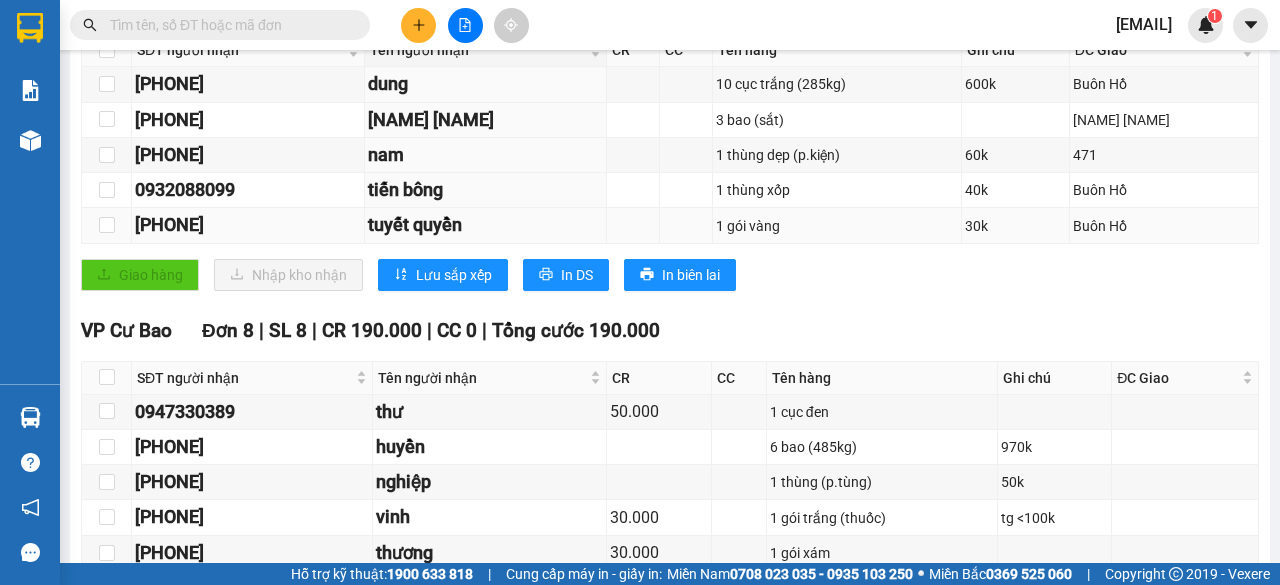 click on "huyền" at bounding box center [490, 447] 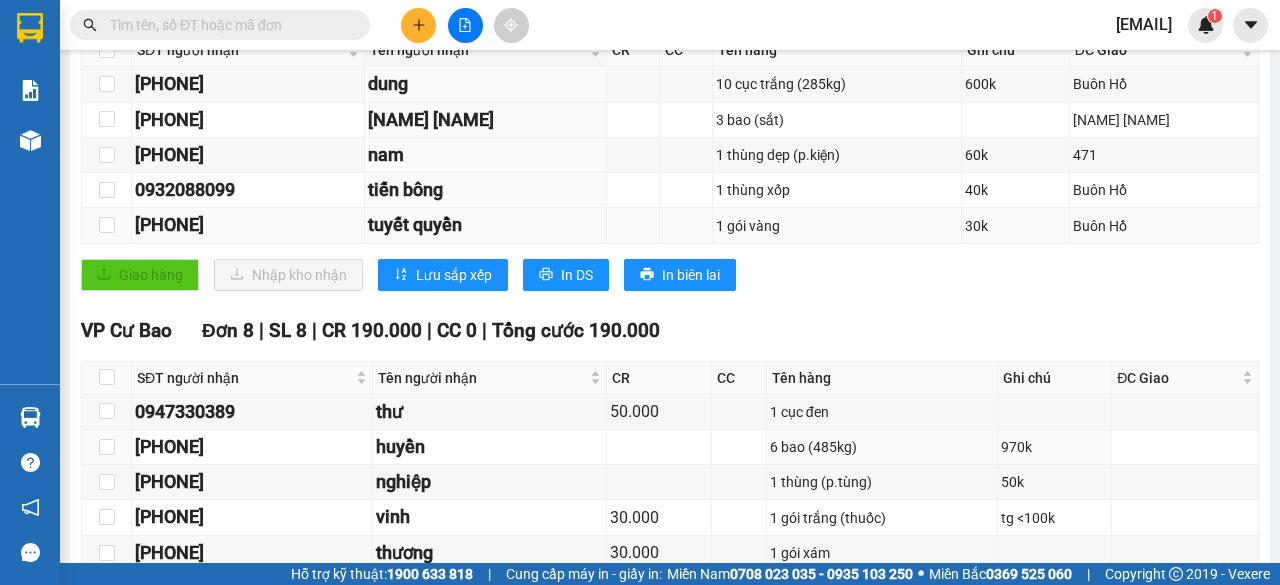 click on "huyền" at bounding box center (490, 447) 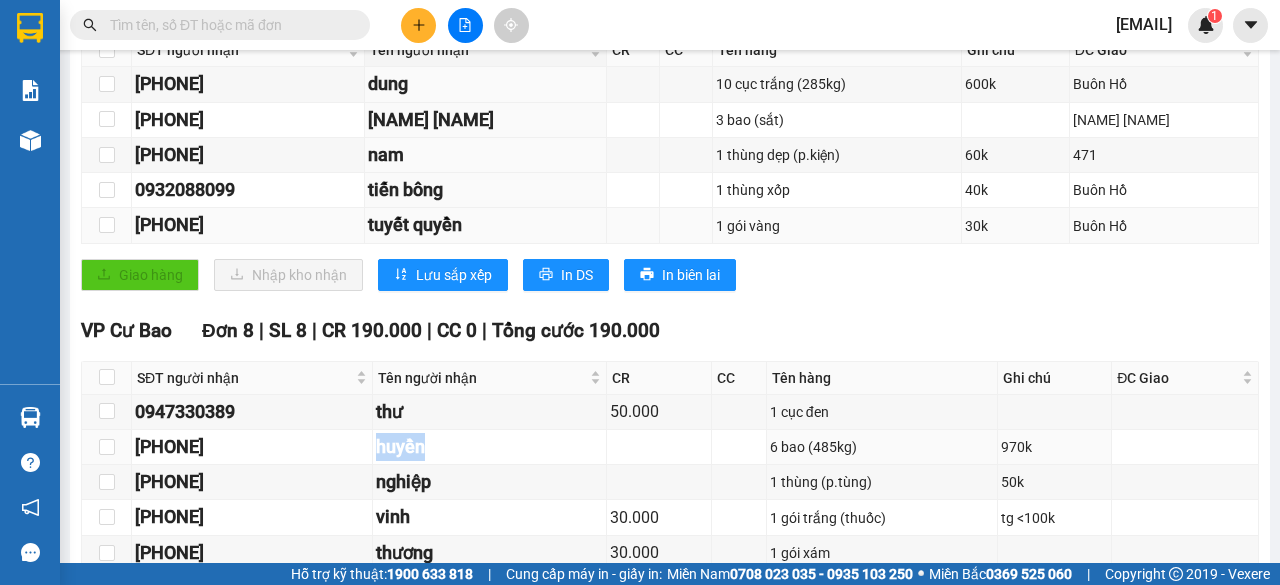 click on "huyền" at bounding box center (490, 447) 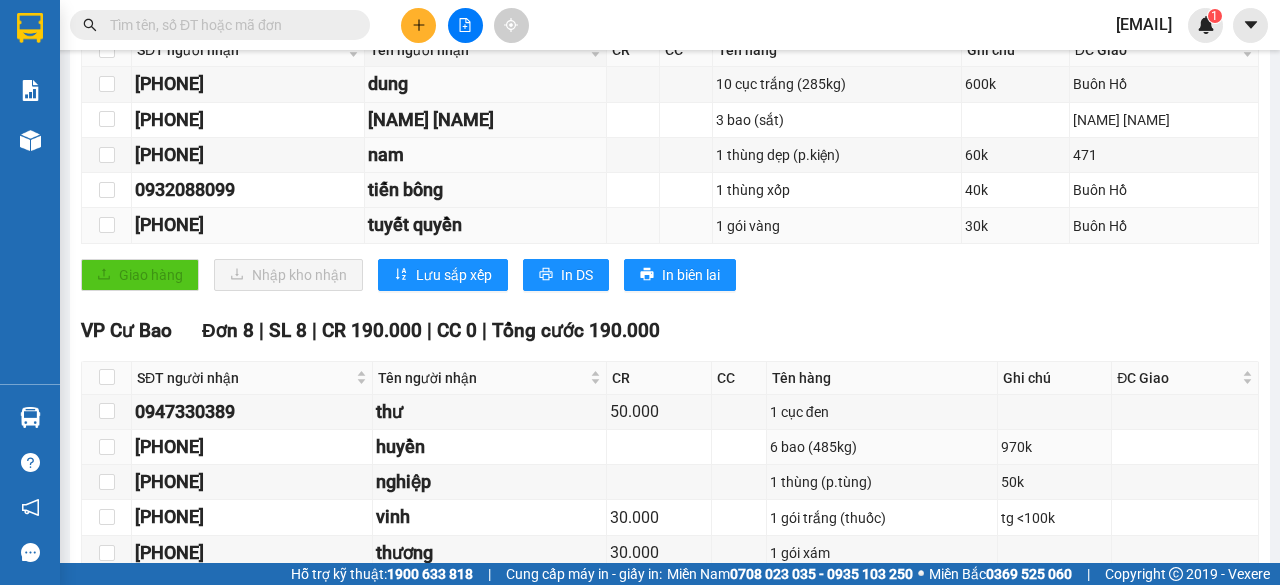 click on "huyền" at bounding box center [490, 447] 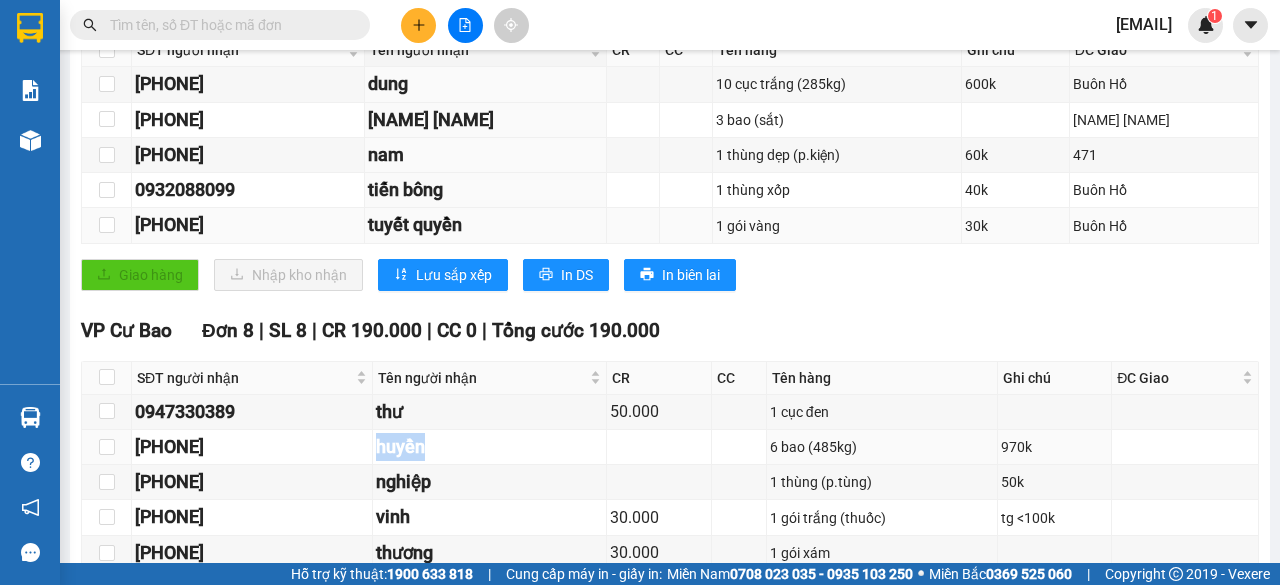 click on "huyền" at bounding box center (490, 447) 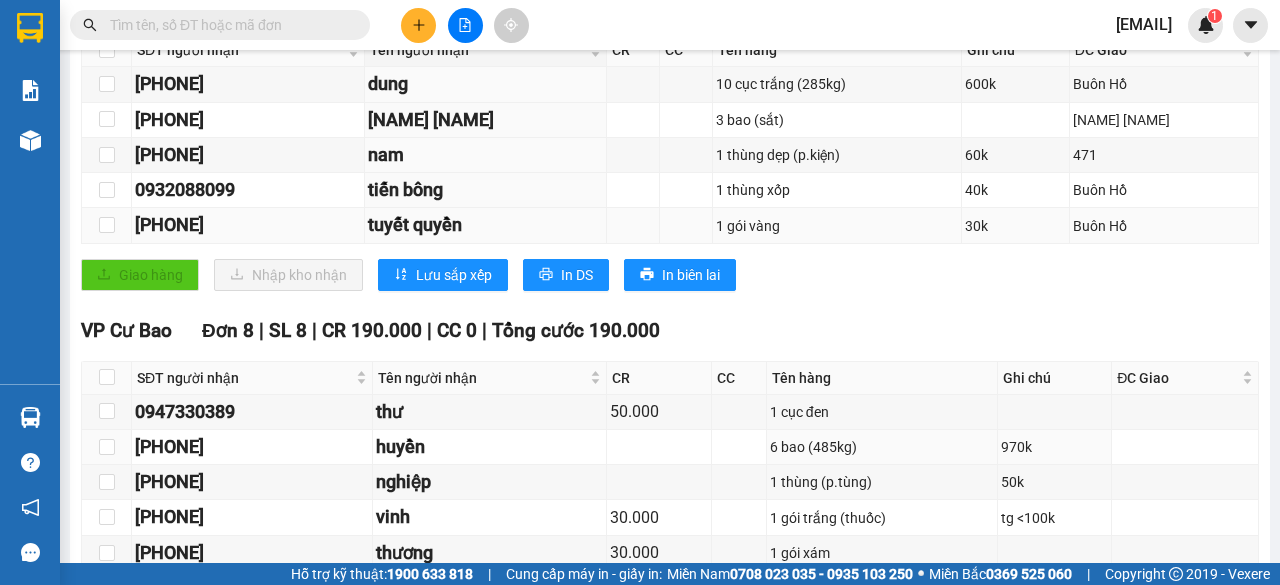 click on "huyền" at bounding box center (490, 447) 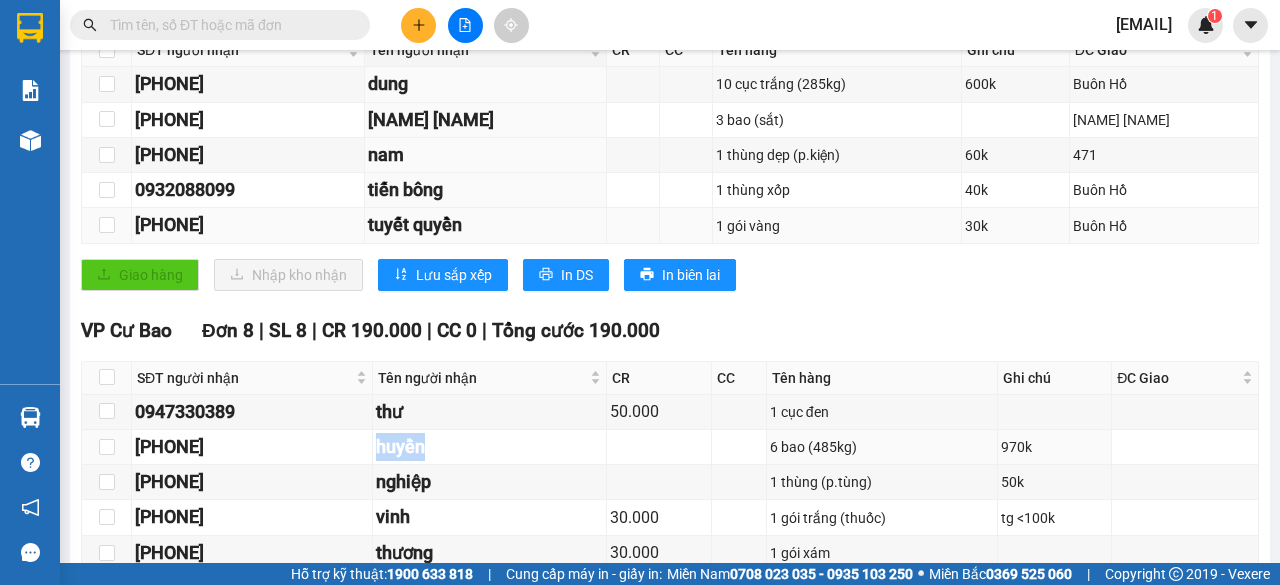 click on "huyền" at bounding box center (490, 447) 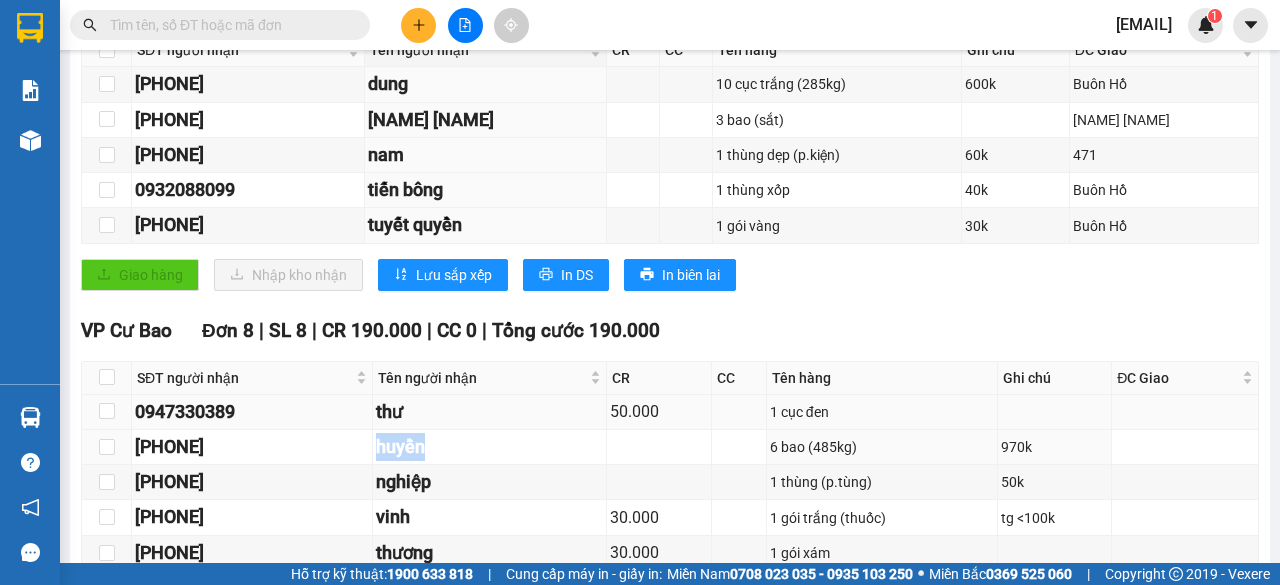 drag, startPoint x: 590, startPoint y: 431, endPoint x: 575, endPoint y: 408, distance: 27.45906 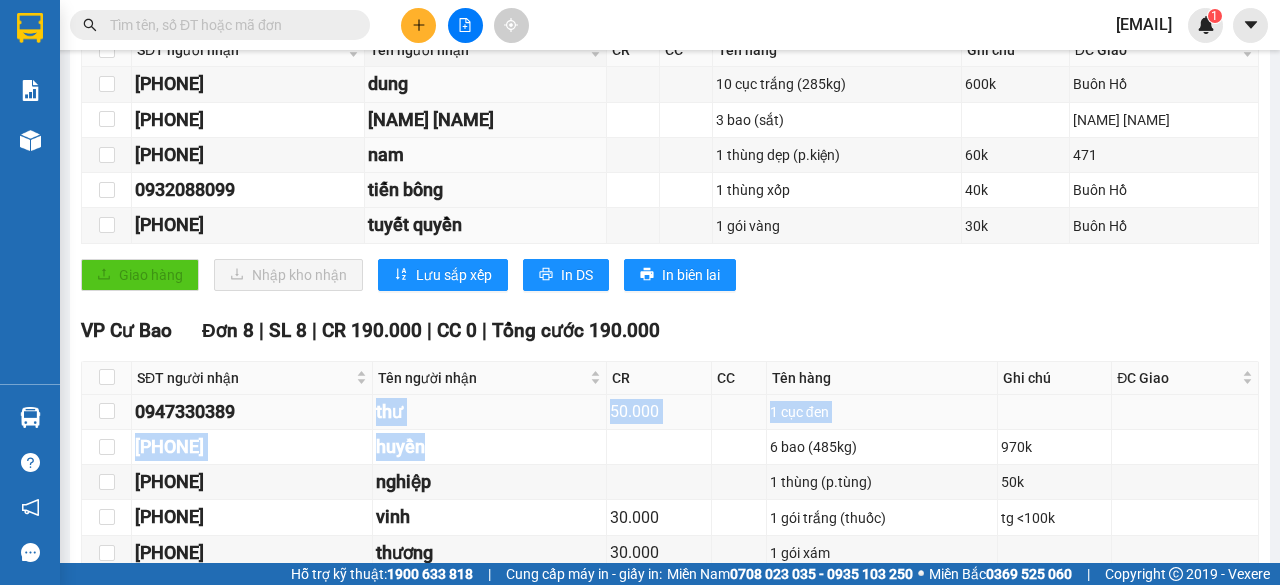 click on "thư" at bounding box center (490, 412) 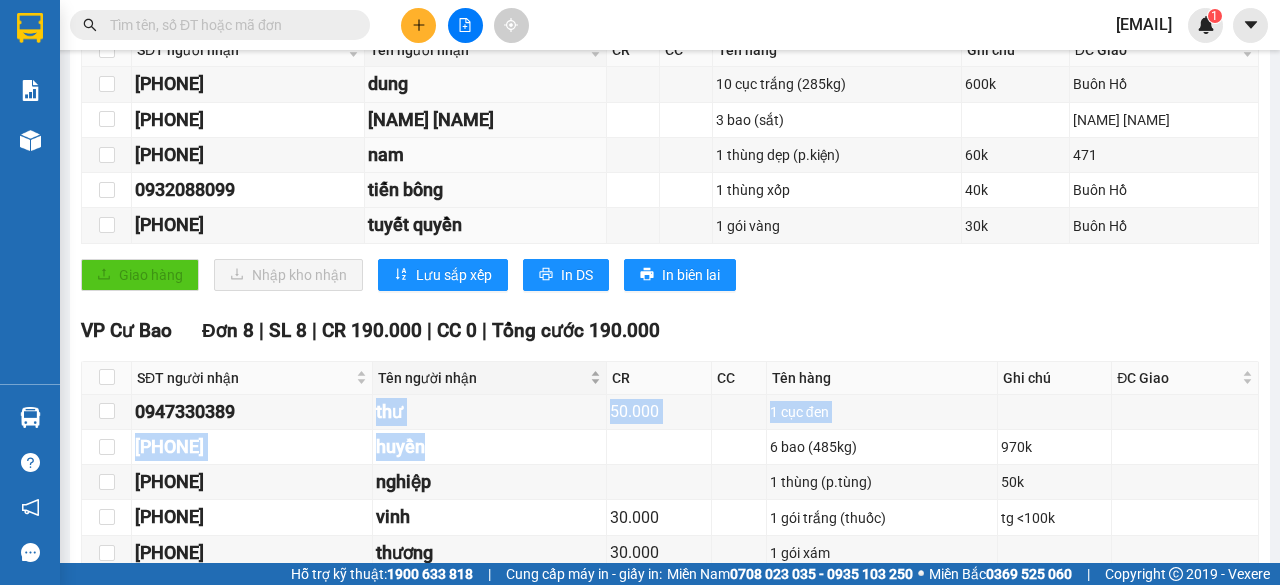 drag, startPoint x: 574, startPoint y: 408, endPoint x: 625, endPoint y: 387, distance: 55.154327 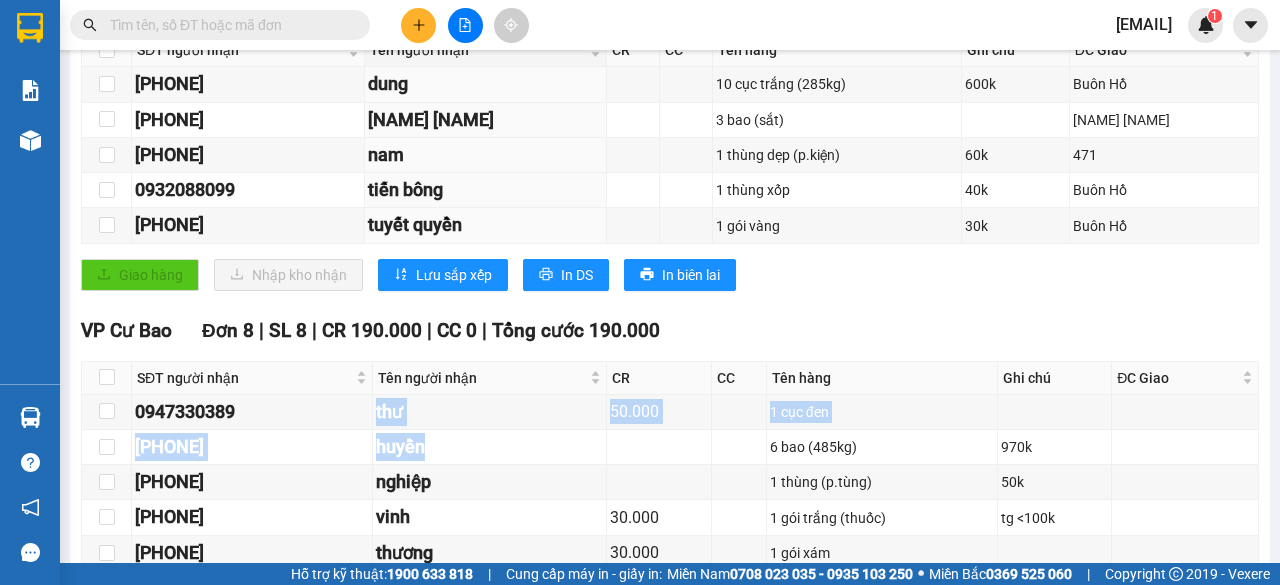 click on "SĐT người nhận Tên người nhận CR CC Tên hàng Ghi chú ĐC Giao Ký nhận [PHONE] thư 50.000 1 cục đen [PHONE] [NAME] 6 bao (485kg) 970k [PHONE] nghiệp 1 thùng (p.tùng) 50k [PHONE] [NAME] 30.000 1 gói trắng (thuốc) tg <100k [PHONE] [NAME] 30.000 1 gói xám [PHONE] [NAME] 50.000 1 cục đen [PHONE] [NAME] 30.000 1 bịch xanh [PHONE] [NAME] 1 thùng ghép 50k" at bounding box center [670, 519] 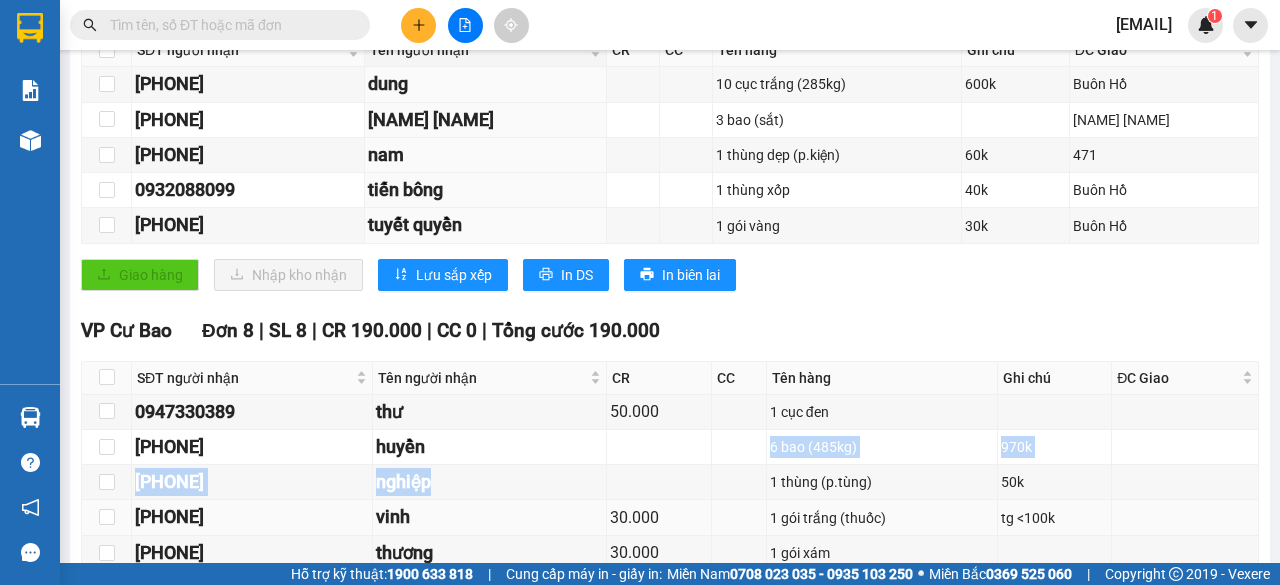 drag, startPoint x: 680, startPoint y: 487, endPoint x: 680, endPoint y: 500, distance: 13 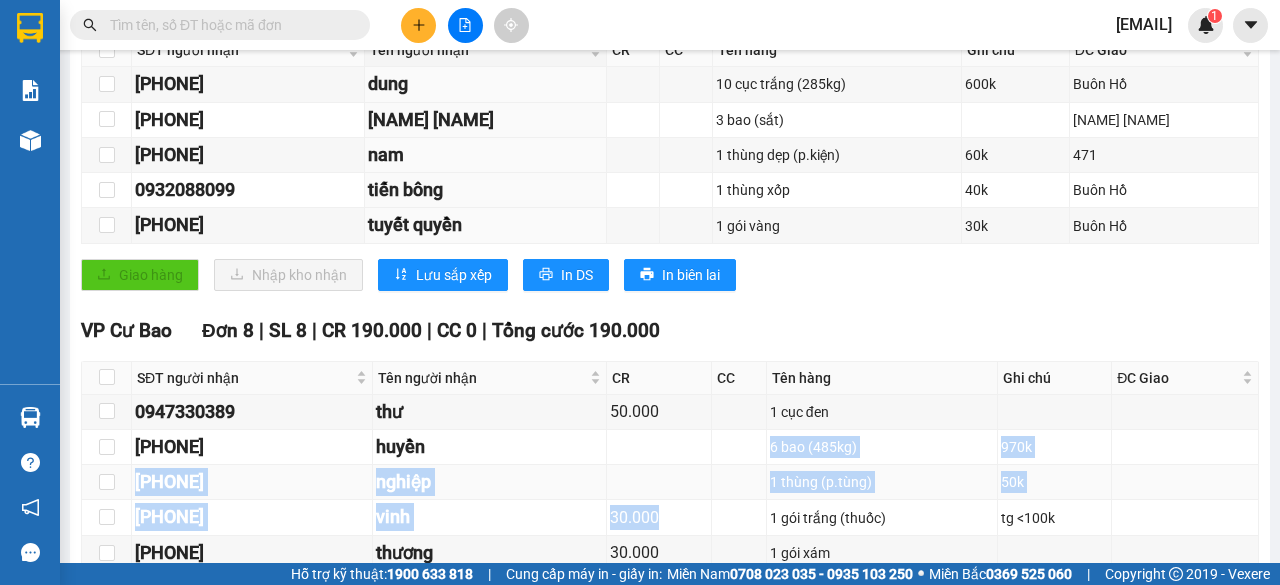 click at bounding box center [659, 482] 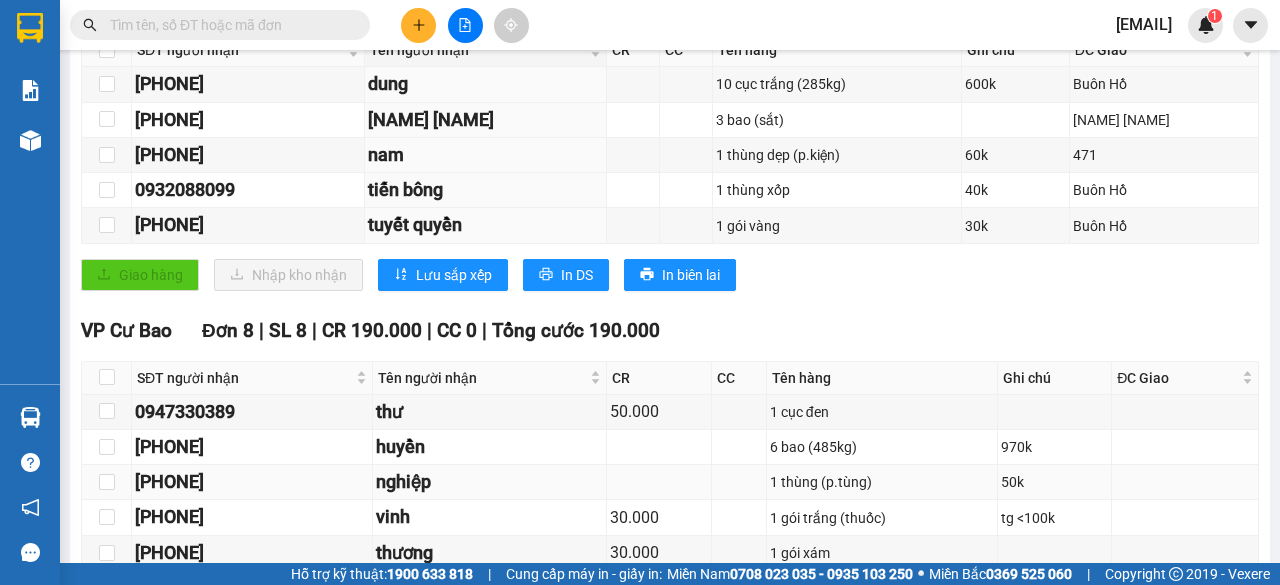 click at bounding box center (659, 482) 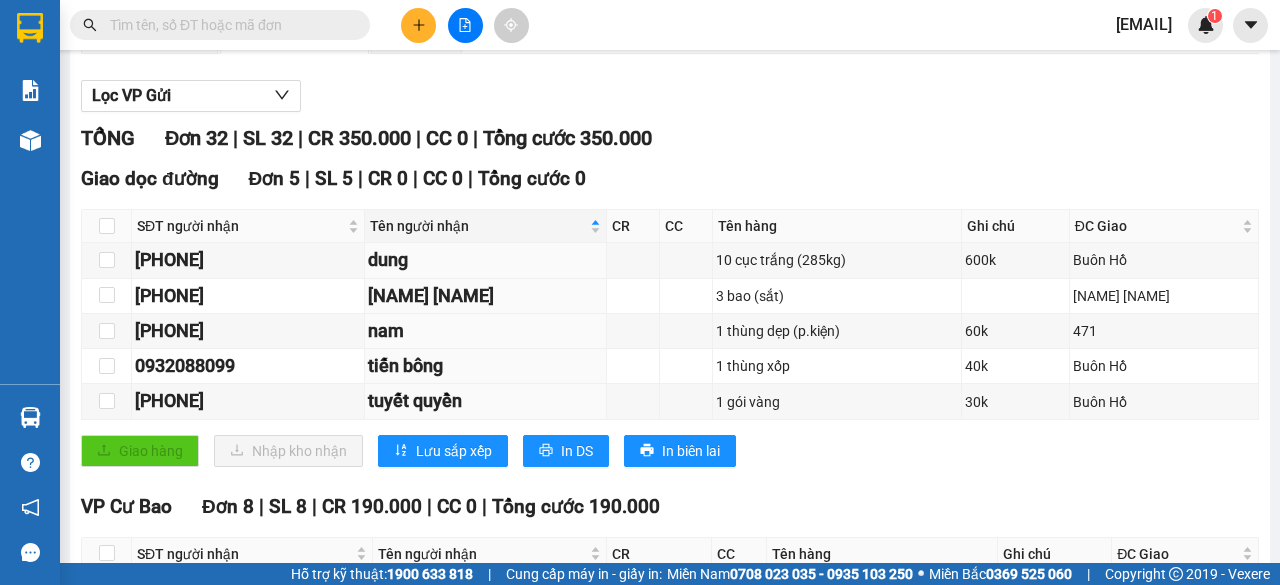 scroll, scrollTop: 24, scrollLeft: 0, axis: vertical 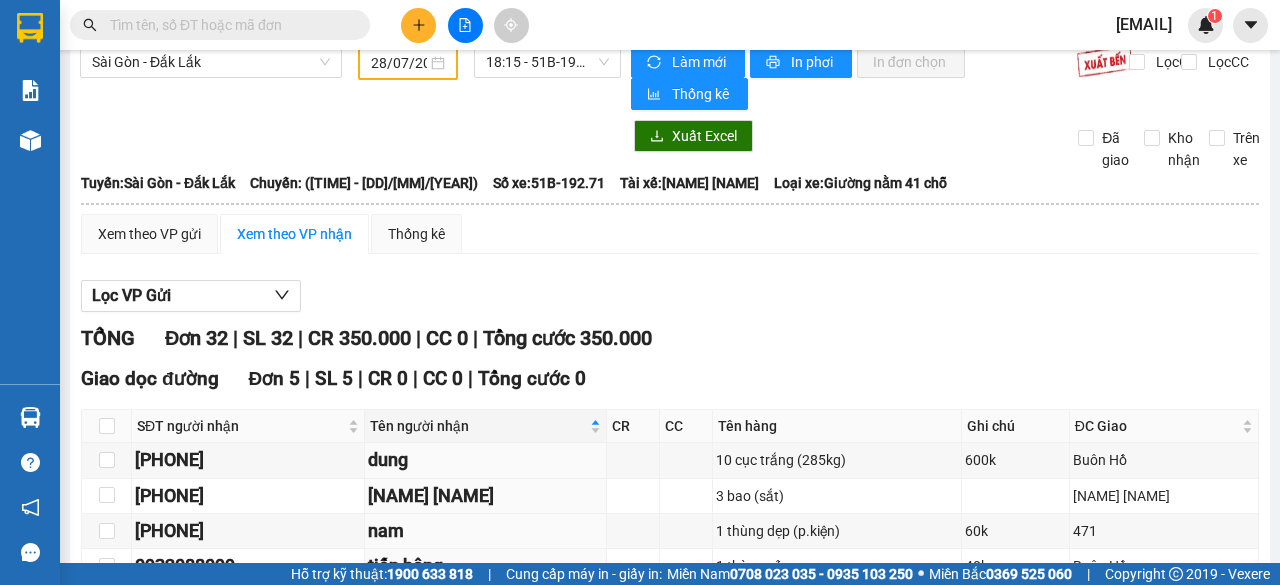 click on "28/07/2025" at bounding box center (399, 63) 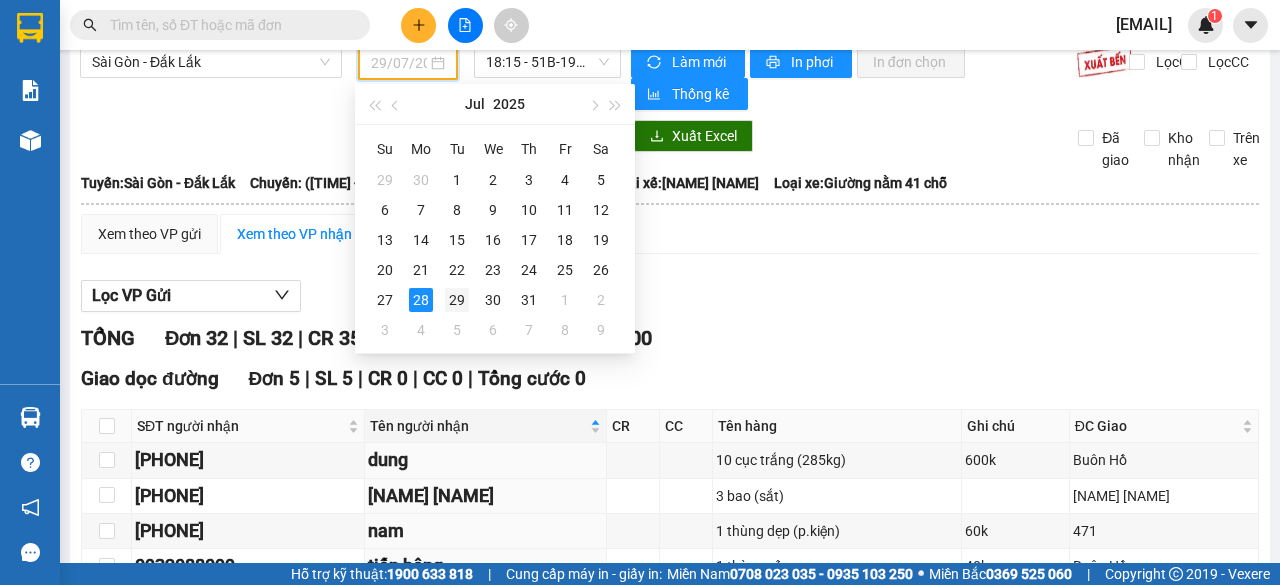 click on "29" at bounding box center (457, 300) 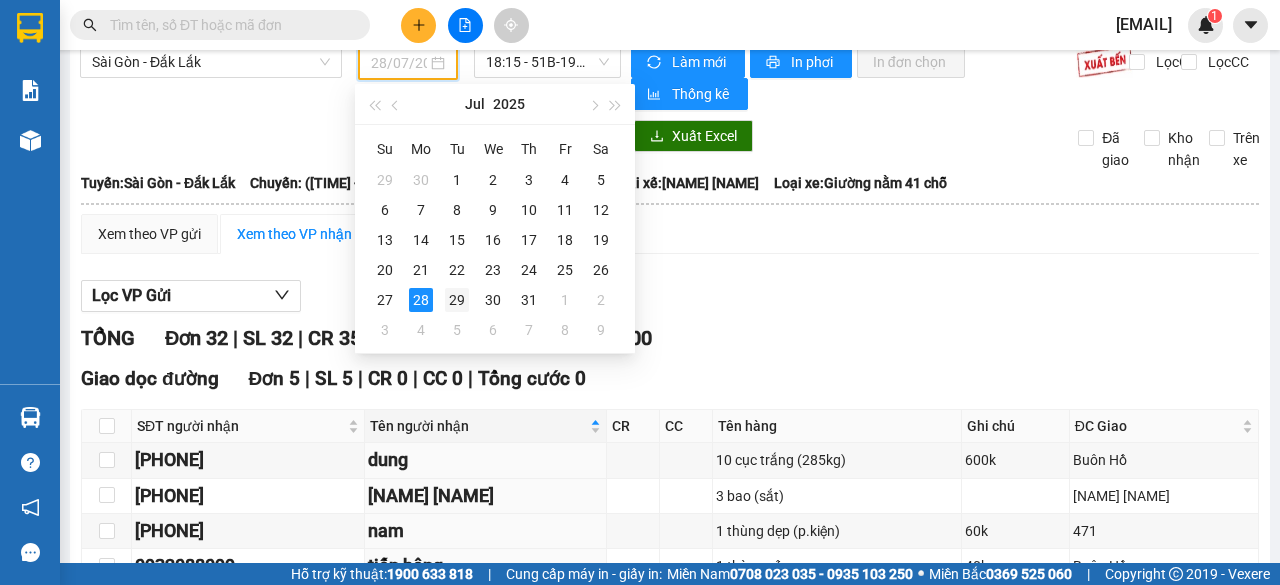 scroll, scrollTop: 0, scrollLeft: 0, axis: both 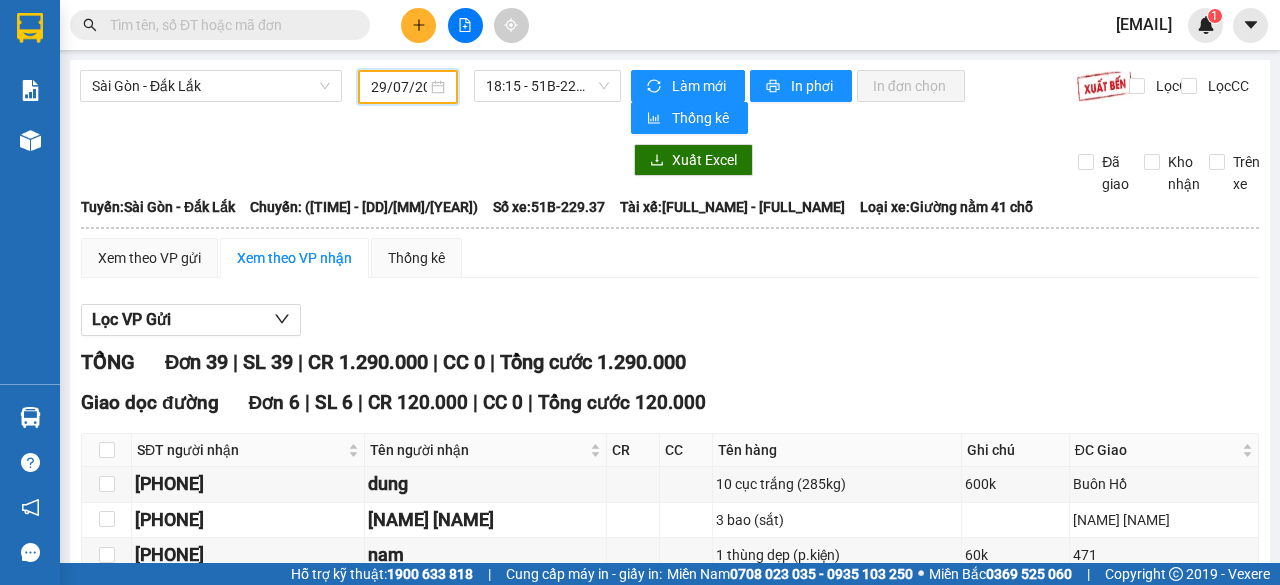 click on "29/07/2025" at bounding box center [399, 87] 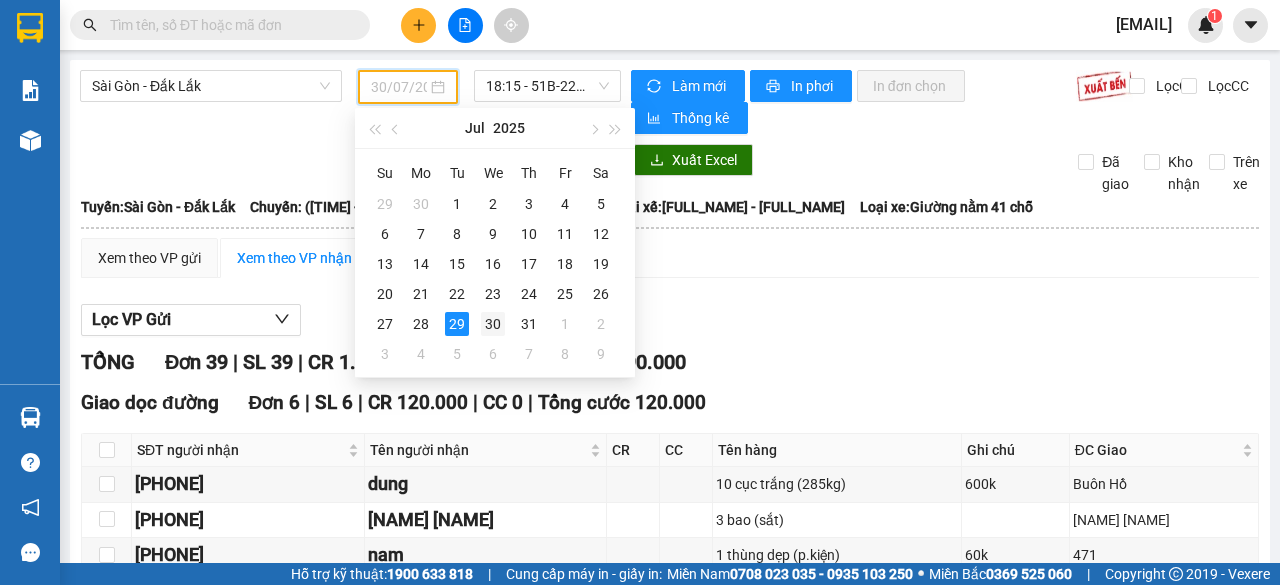 click on "30" at bounding box center [493, 324] 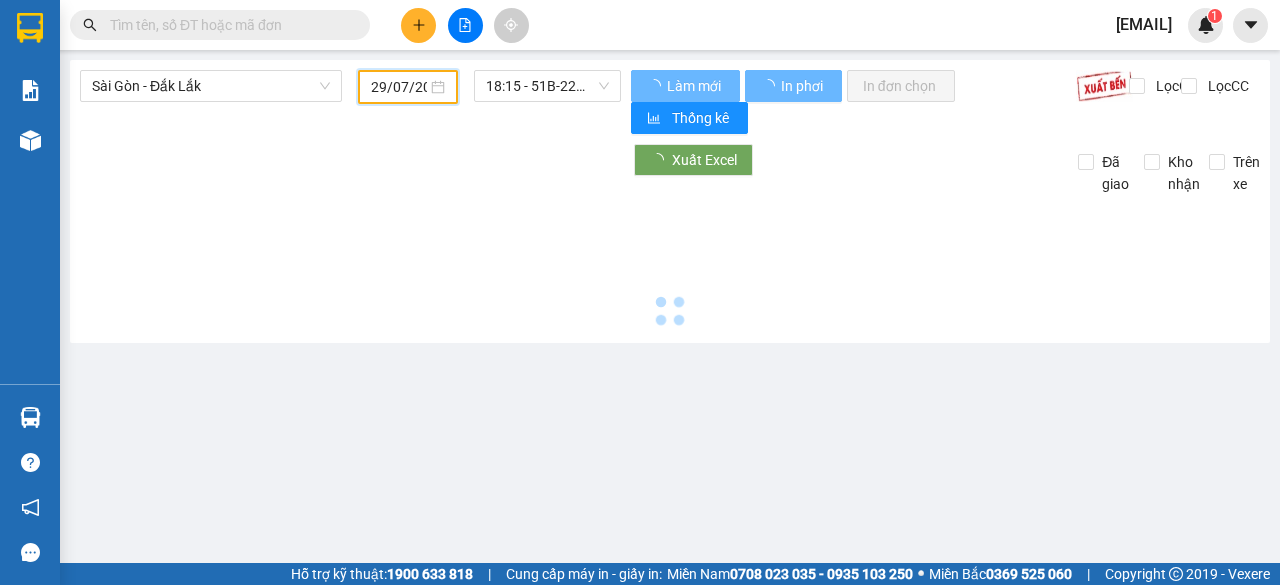 type on "30/07/2025" 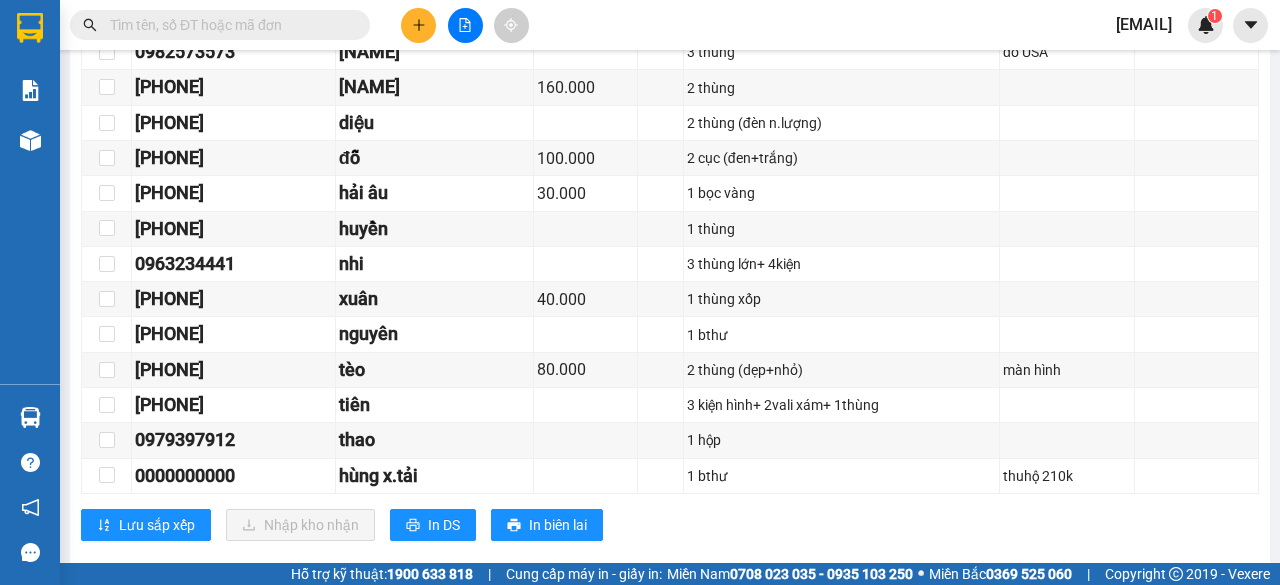 scroll, scrollTop: 1600, scrollLeft: 0, axis: vertical 